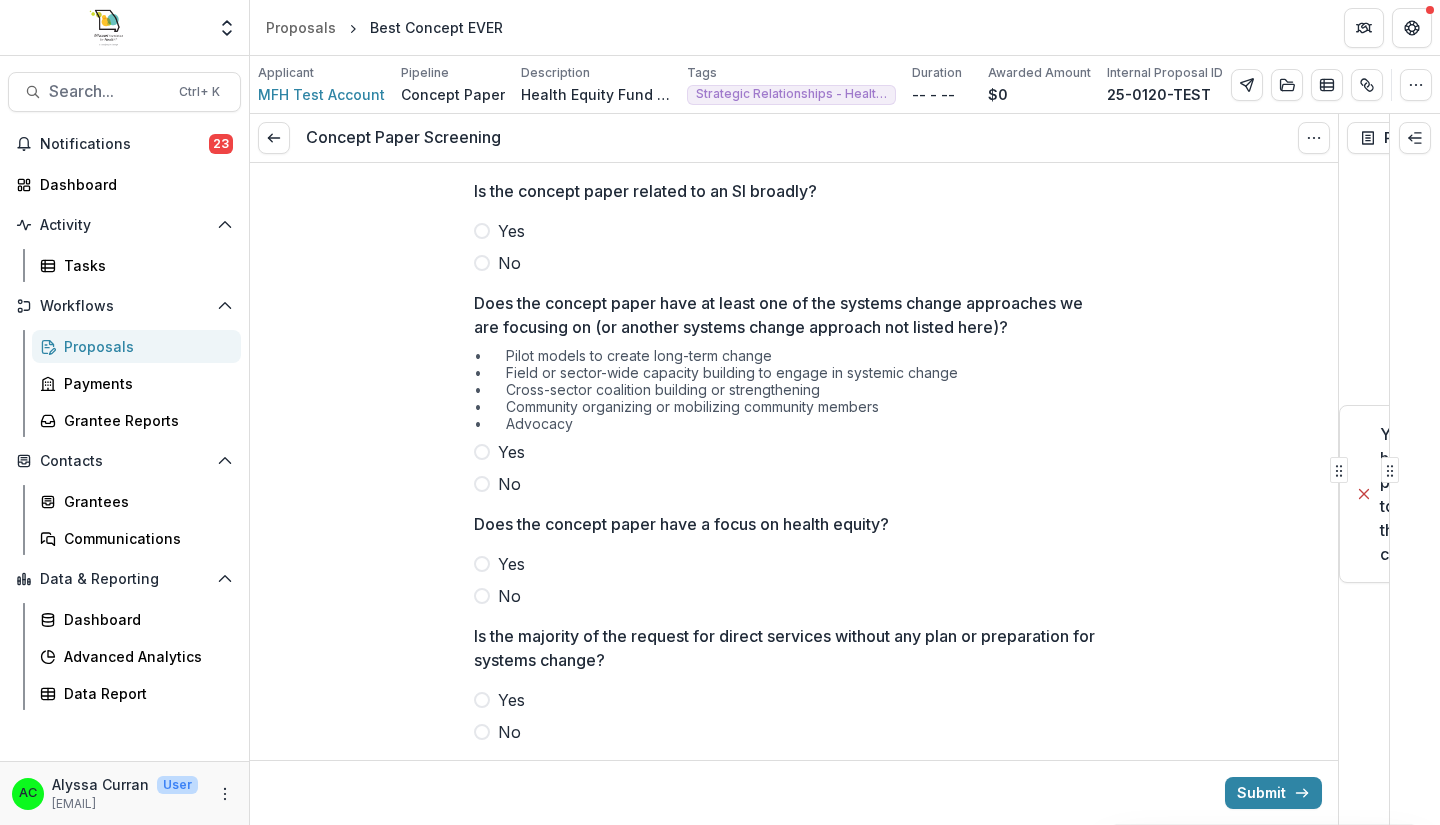 scroll, scrollTop: 0, scrollLeft: 0, axis: both 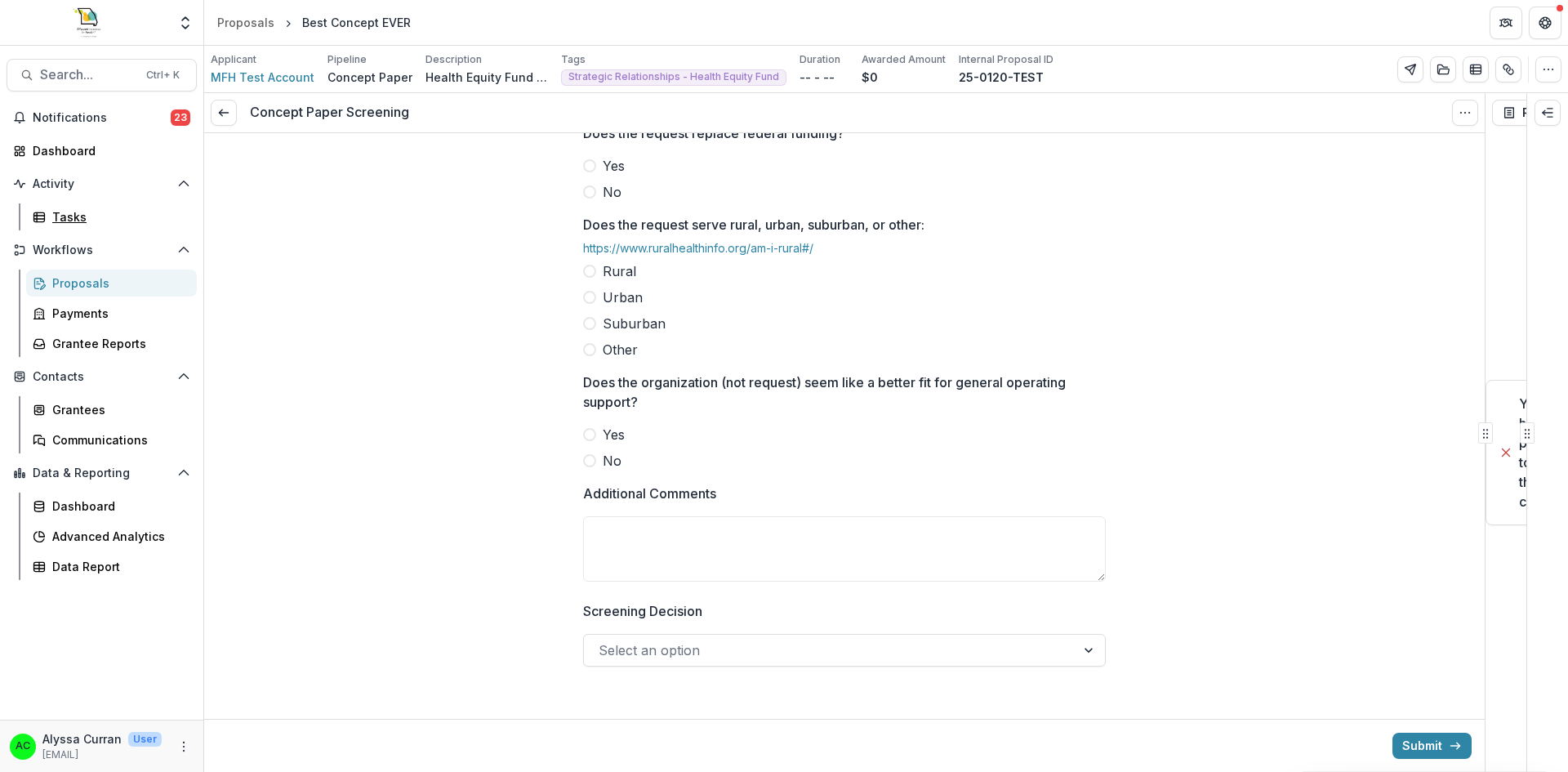 click on "Tasks" at bounding box center (118, 216) 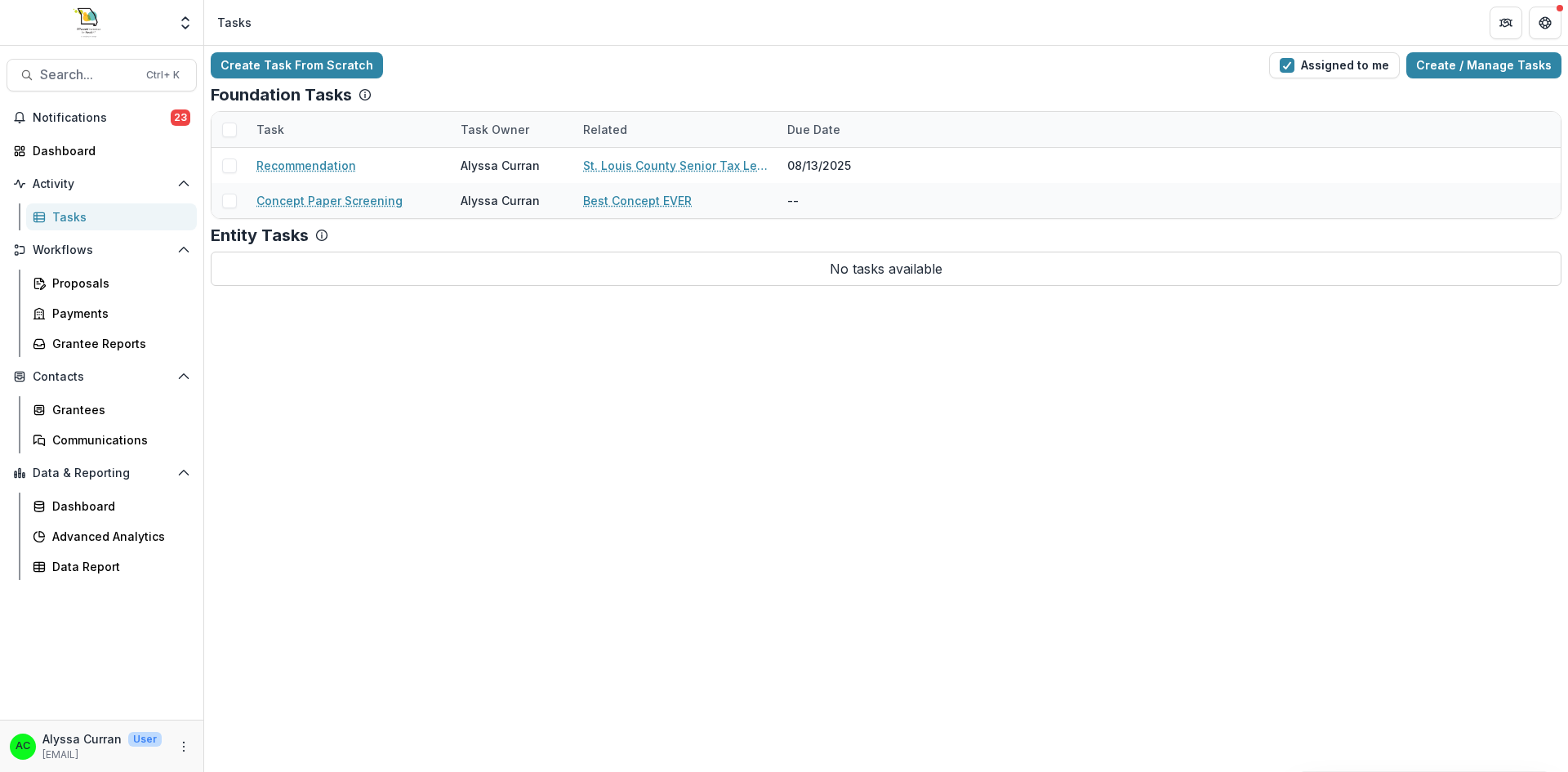 click on "Notifications" at bounding box center [101, 118] 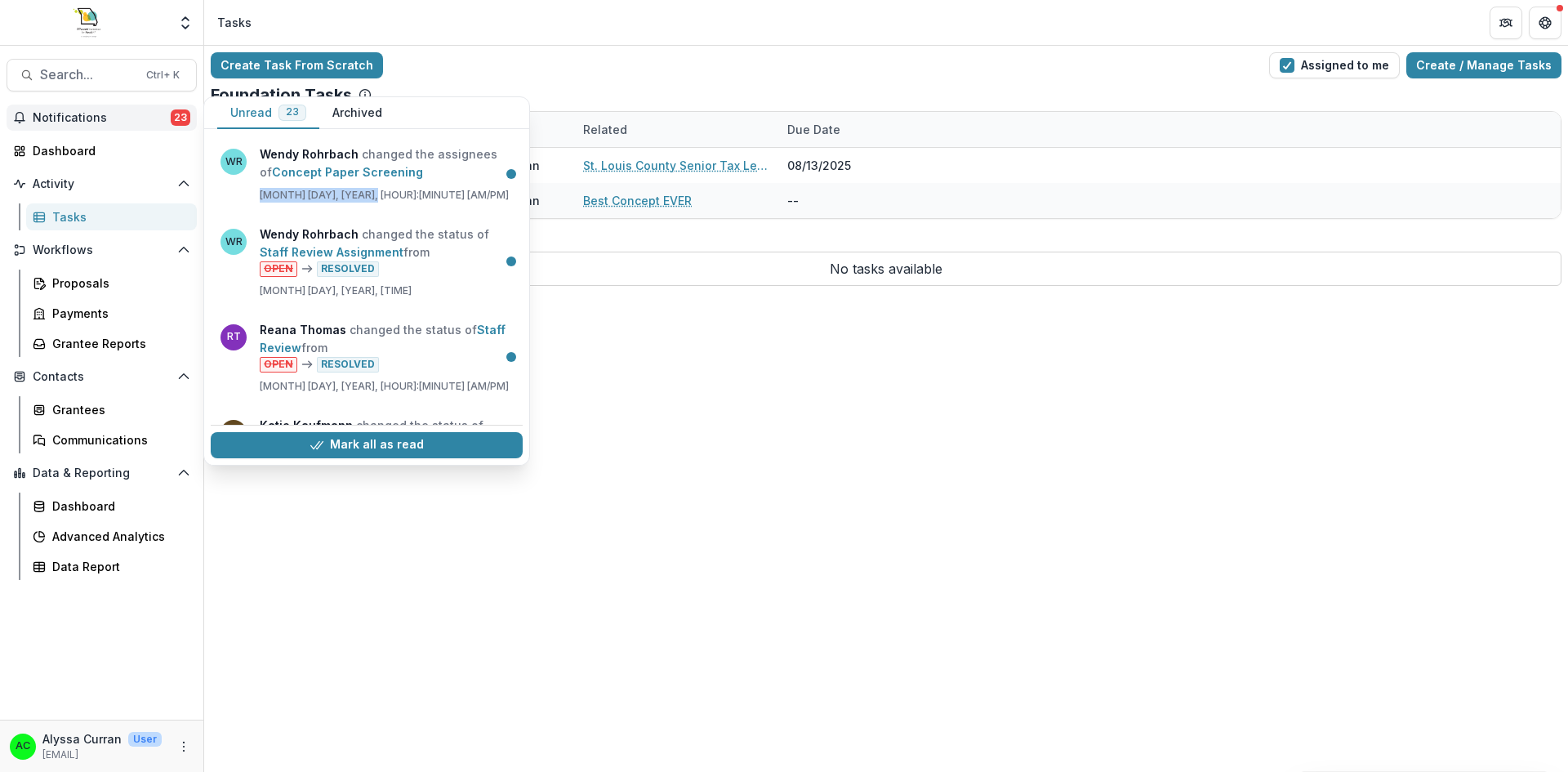 drag, startPoint x: 523, startPoint y: 168, endPoint x: 522, endPoint y: 188, distance: 20.024984 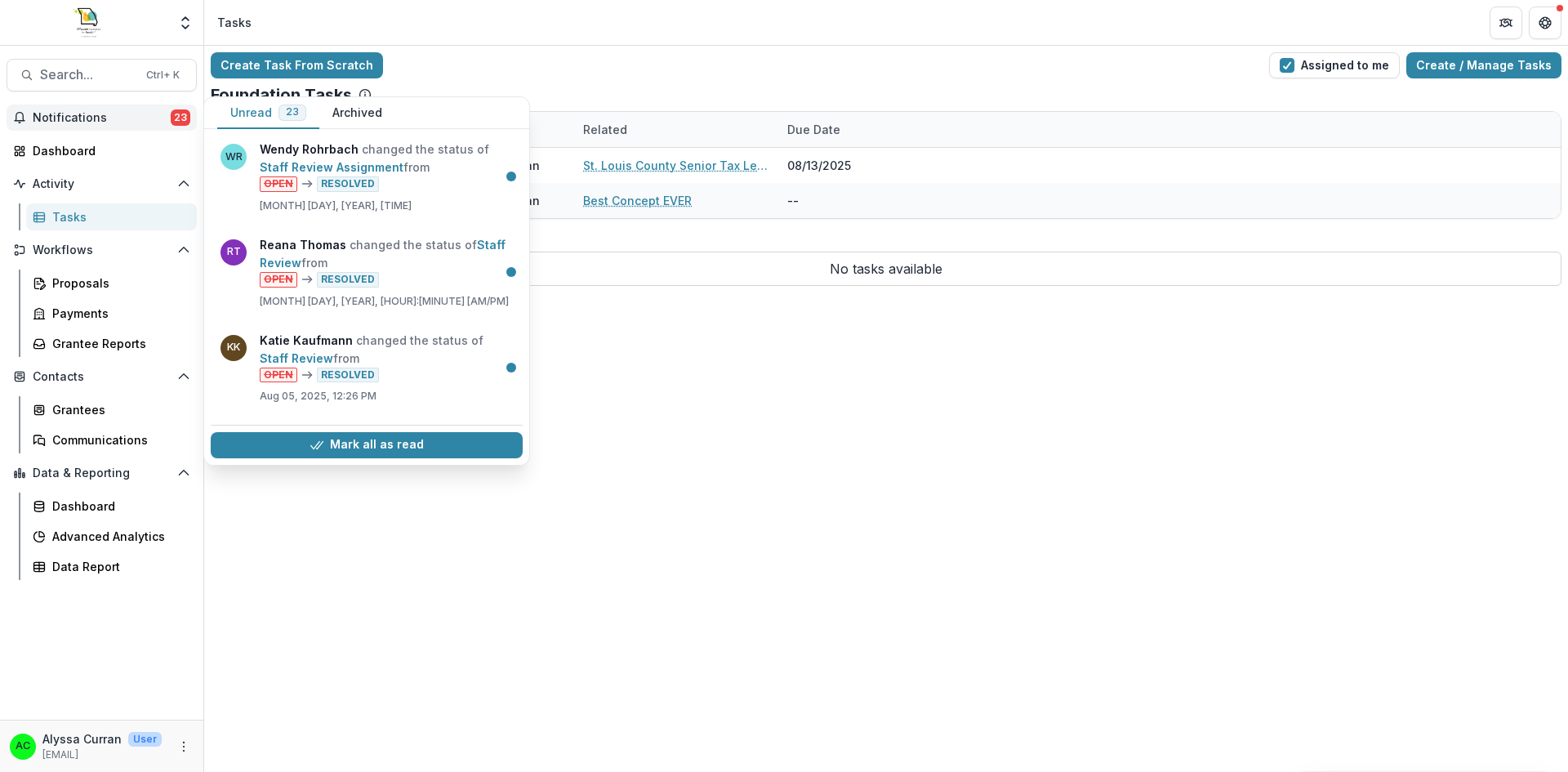 scroll, scrollTop: 0, scrollLeft: 0, axis: both 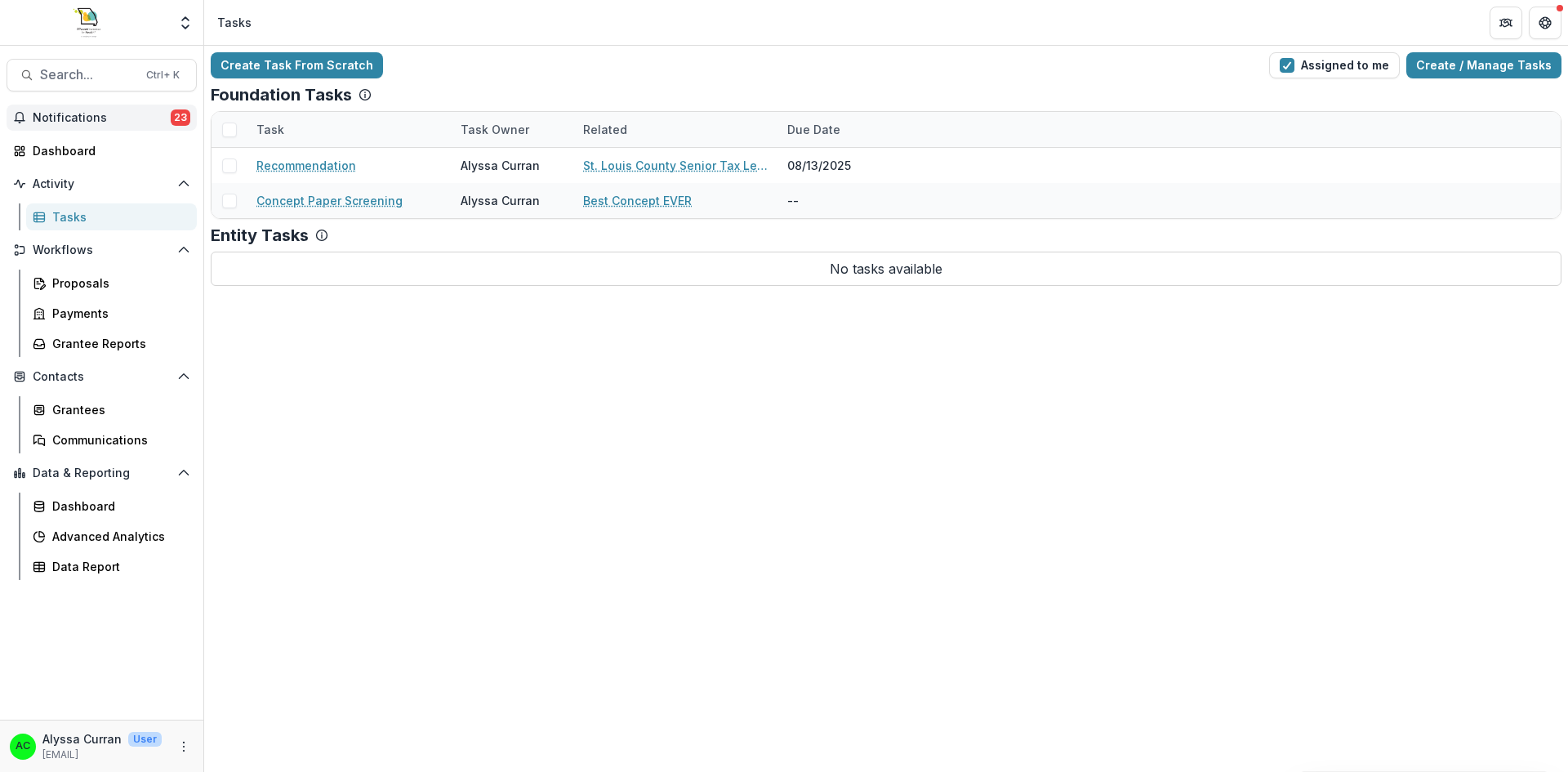 click on "Create Task From Scratch Assigned to me Create / Manage Tasks Foundation Tasks Task Task Owner Related Due Date Recommendation [FIRST] [LAST] St. Louis County Senior Tax Levy Initiative 08/13/2025 Concept Paper Screening [FIRST] [LAST] Best Concept EVER -- Entity Tasks No tasks available" at bounding box center (886, 408) 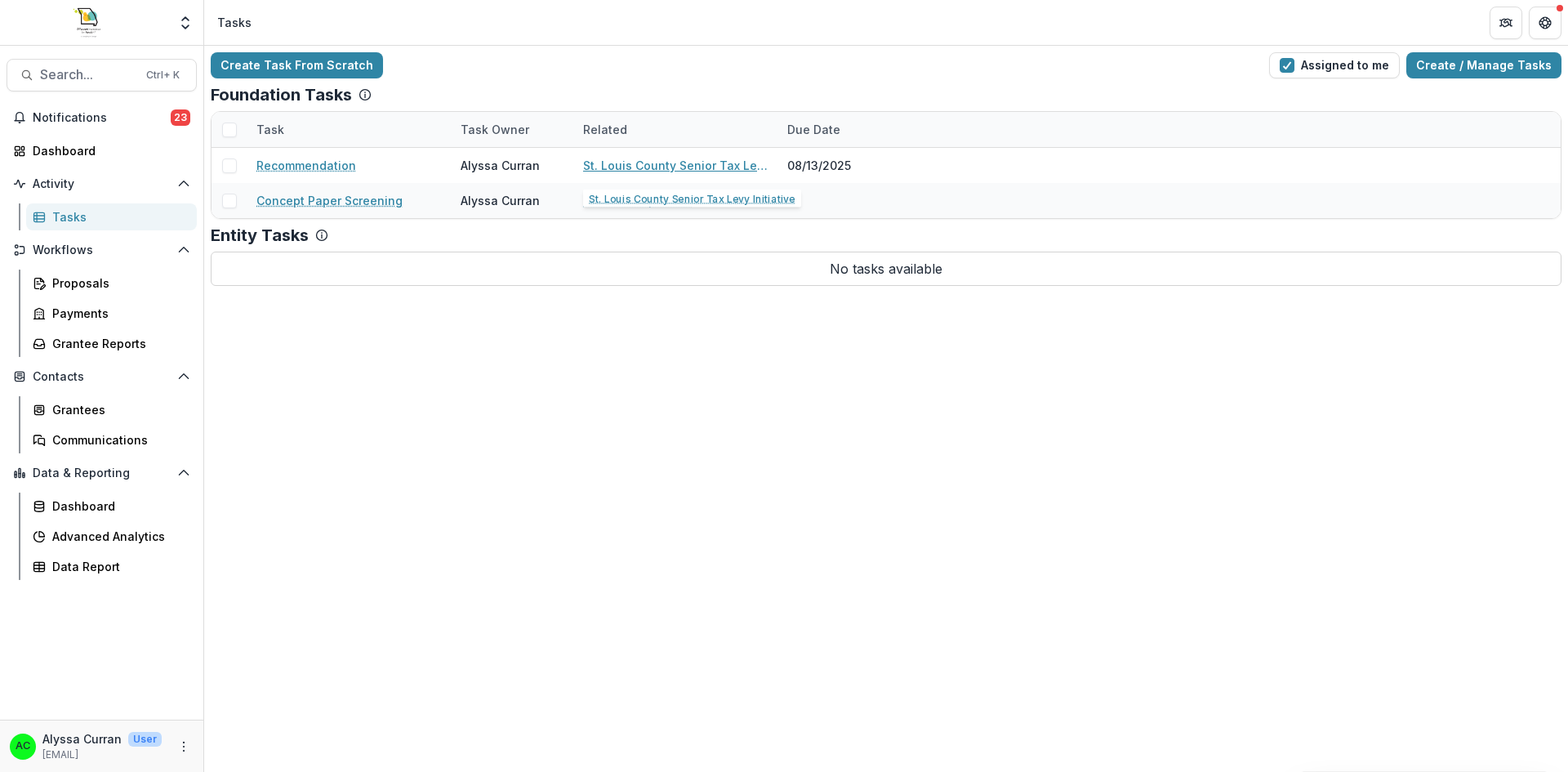 click on "St. Louis County Senior Tax Levy Initiative" at bounding box center (675, 165) 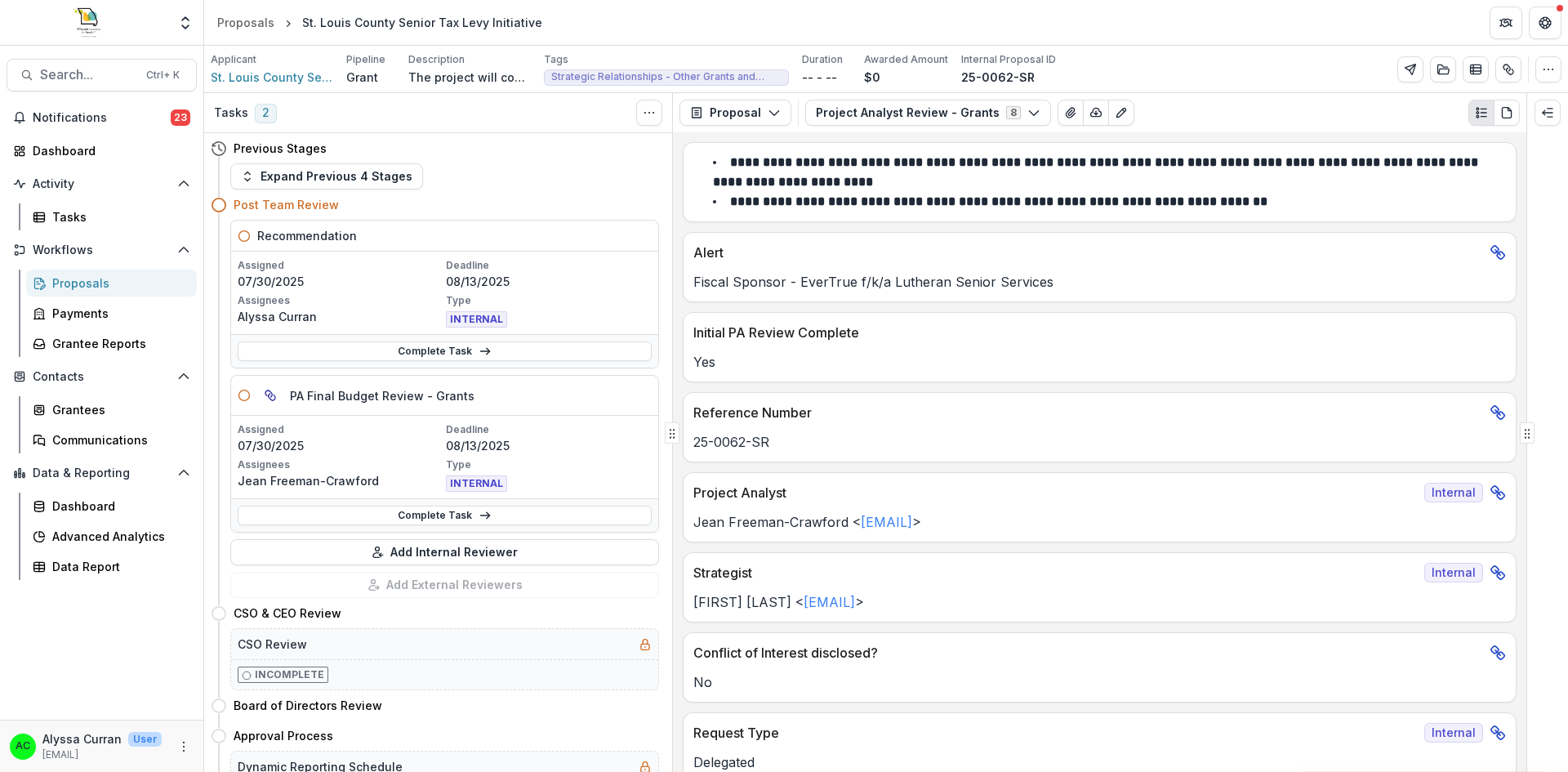 click on "Complete Task" at bounding box center (444, 351) 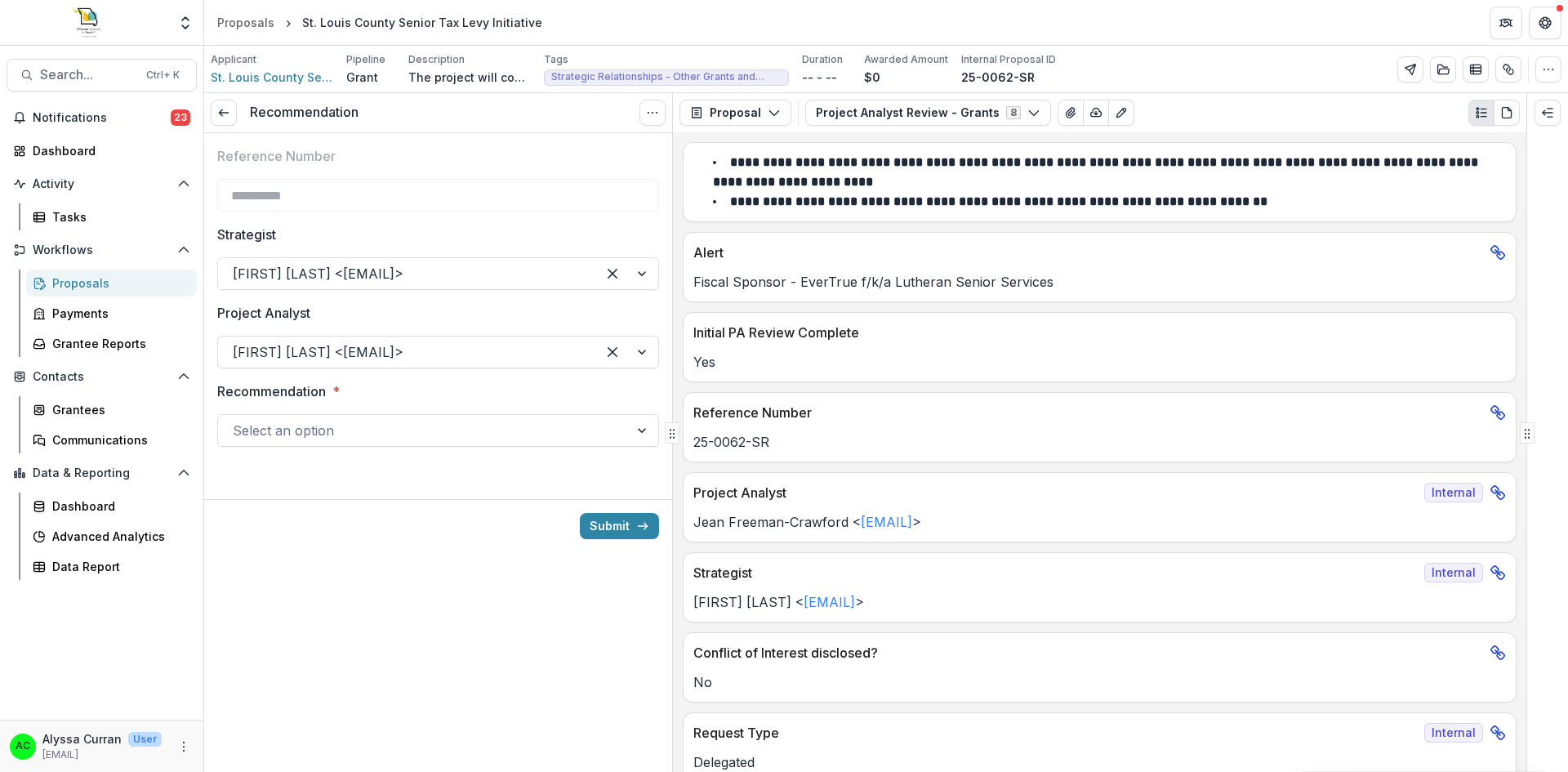 click at bounding box center (423, 431) 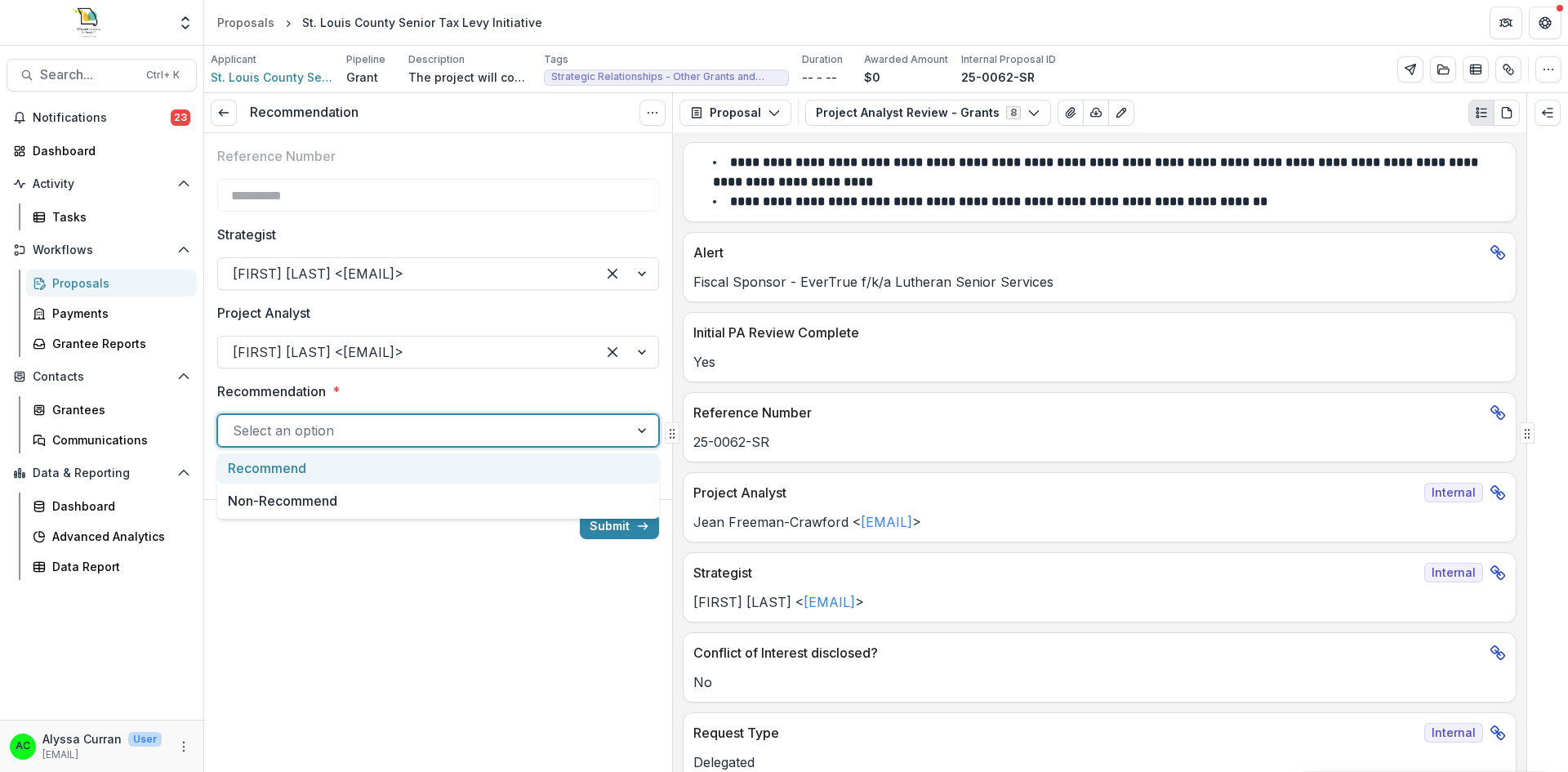 click on "Recommend" at bounding box center [438, 468] 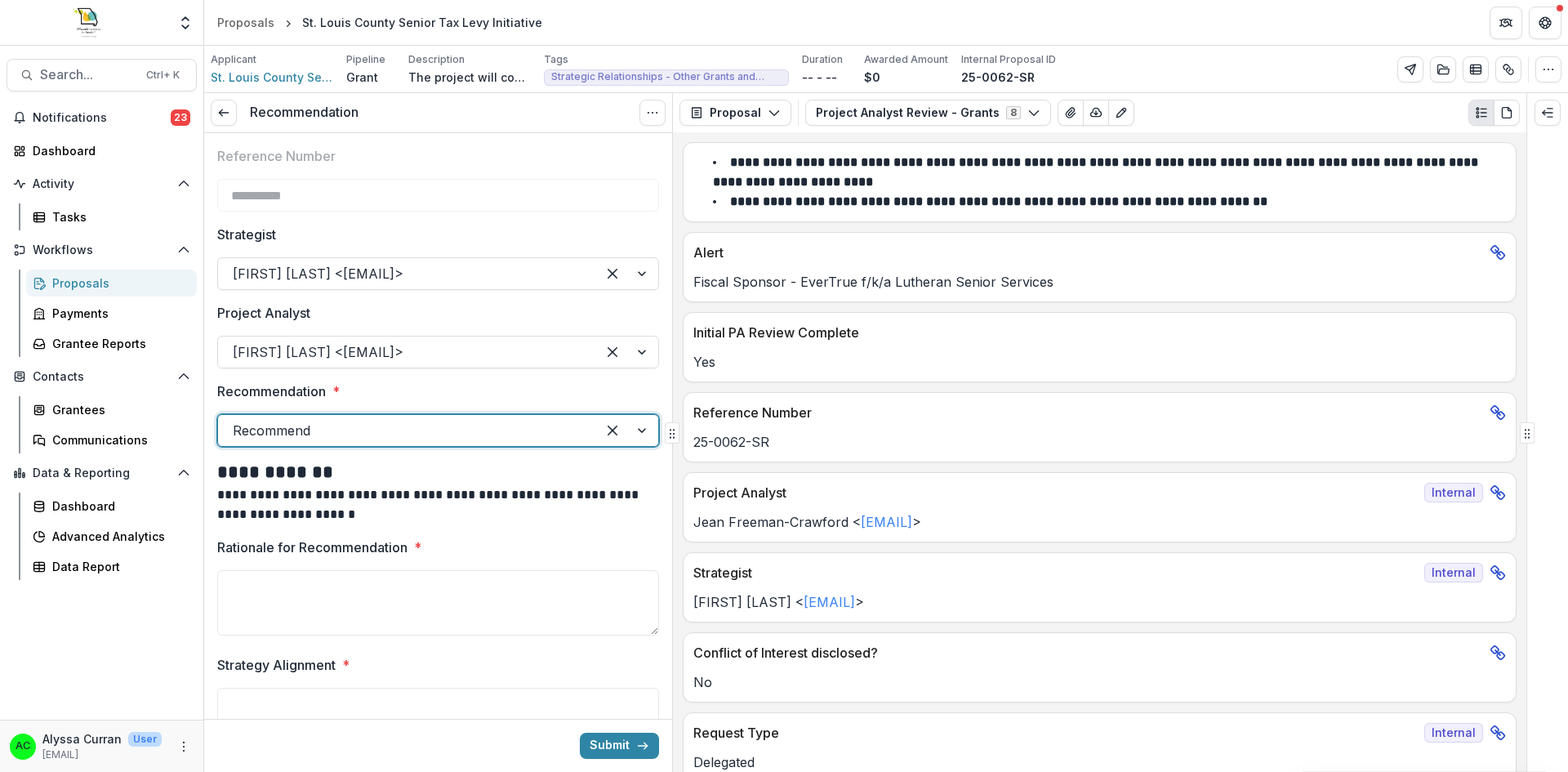 click on "Rationale for Recommendation *" at bounding box center [438, 603] 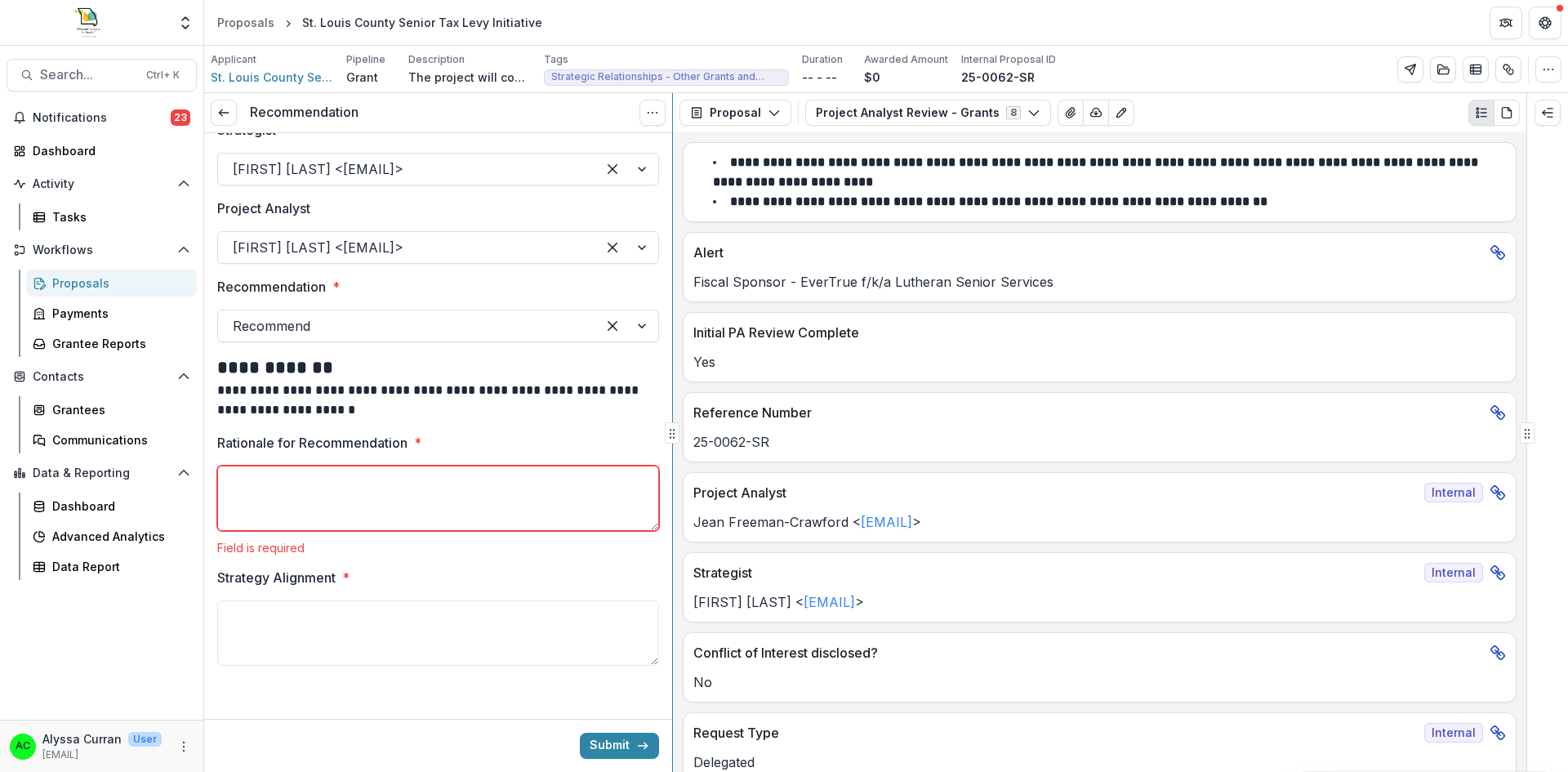 scroll, scrollTop: 110, scrollLeft: 0, axis: vertical 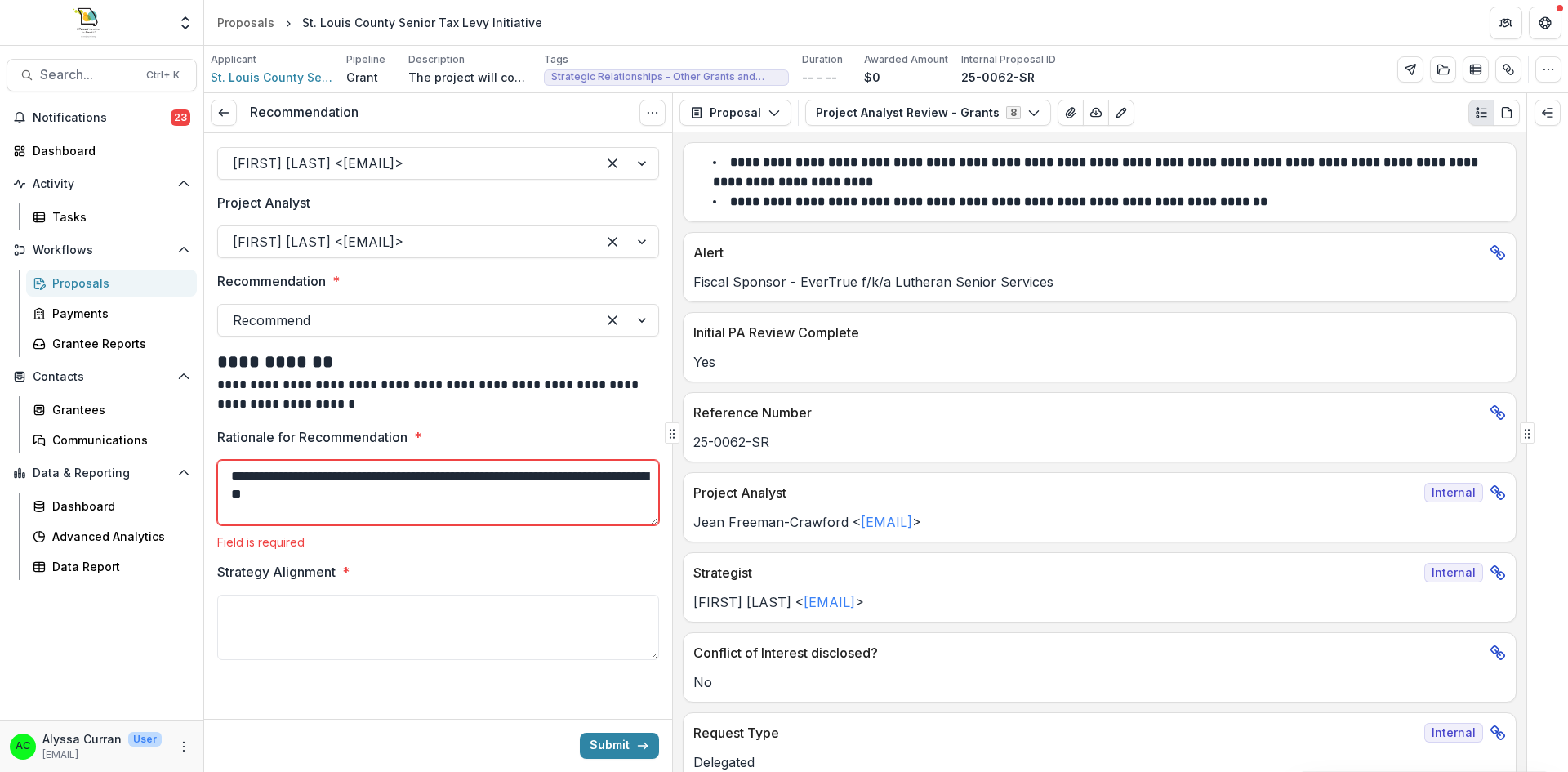 click on "**********" at bounding box center (438, 493) 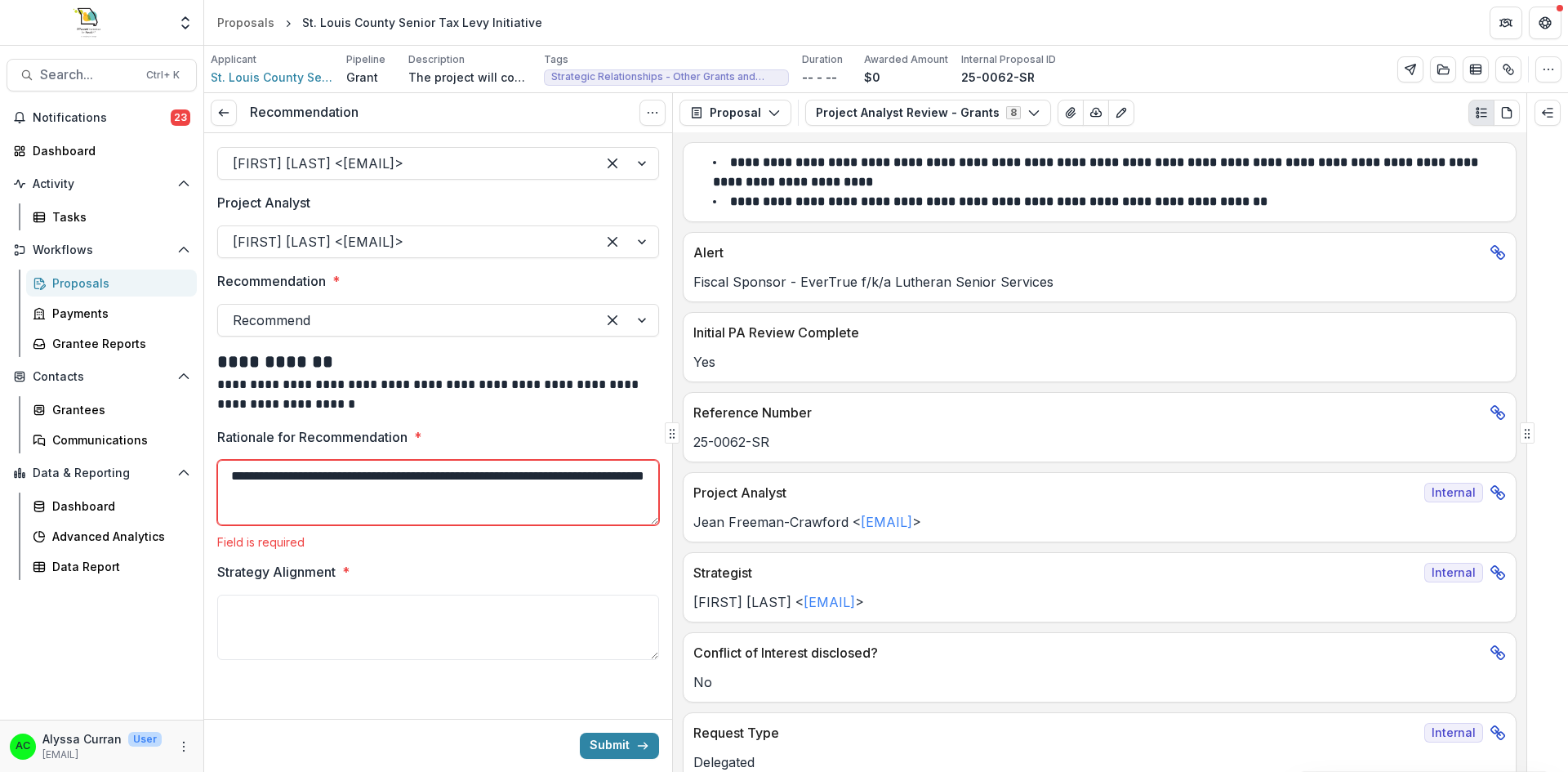 click on "**********" at bounding box center (438, 493) 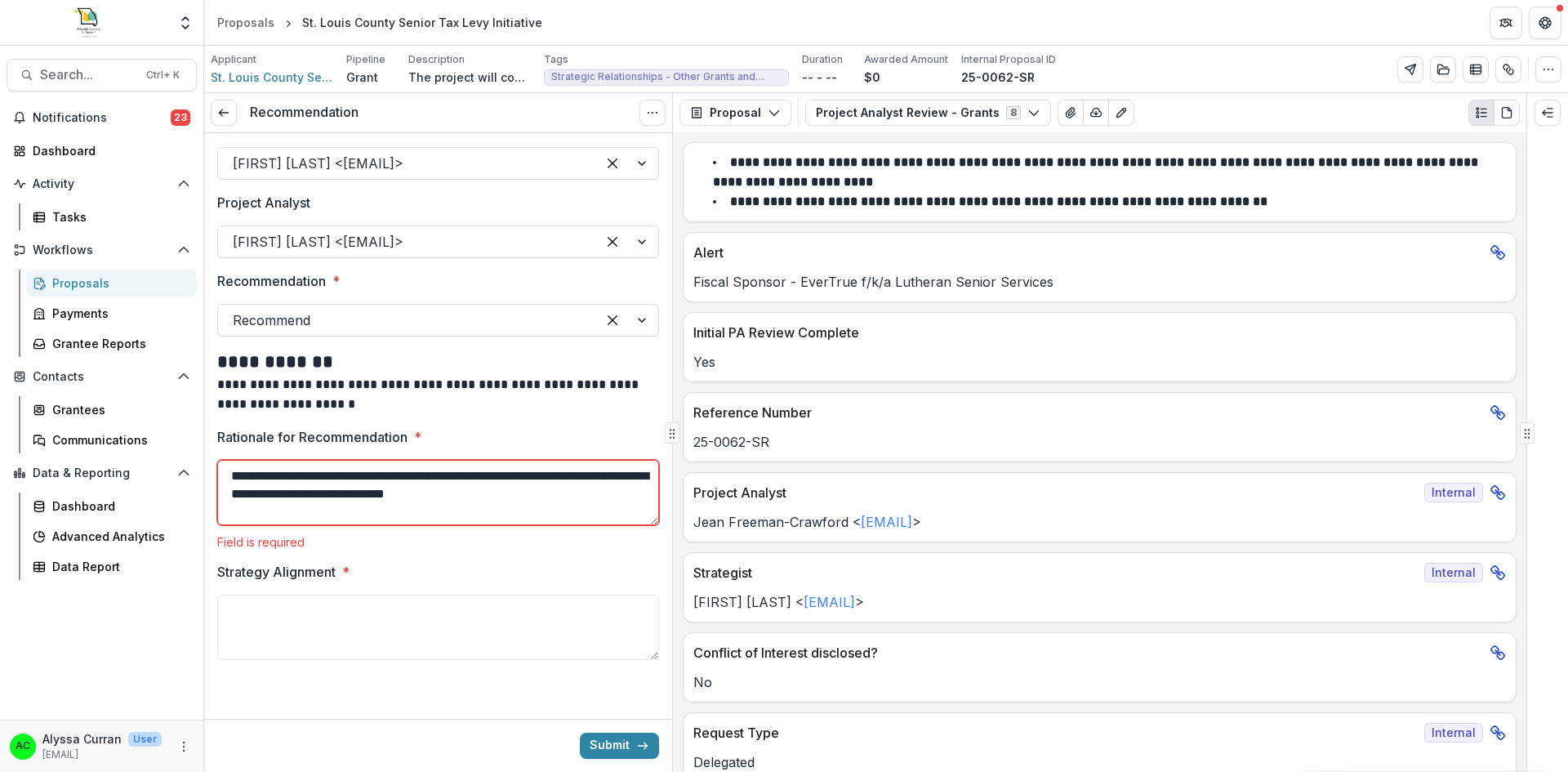 drag, startPoint x: 301, startPoint y: 495, endPoint x: 354, endPoint y: 499, distance: 53.150729 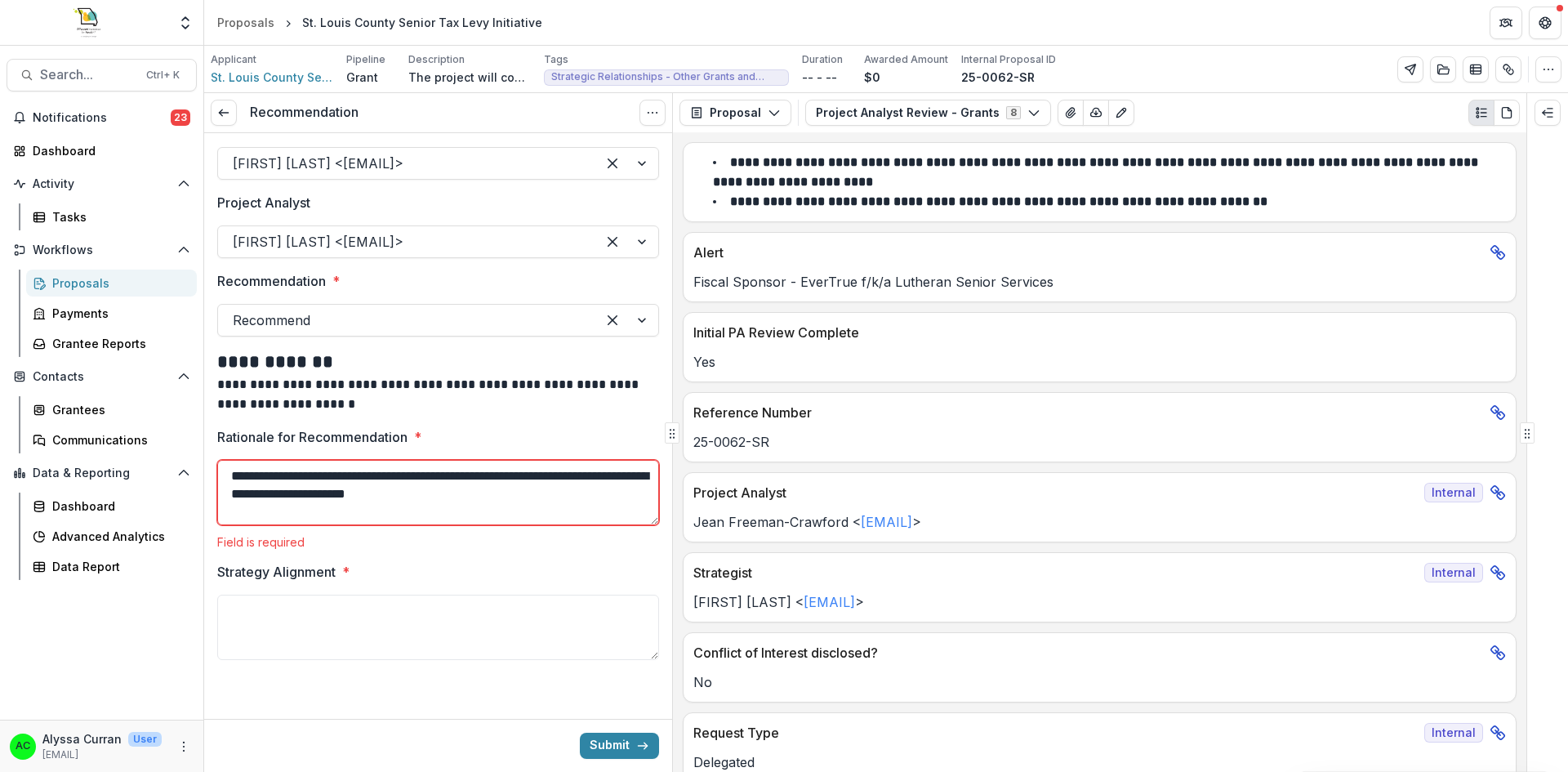 click on "**********" at bounding box center [438, 493] 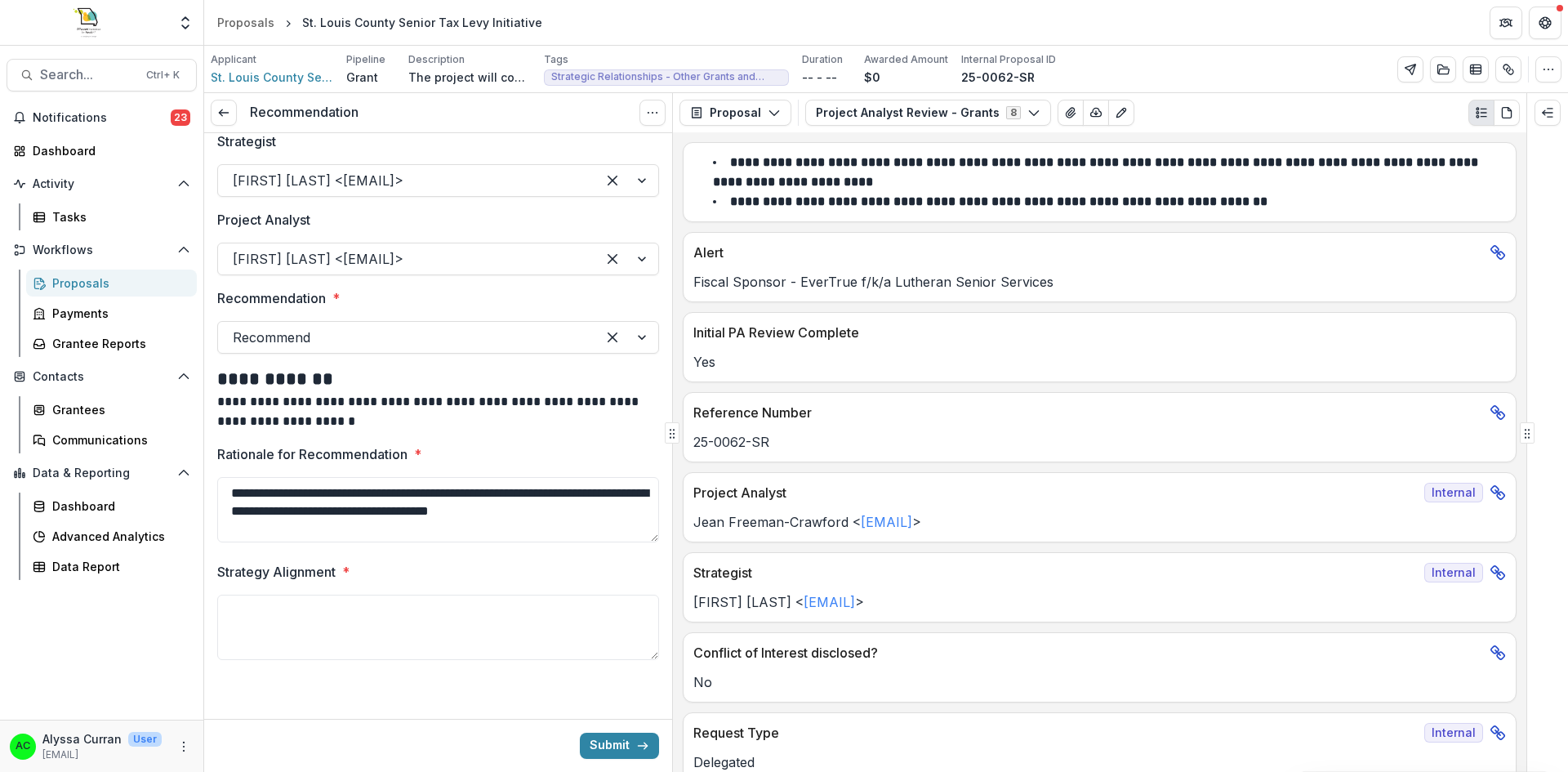 scroll, scrollTop: 93, scrollLeft: 0, axis: vertical 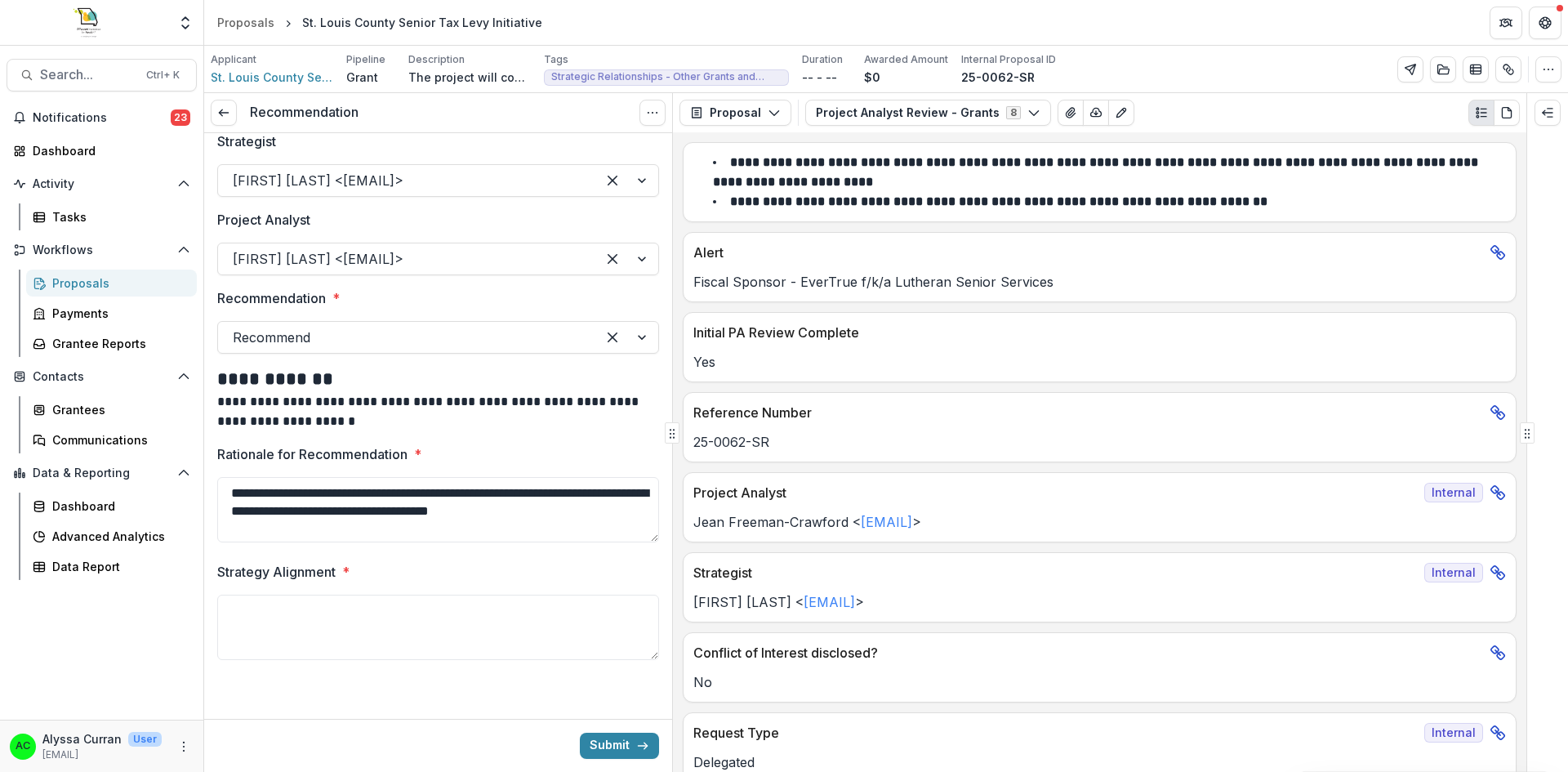 click on "**********" at bounding box center [438, 510] 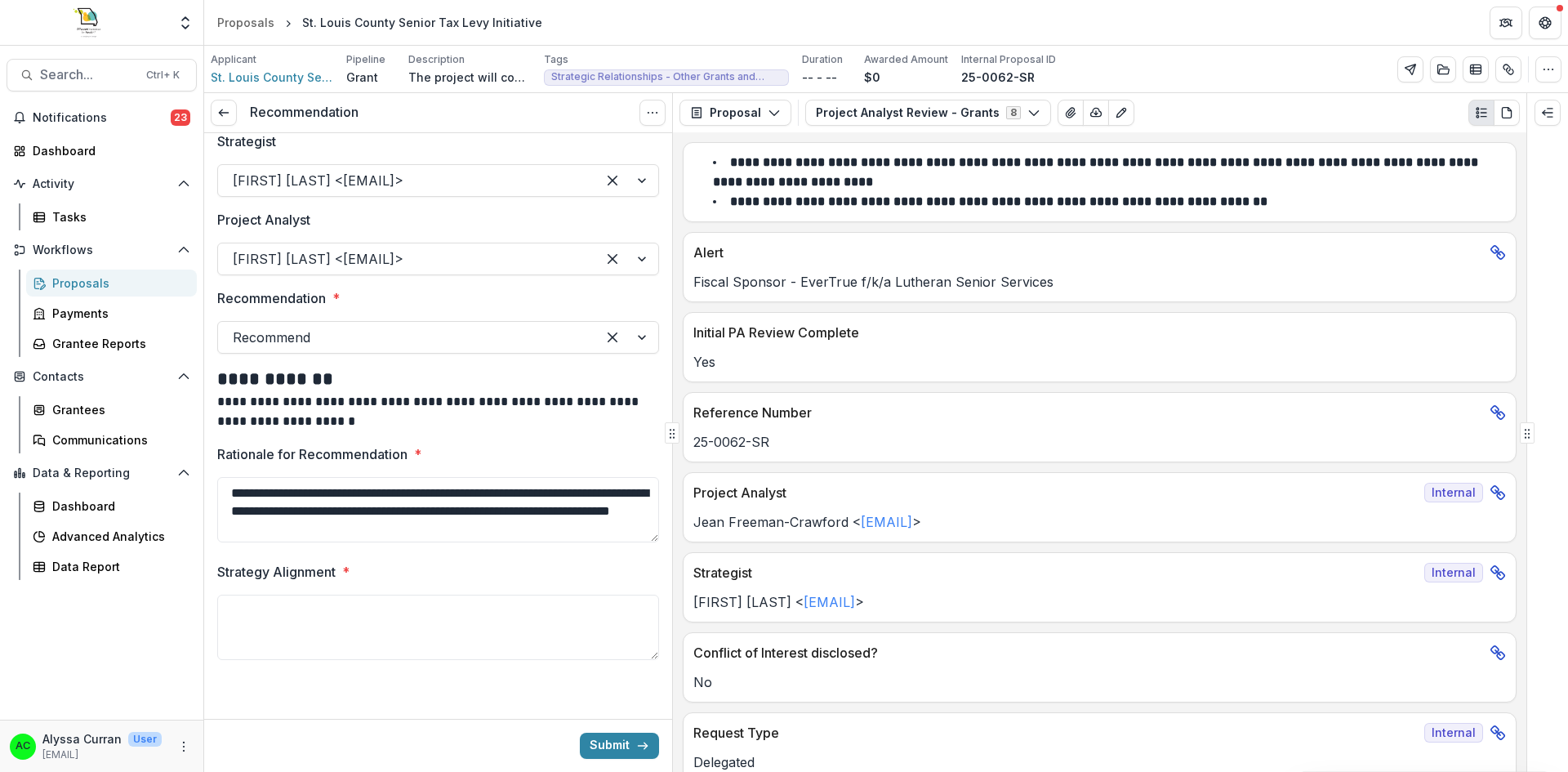 click on "**********" at bounding box center (438, 510) 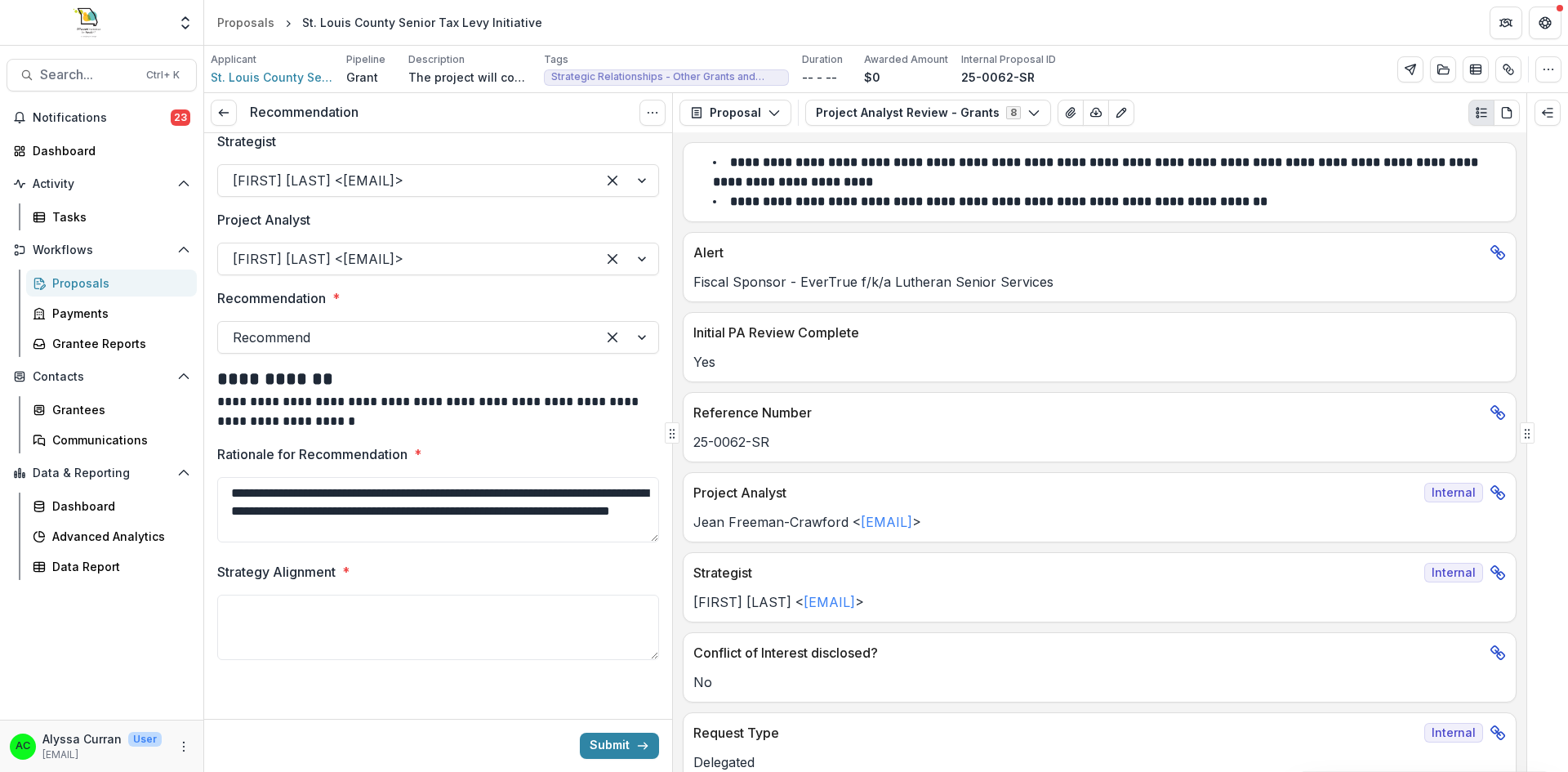 drag, startPoint x: 539, startPoint y: 529, endPoint x: 398, endPoint y: 503, distance: 143.37713 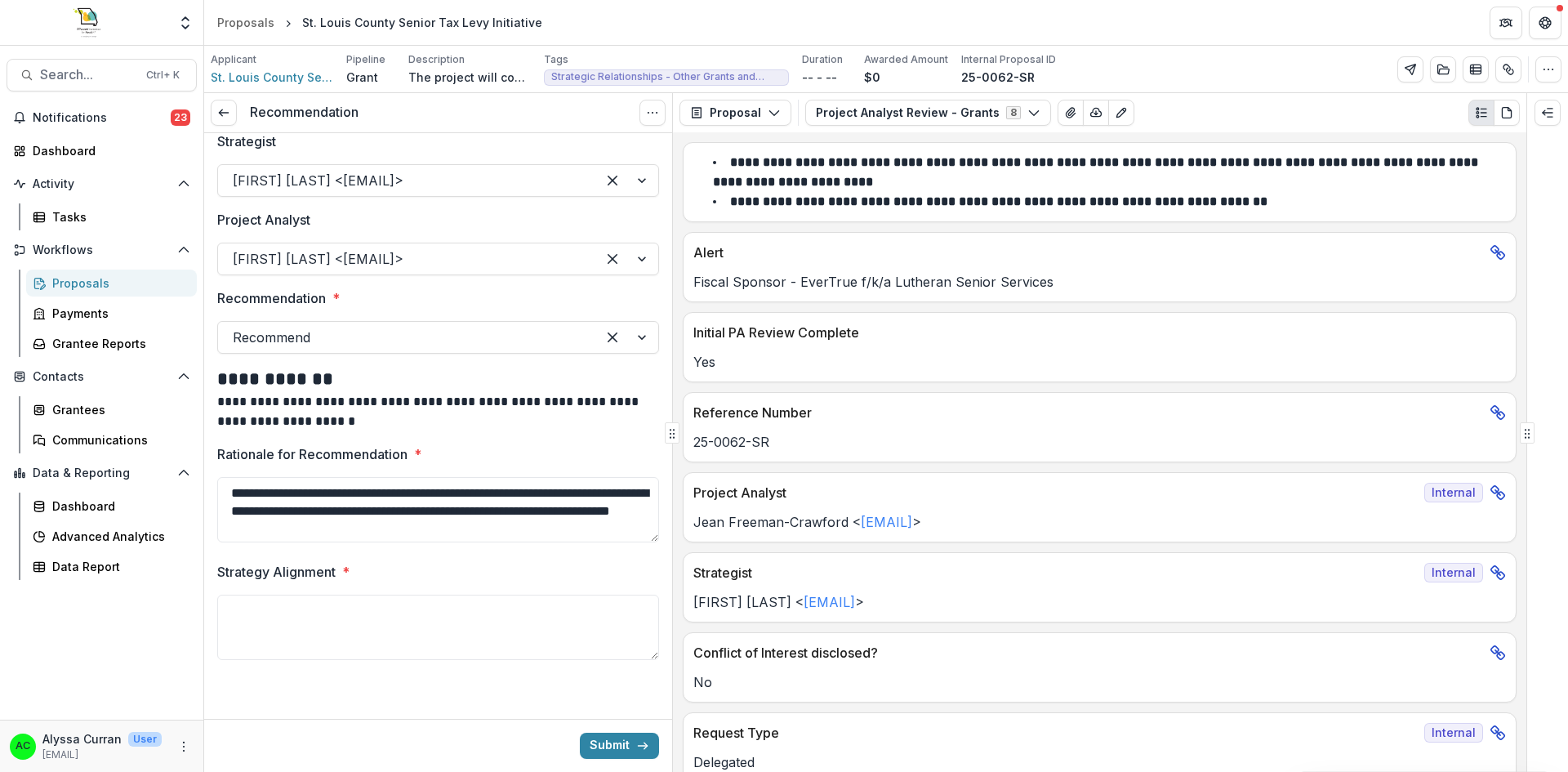 click on "**********" at bounding box center [438, 510] 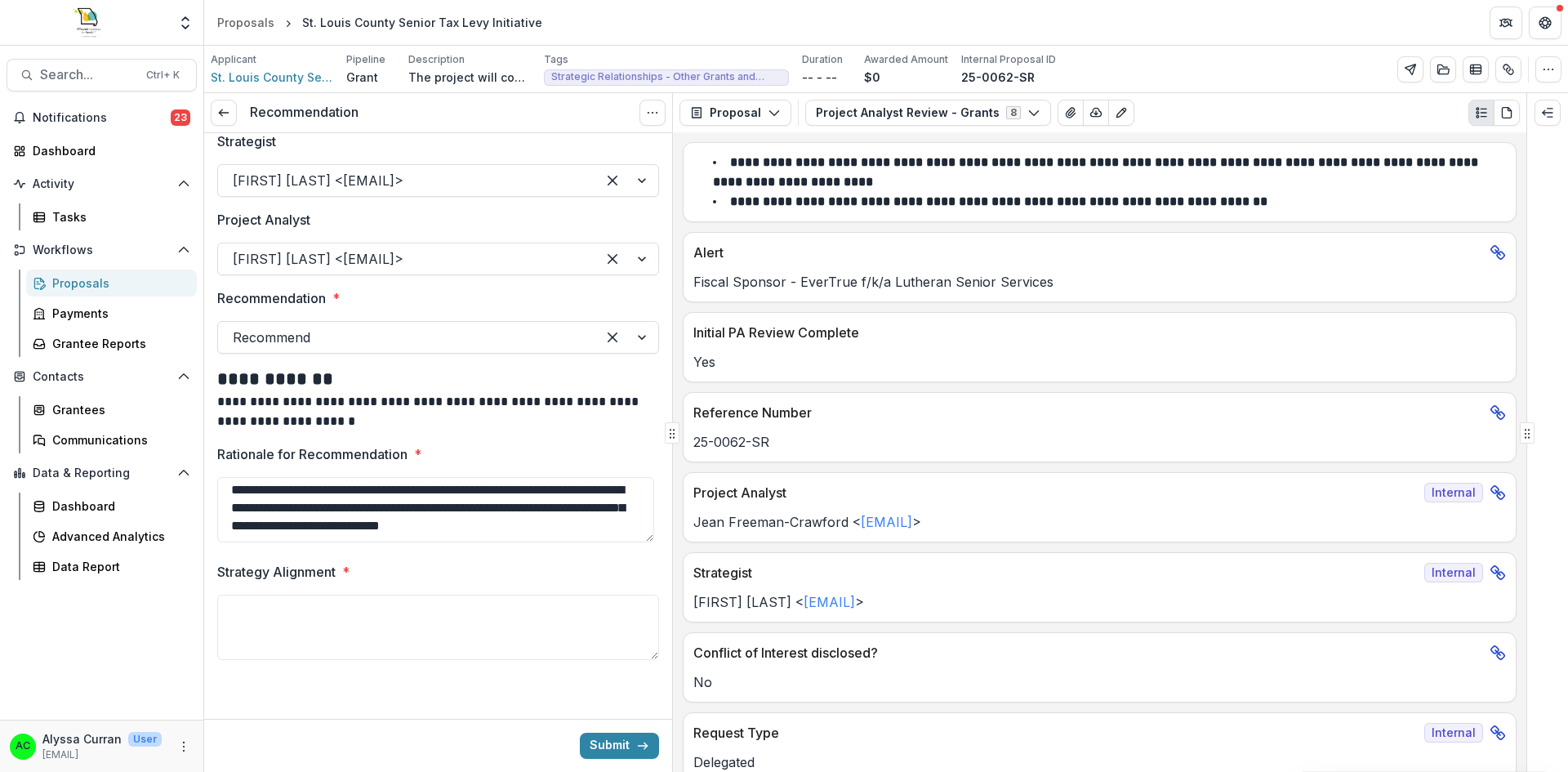 scroll, scrollTop: 14, scrollLeft: 0, axis: vertical 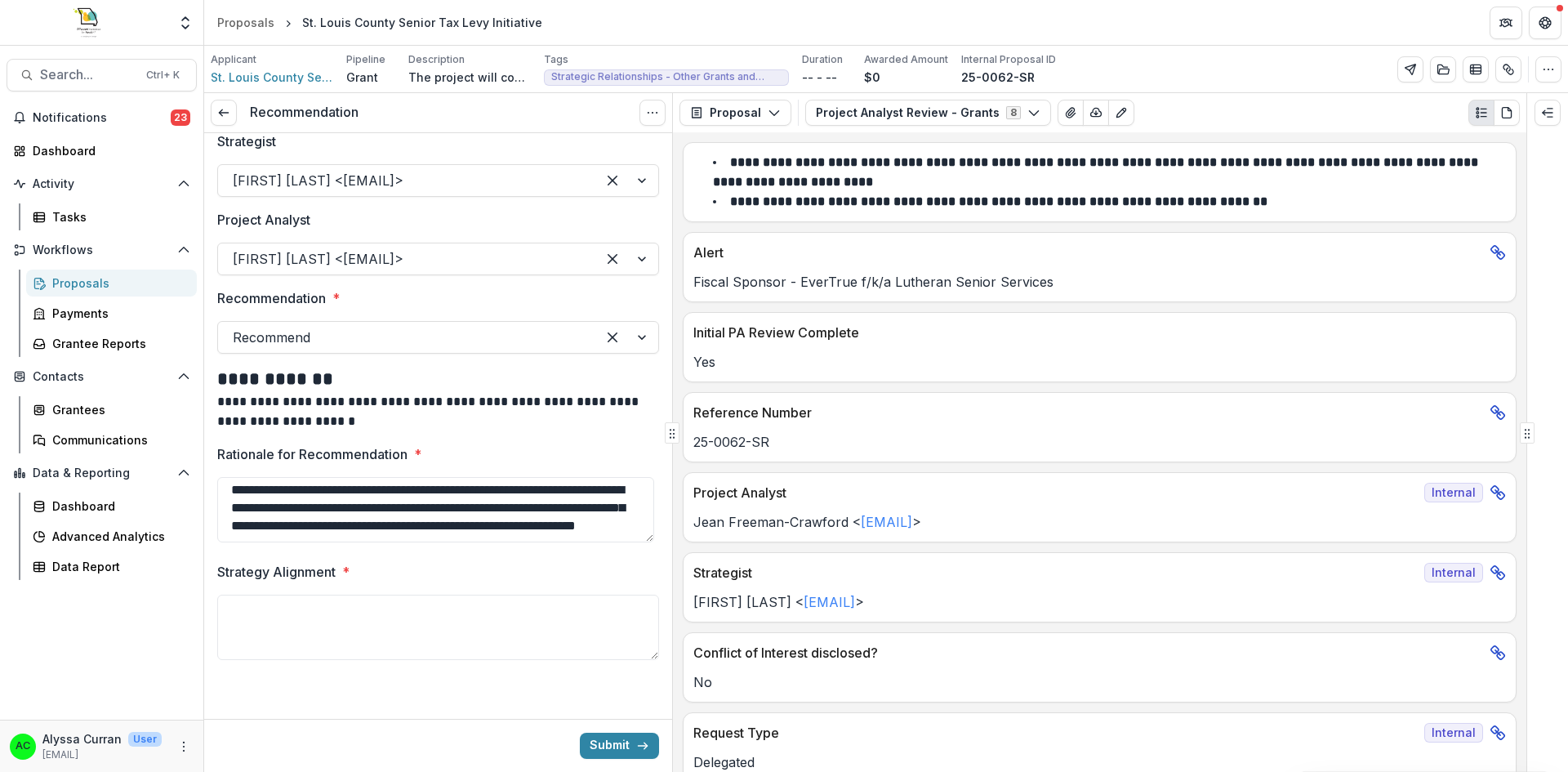 click on "**********" at bounding box center [435, 510] 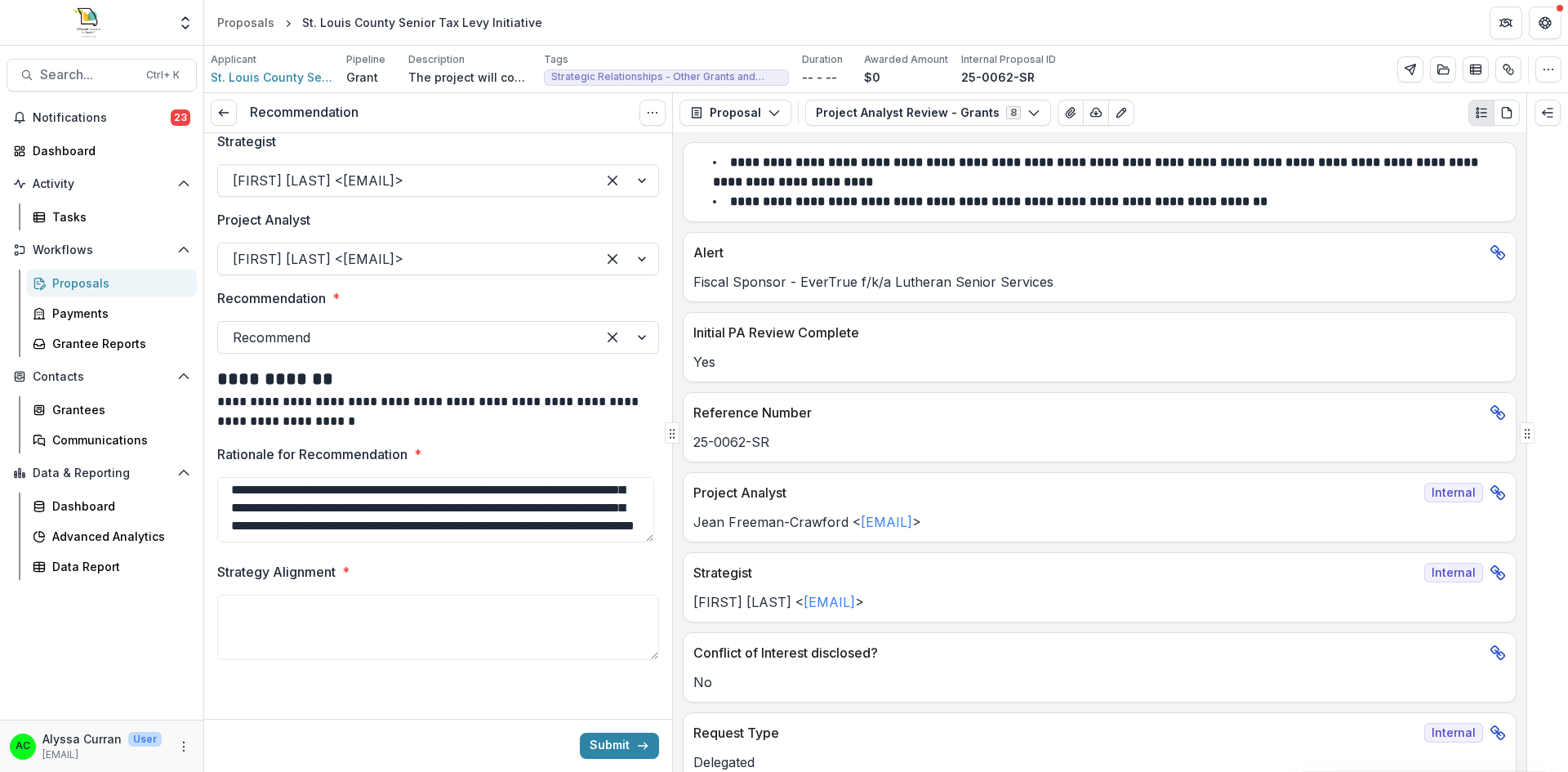 scroll, scrollTop: 50, scrollLeft: 0, axis: vertical 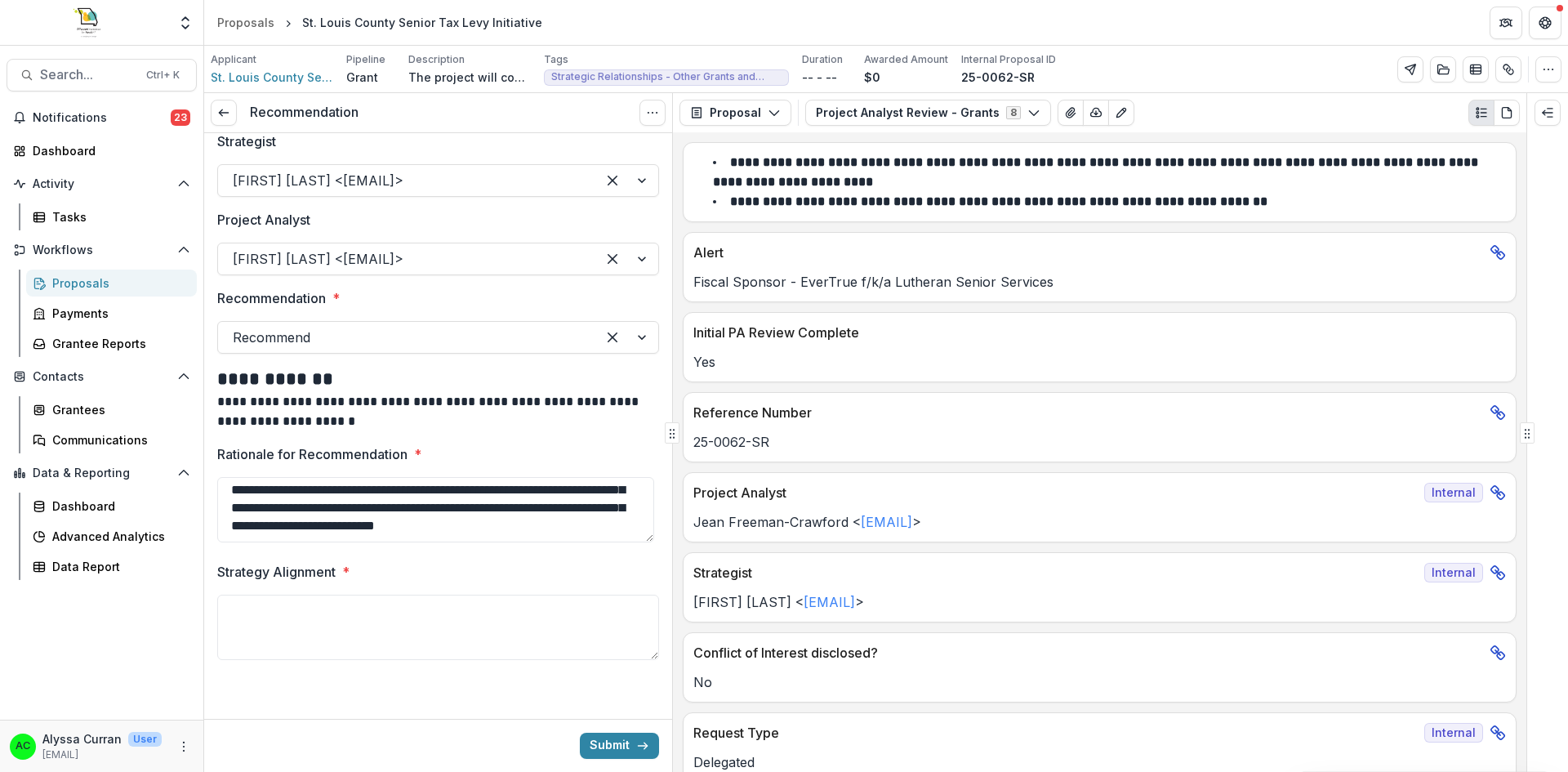 drag, startPoint x: 421, startPoint y: 533, endPoint x: 343, endPoint y: 540, distance: 78.31347 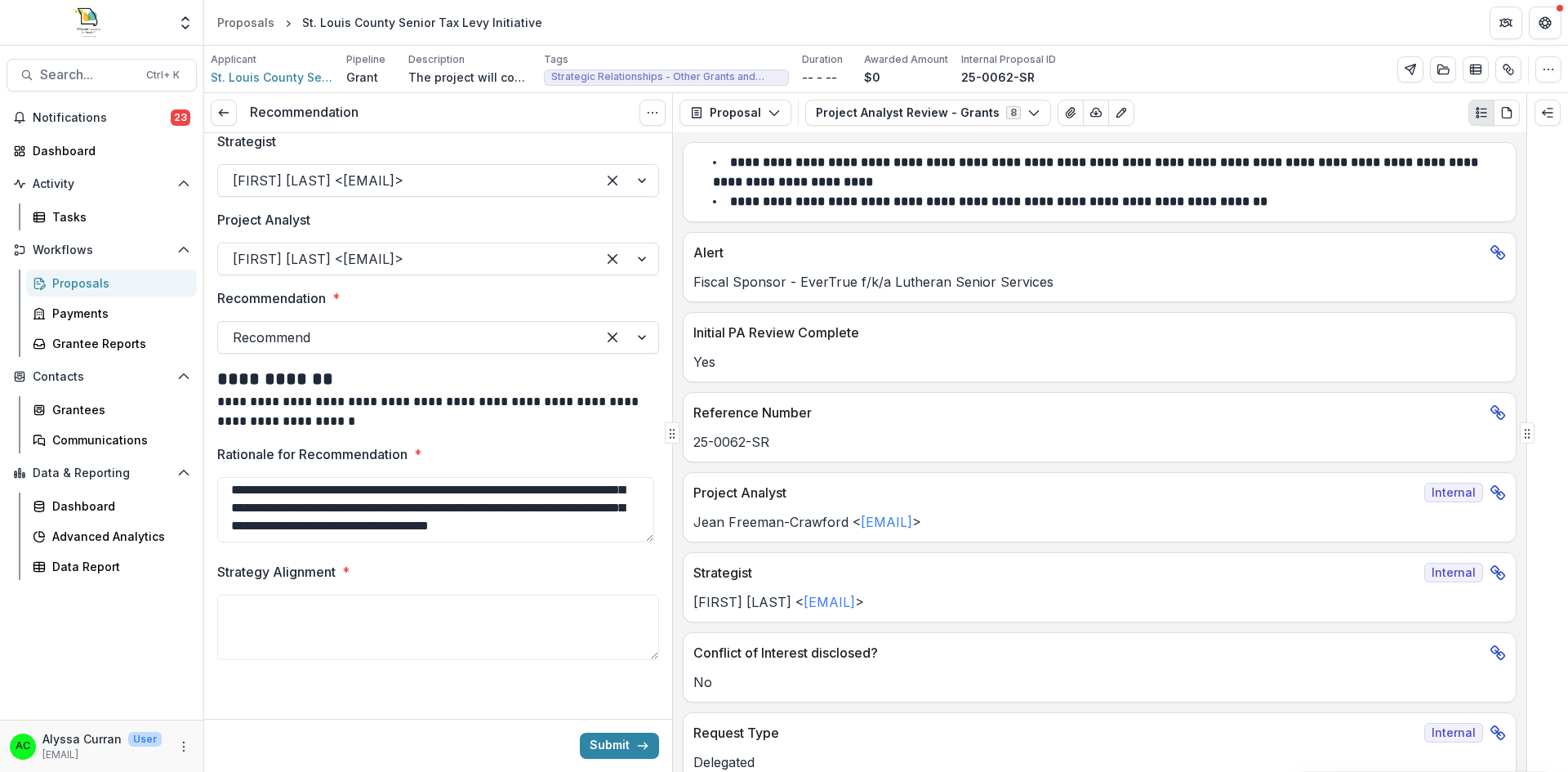click on "**********" at bounding box center (435, 510) 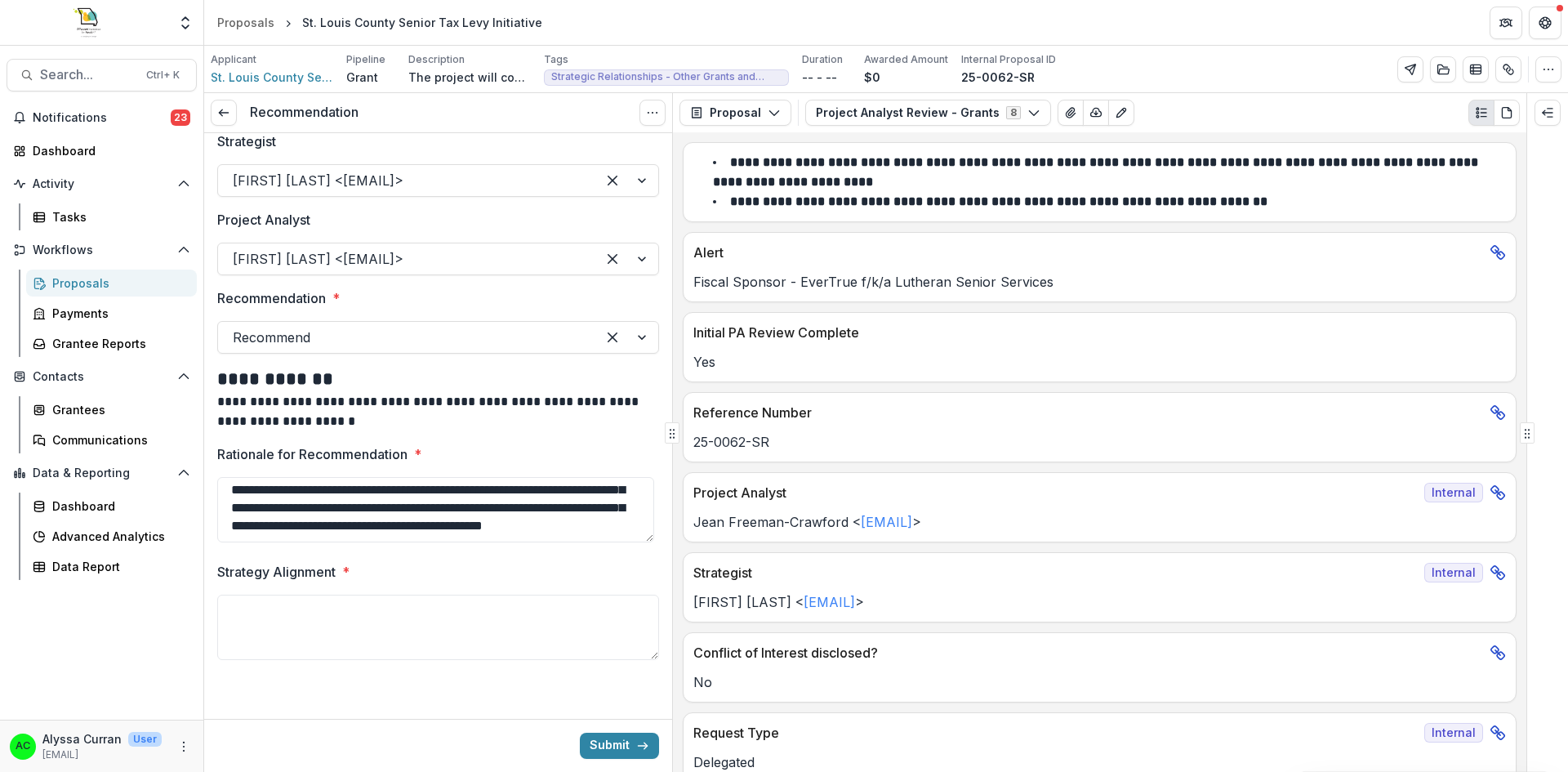 scroll, scrollTop: 86, scrollLeft: 0, axis: vertical 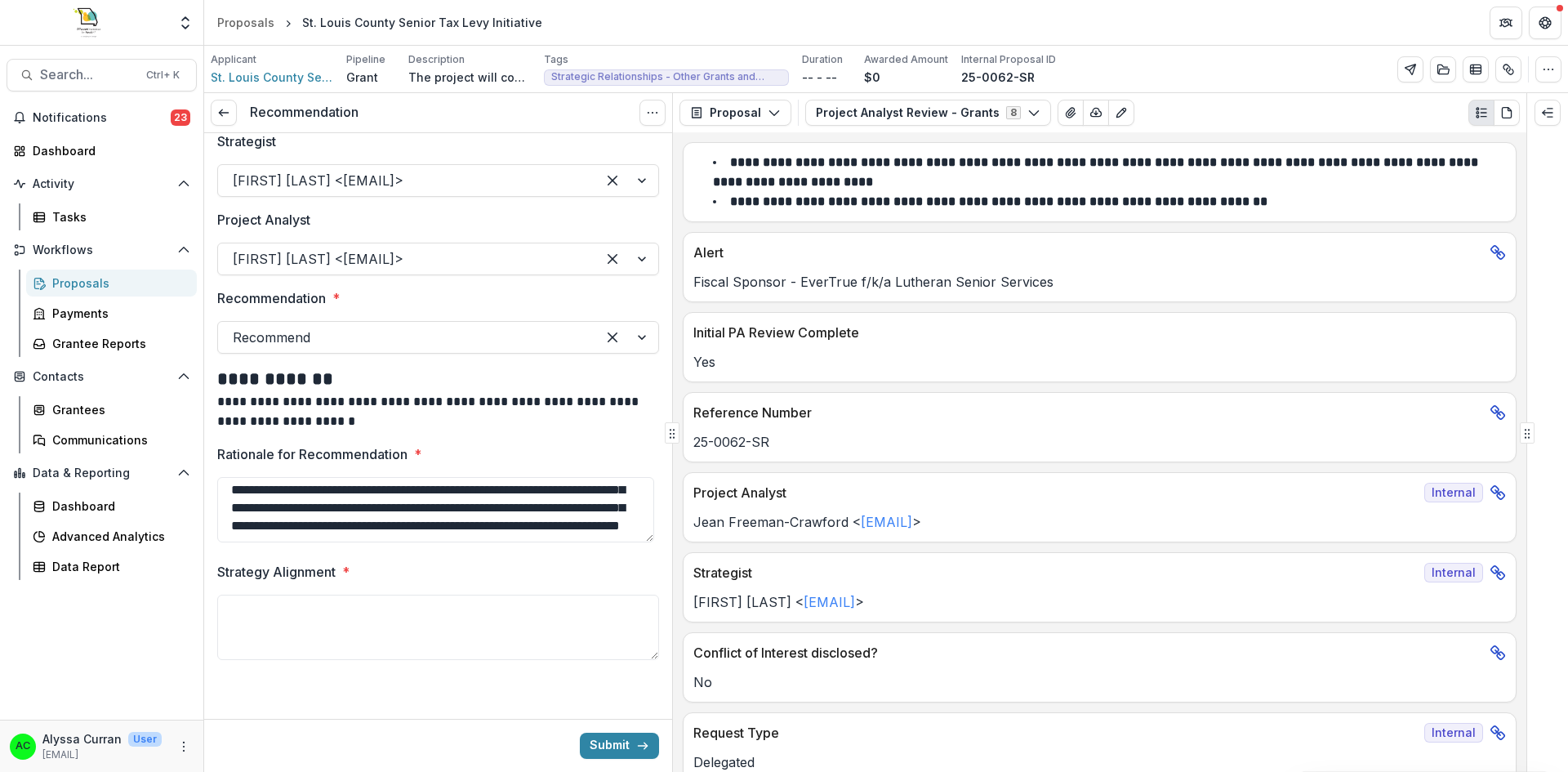 click on "**********" at bounding box center (435, 510) 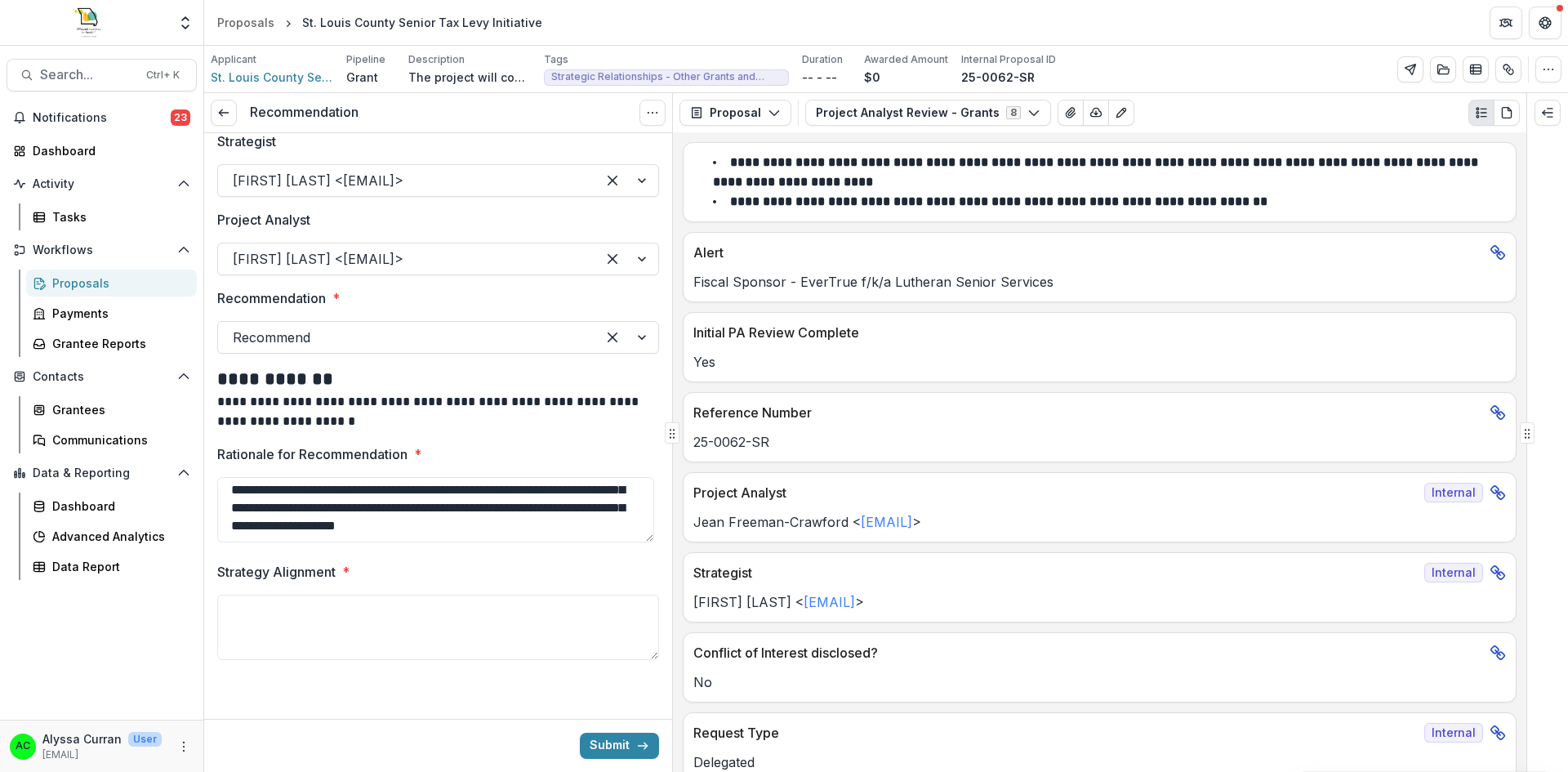 click on "**********" at bounding box center (435, 510) 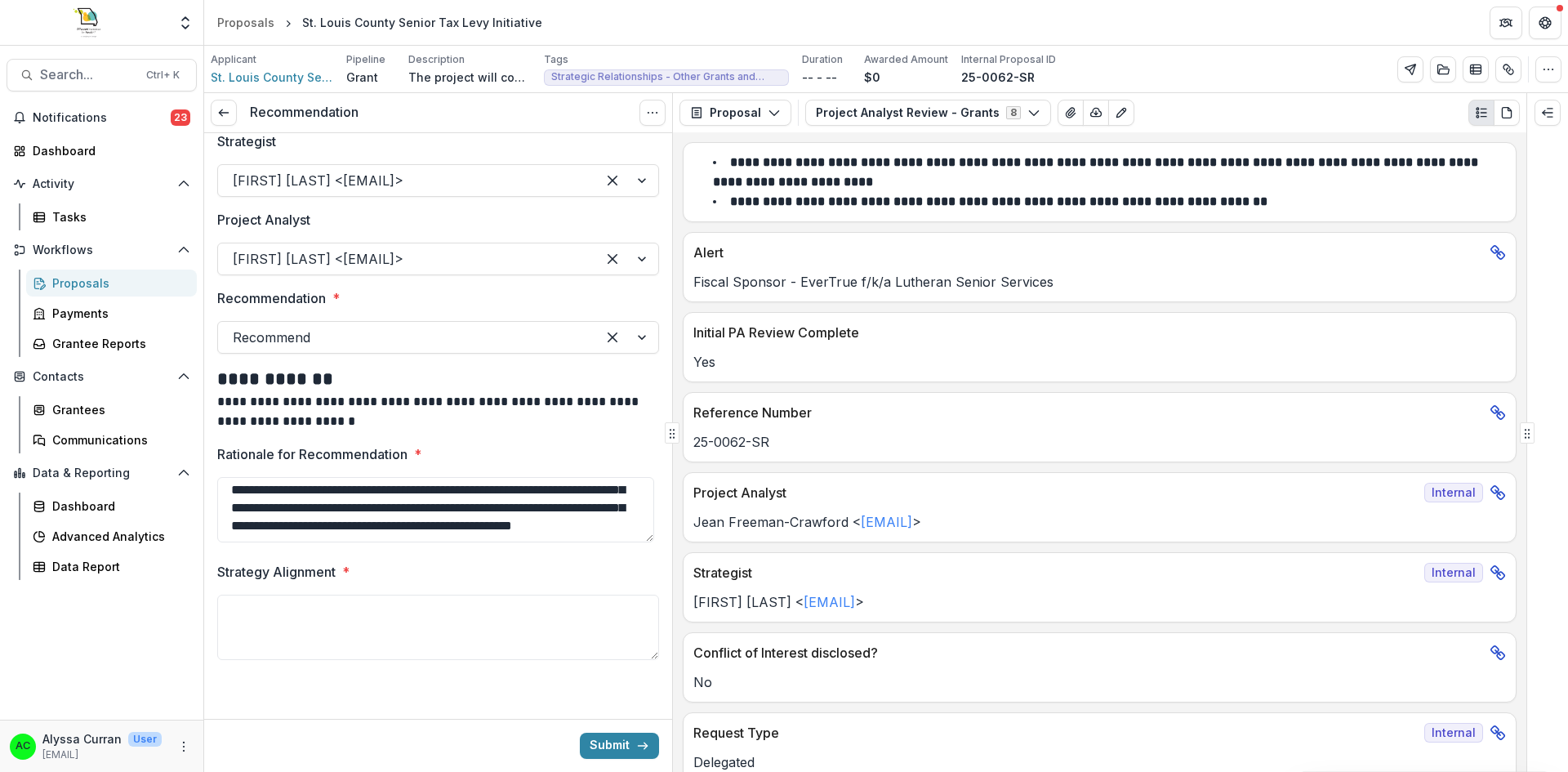 click on "**********" at bounding box center [435, 510] 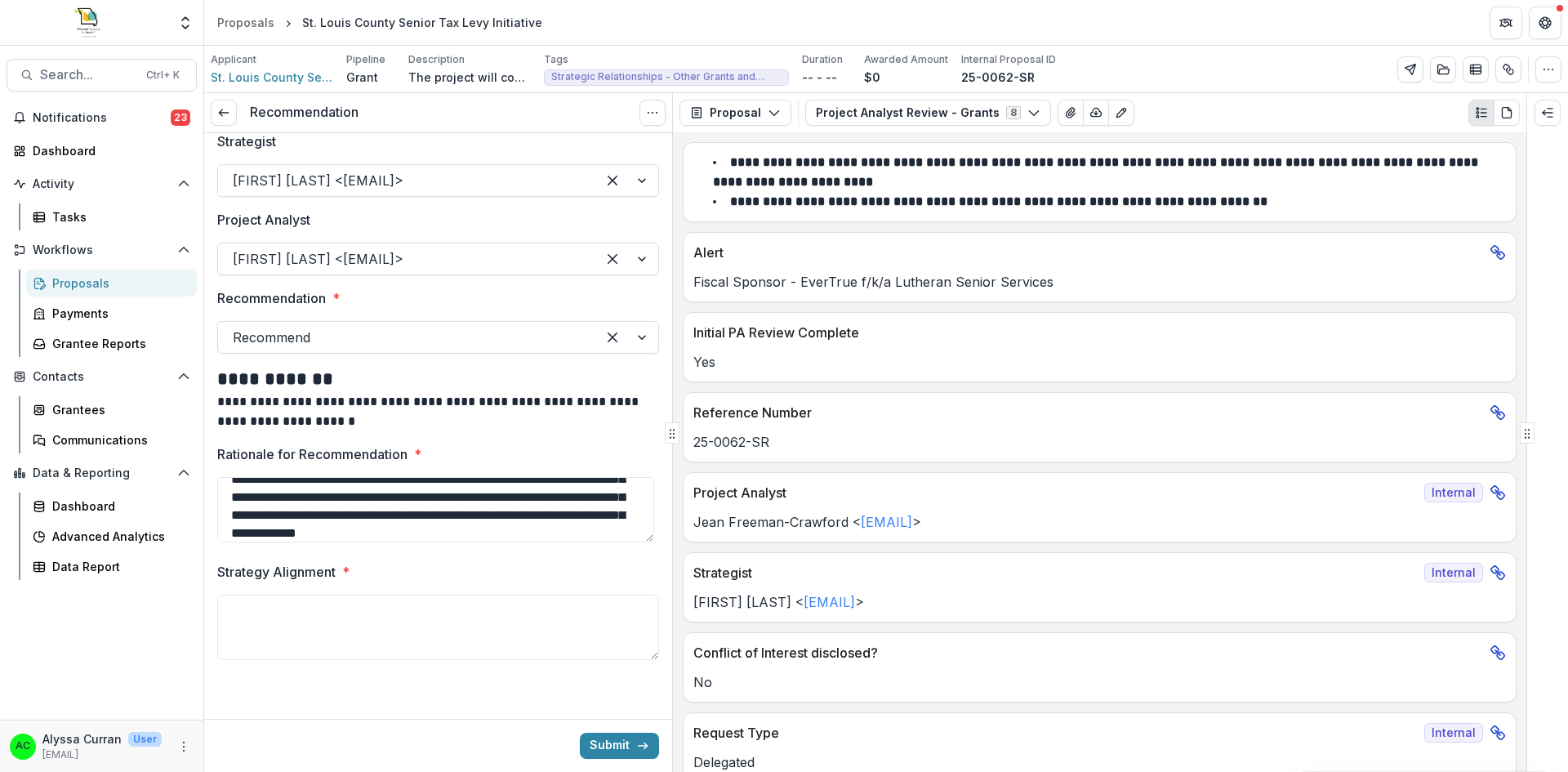 click on "**********" at bounding box center (435, 510) 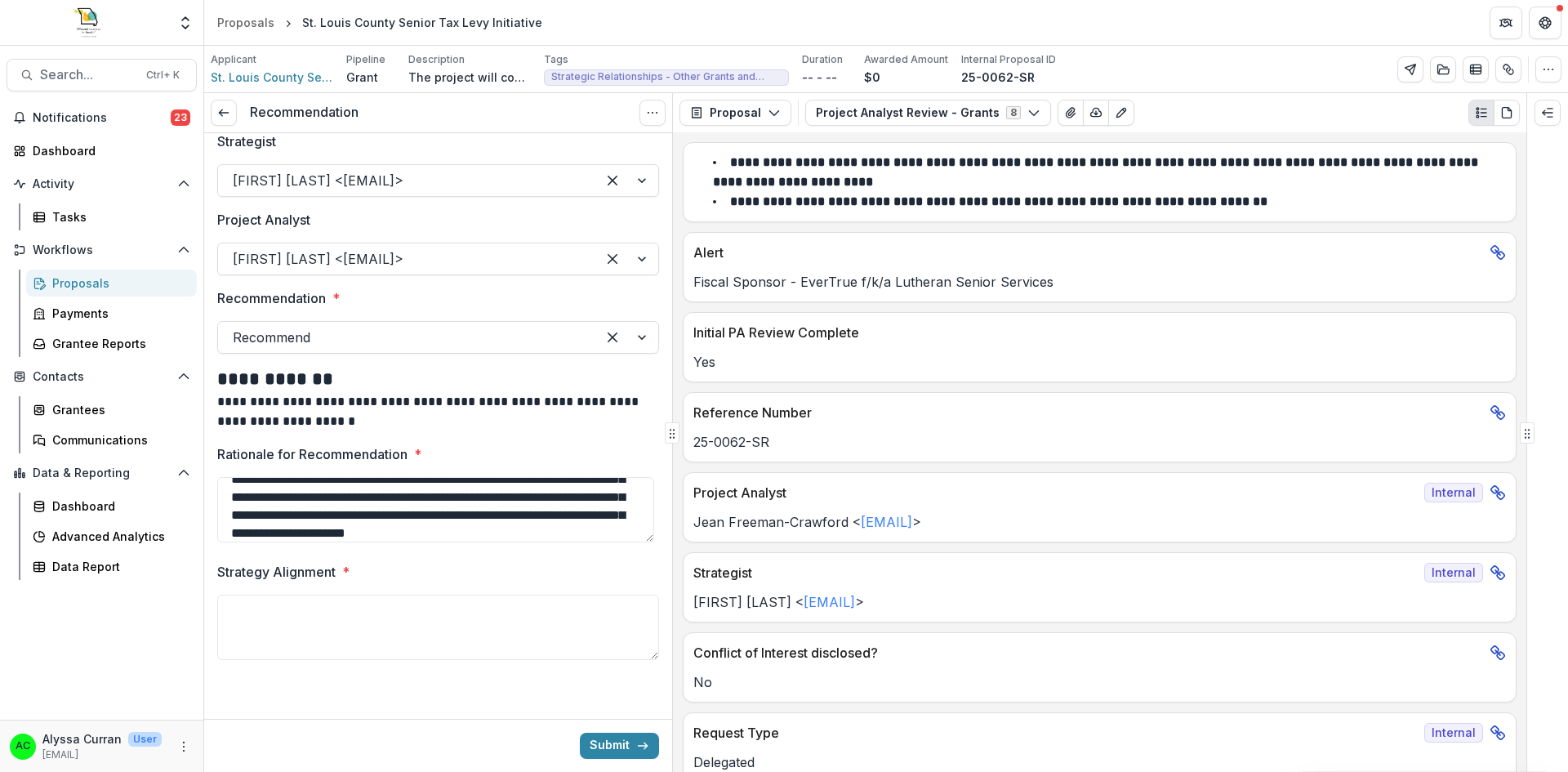 drag, startPoint x: 546, startPoint y: 511, endPoint x: 609, endPoint y: 518, distance: 63.3877 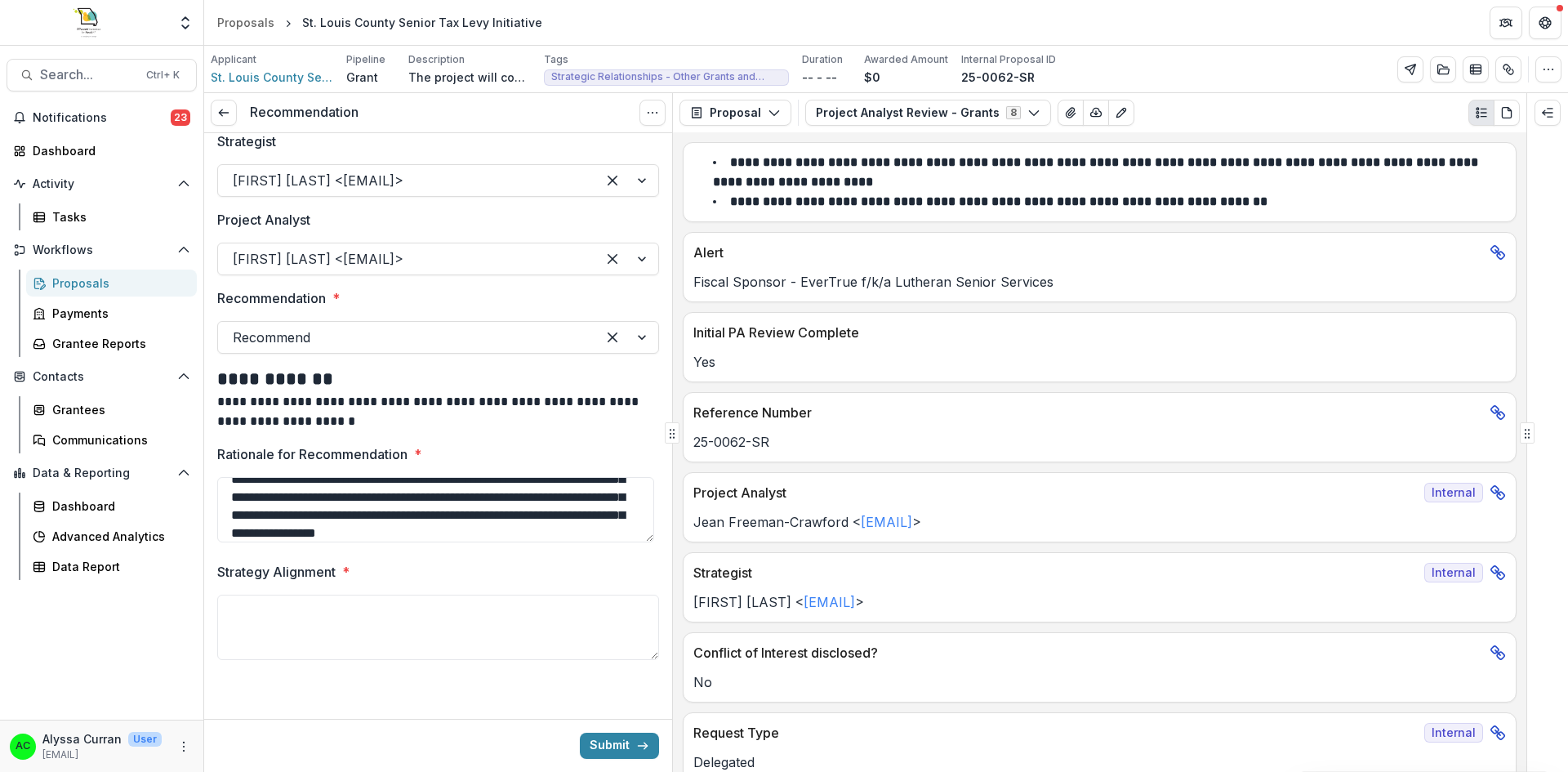click on "**********" at bounding box center (438, 366) 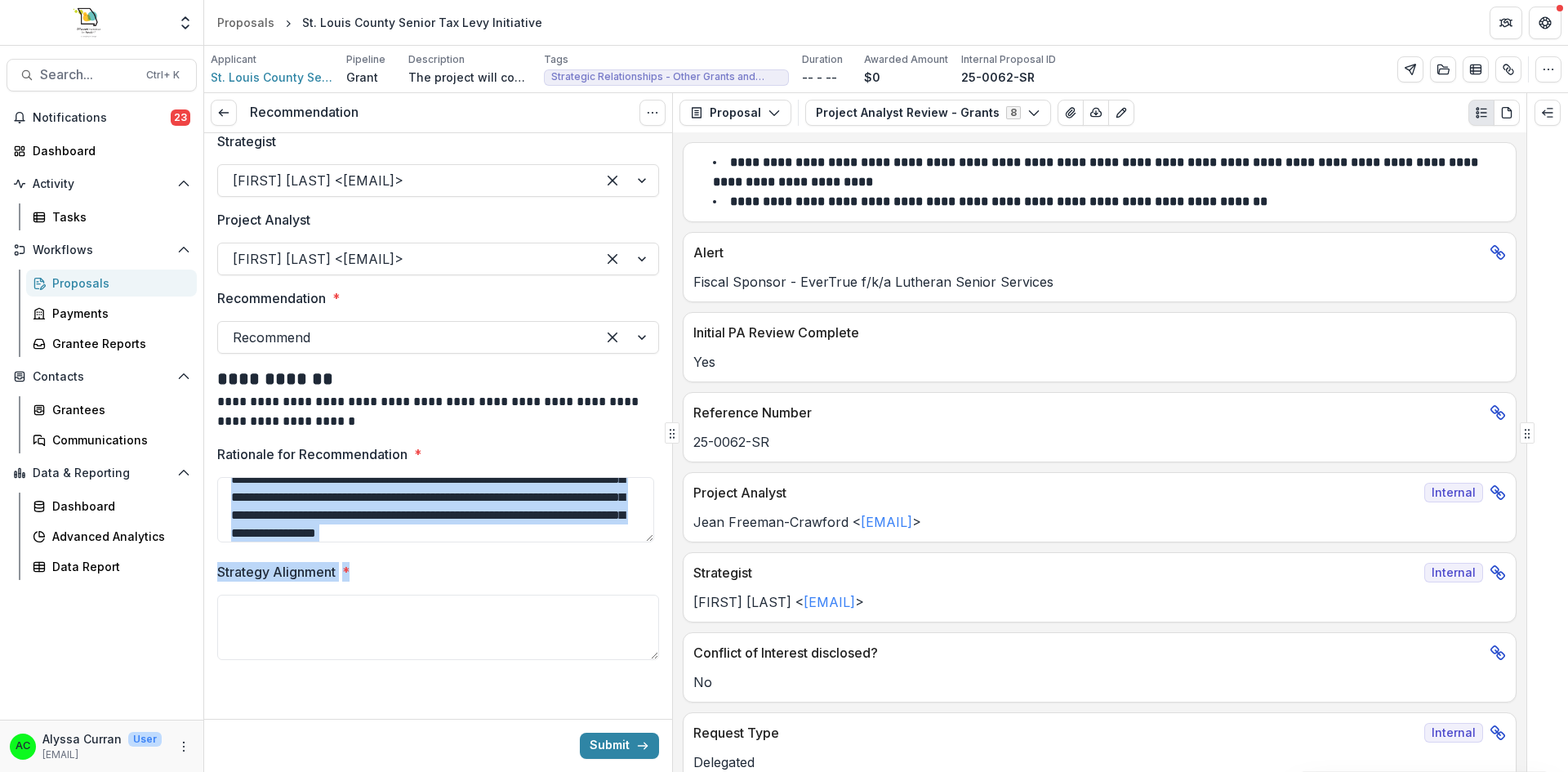 drag, startPoint x: 644, startPoint y: 542, endPoint x: 650, endPoint y: 587, distance: 45.398238 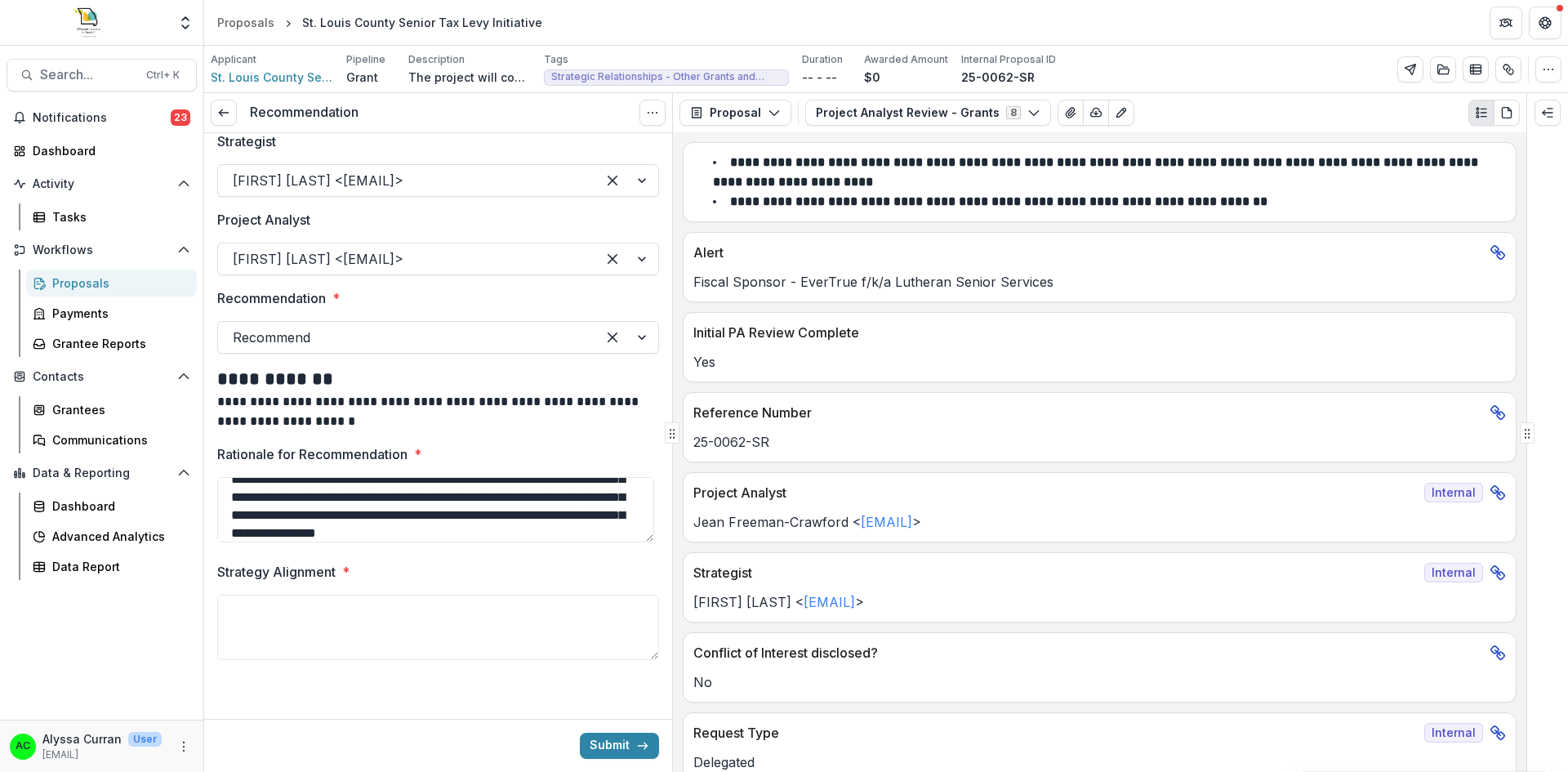 click on "**********" at bounding box center [435, 510] 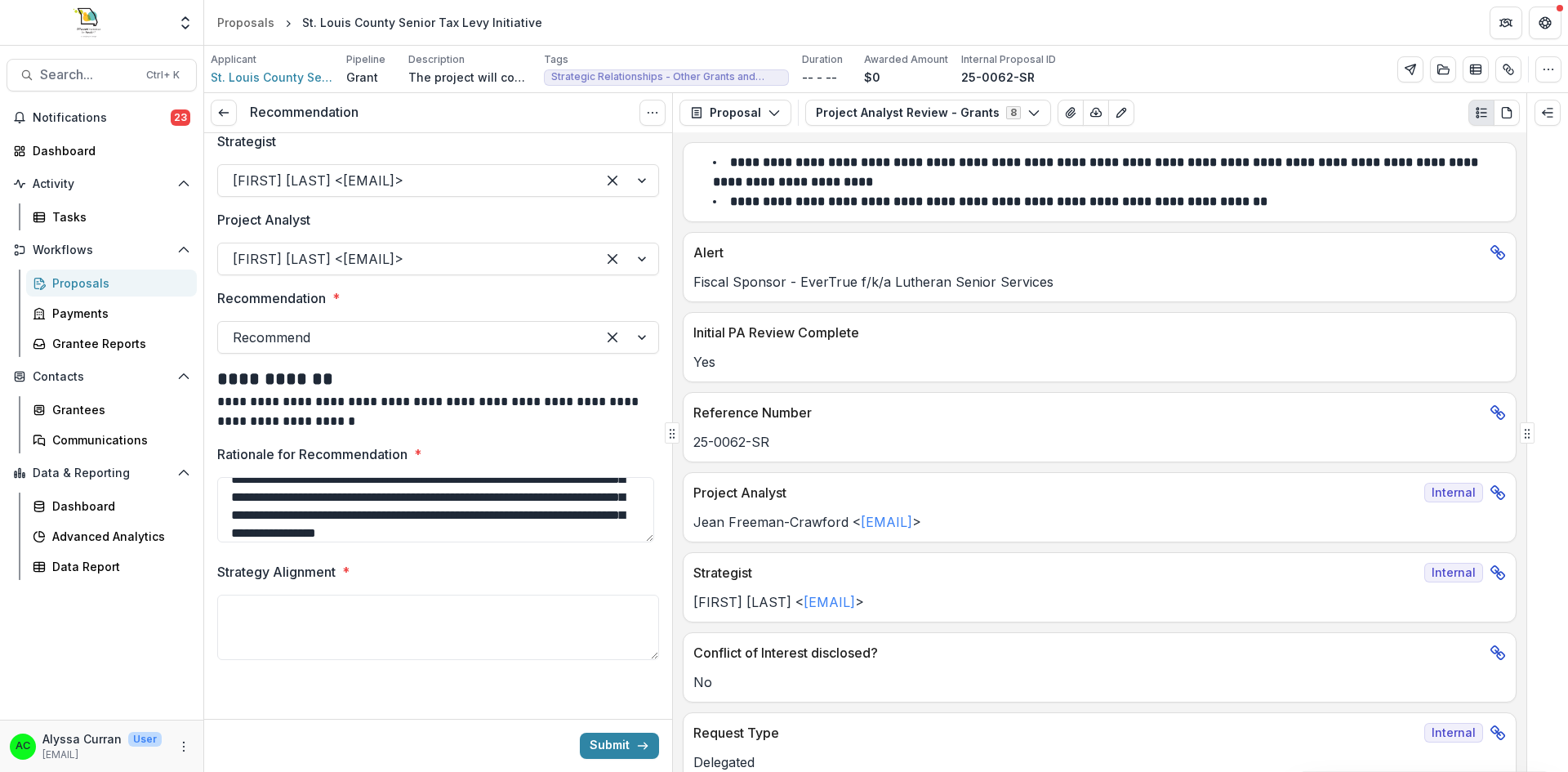 click on "**********" at bounding box center (438, 497) 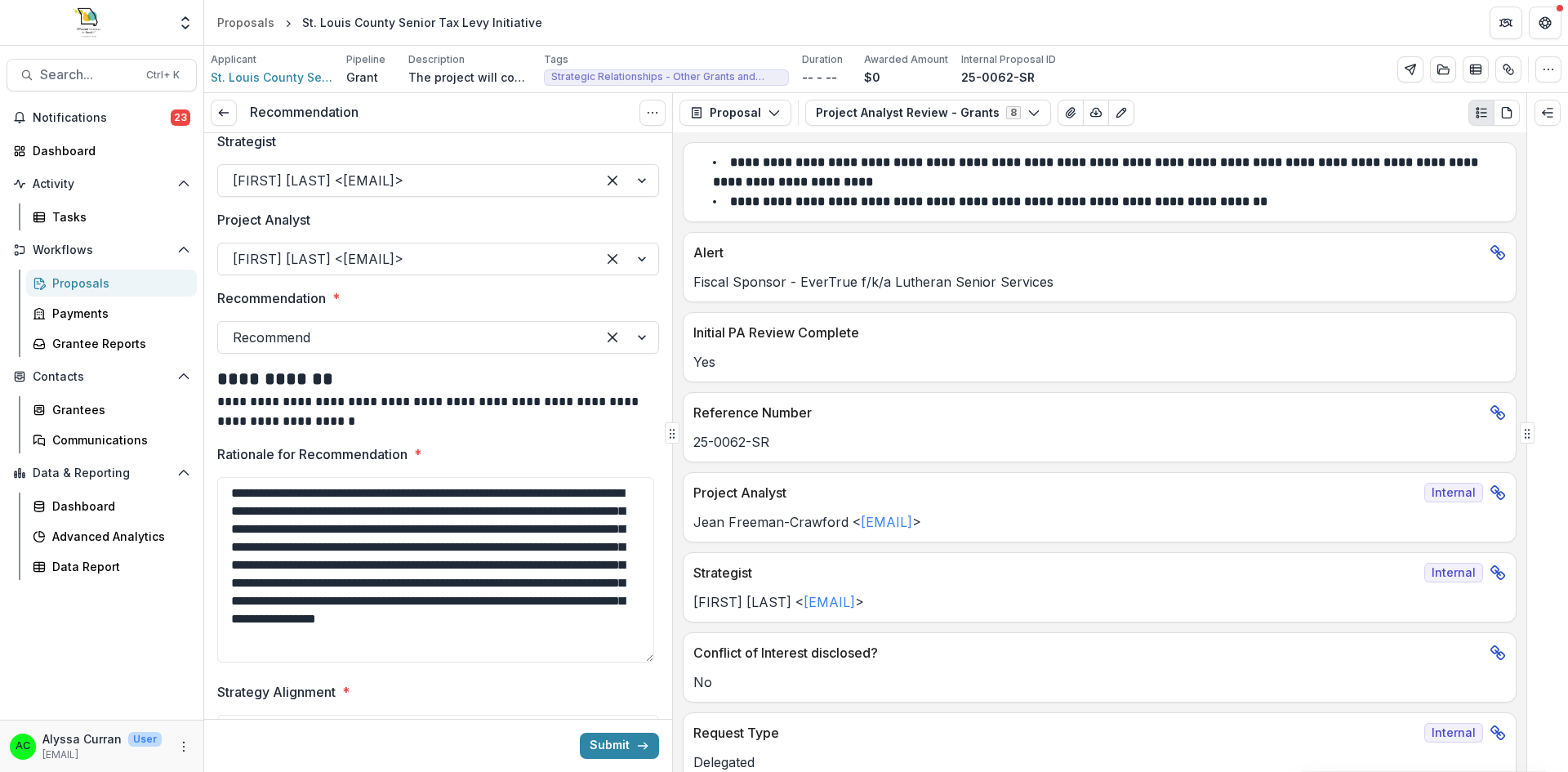 scroll, scrollTop: 4, scrollLeft: 0, axis: vertical 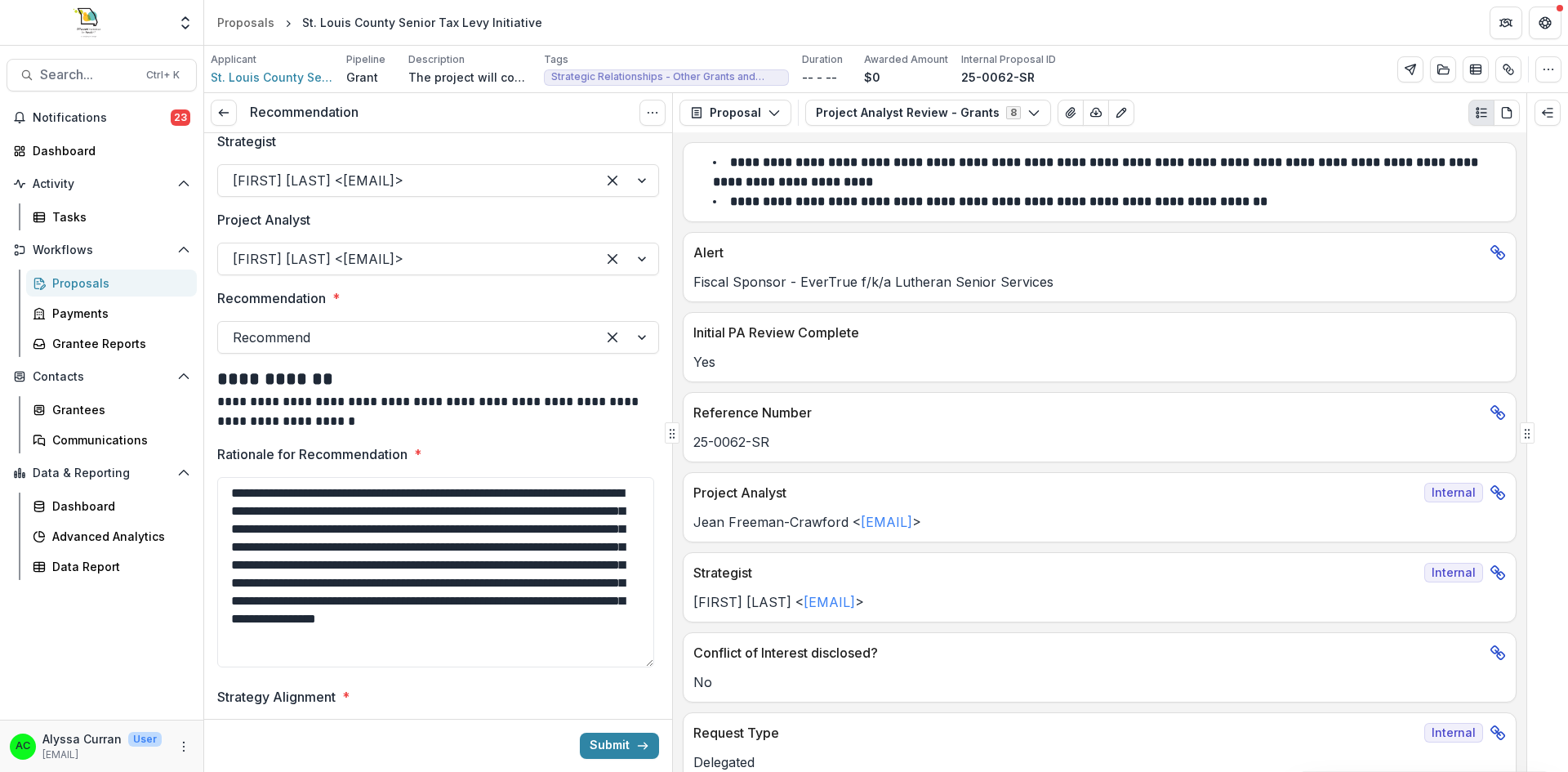 drag, startPoint x: 650, startPoint y: 539, endPoint x: 653, endPoint y: 664, distance: 125.03599 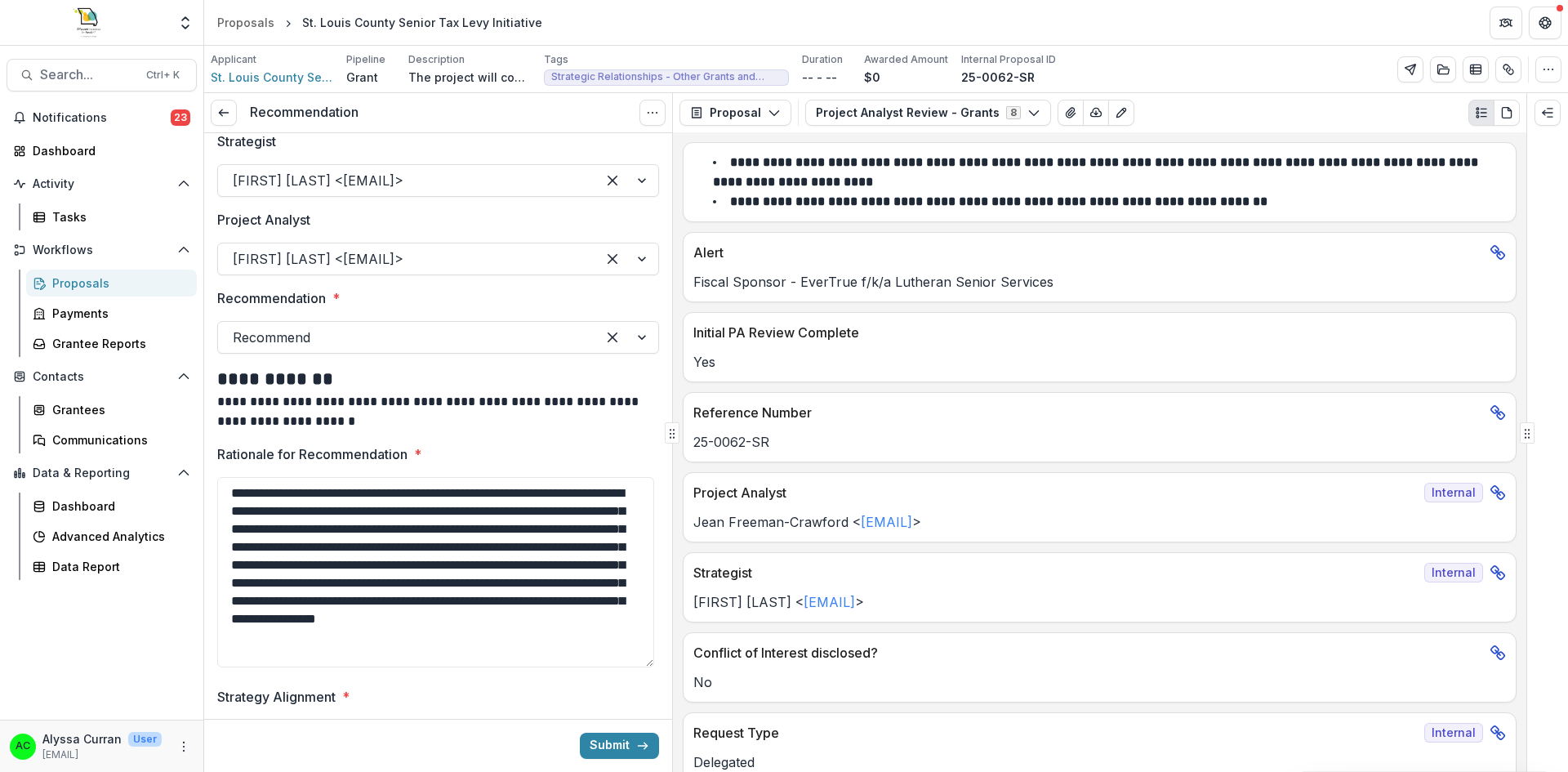 click on "**********" at bounding box center [435, 572] 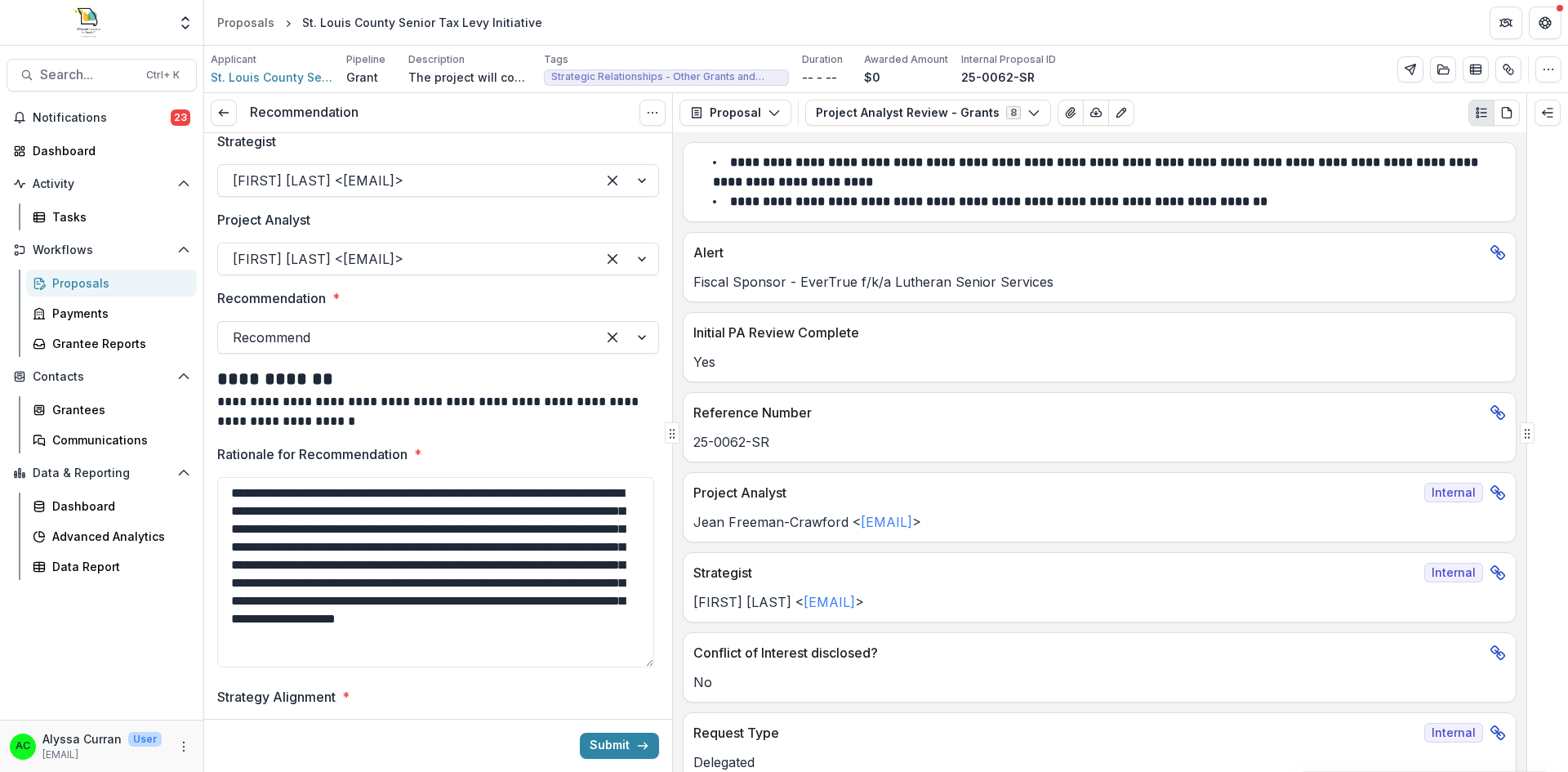 scroll, scrollTop: 33, scrollLeft: 0, axis: vertical 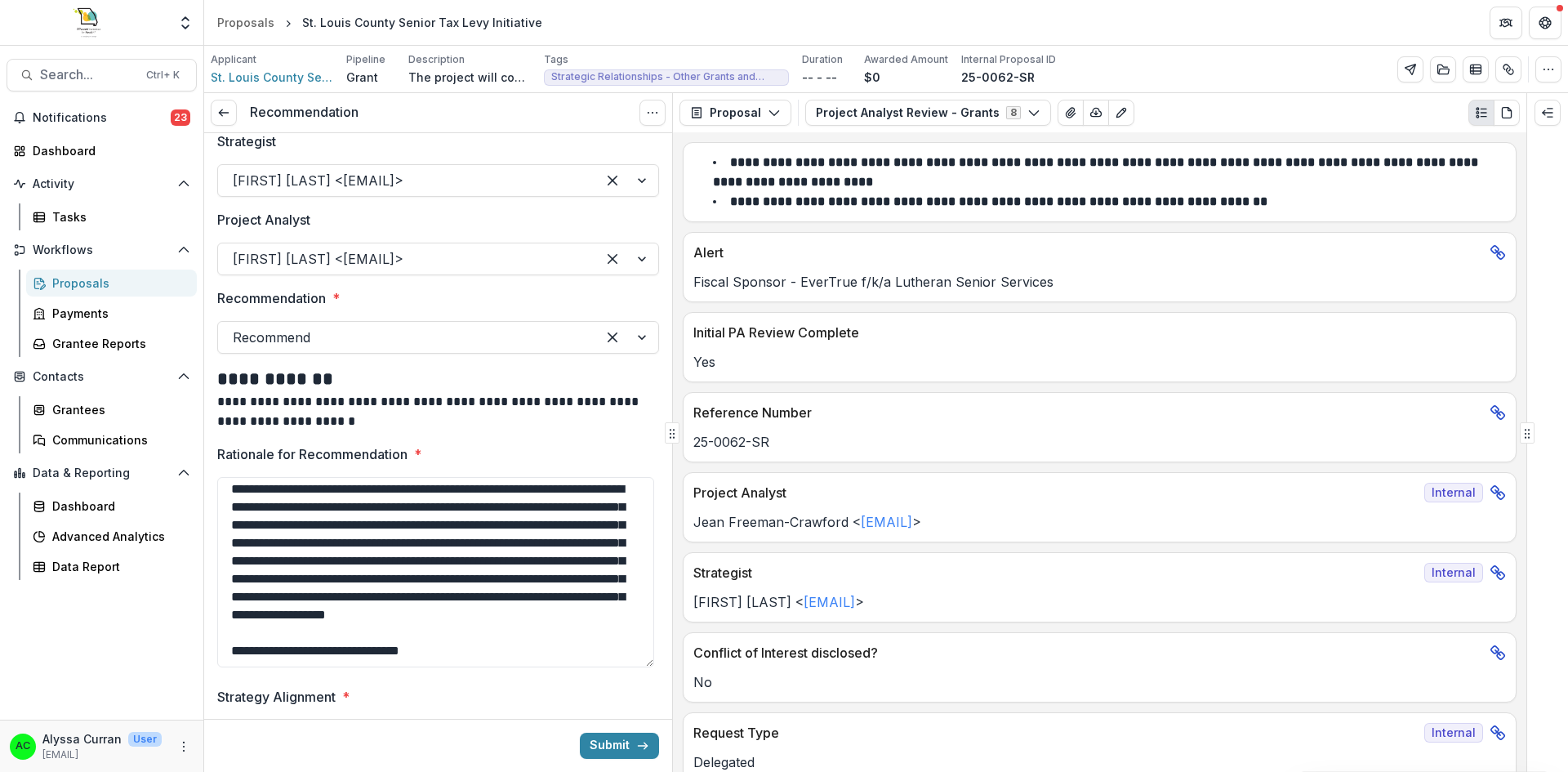 click on "**********" at bounding box center [435, 572] 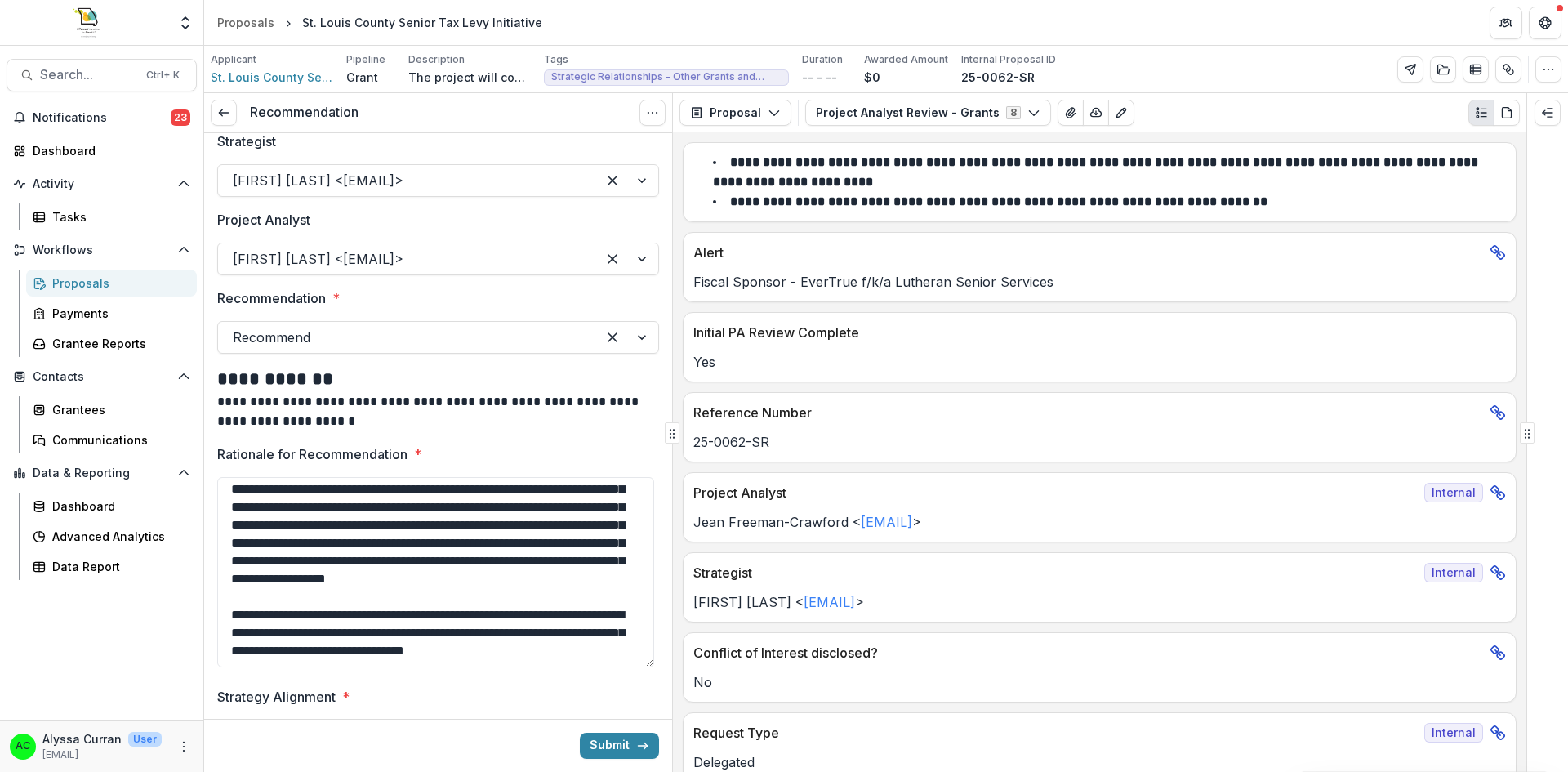 scroll, scrollTop: 87, scrollLeft: 0, axis: vertical 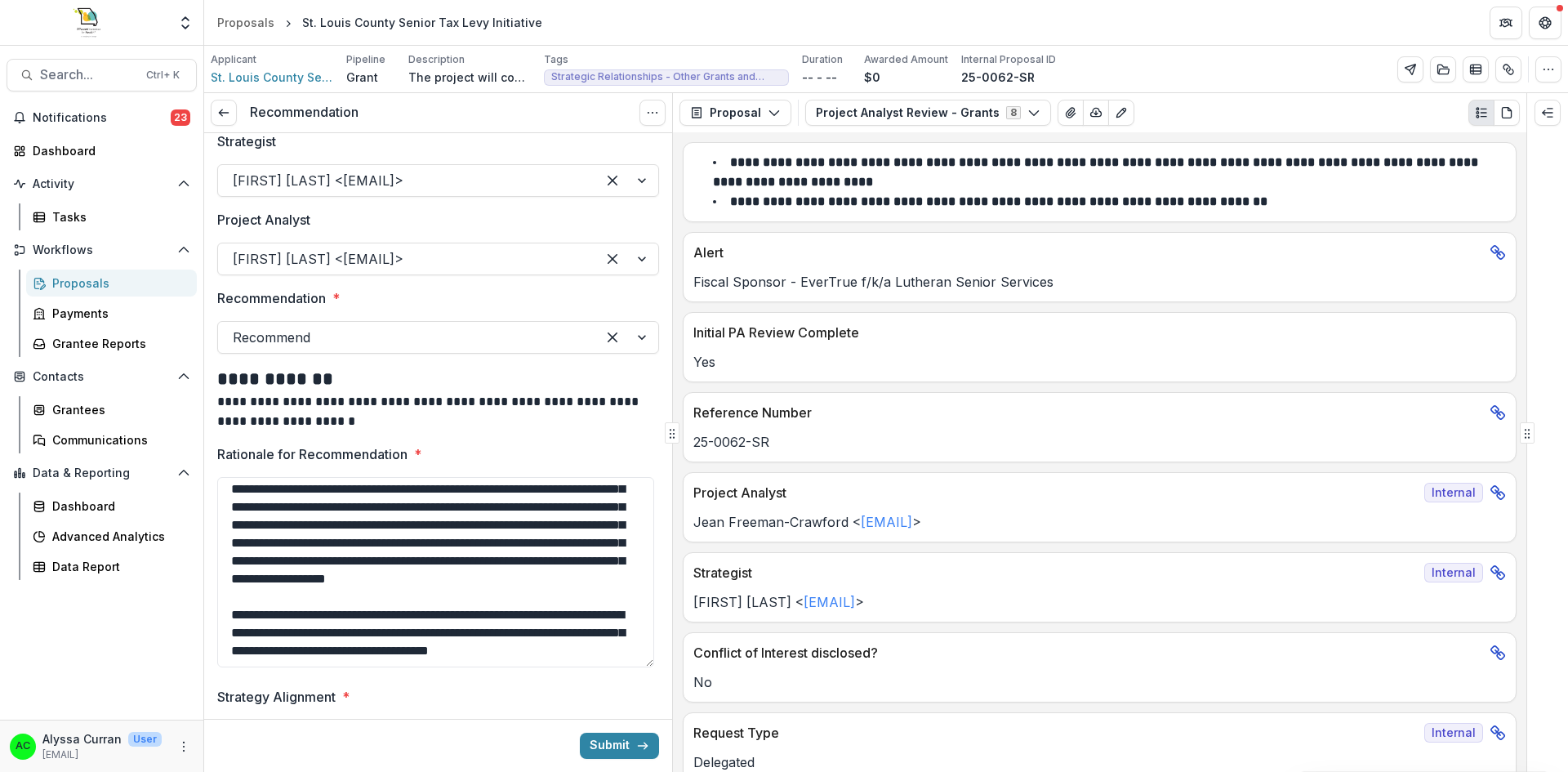 click on "**********" at bounding box center [435, 572] 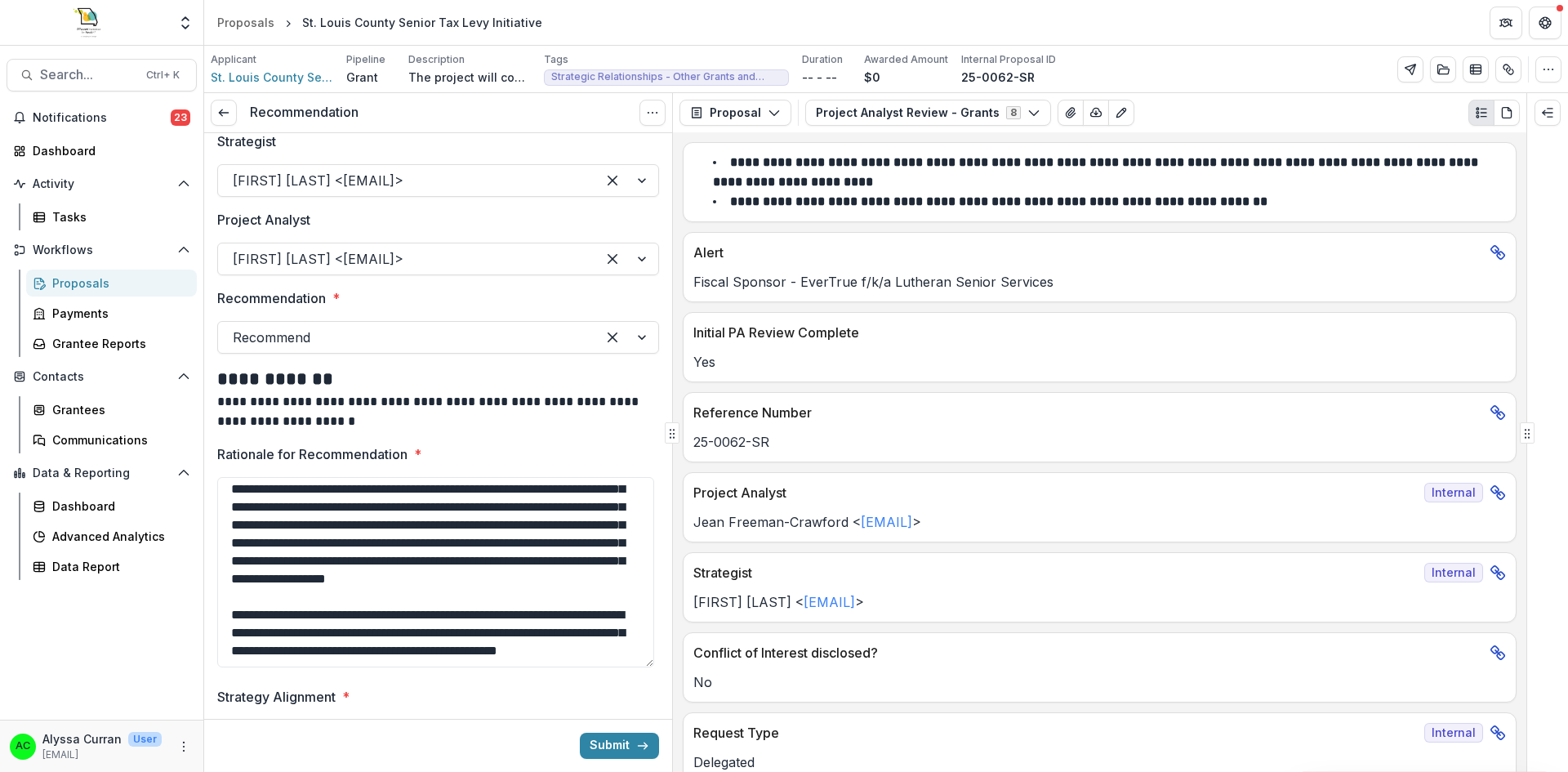 click on "**********" at bounding box center (435, 572) 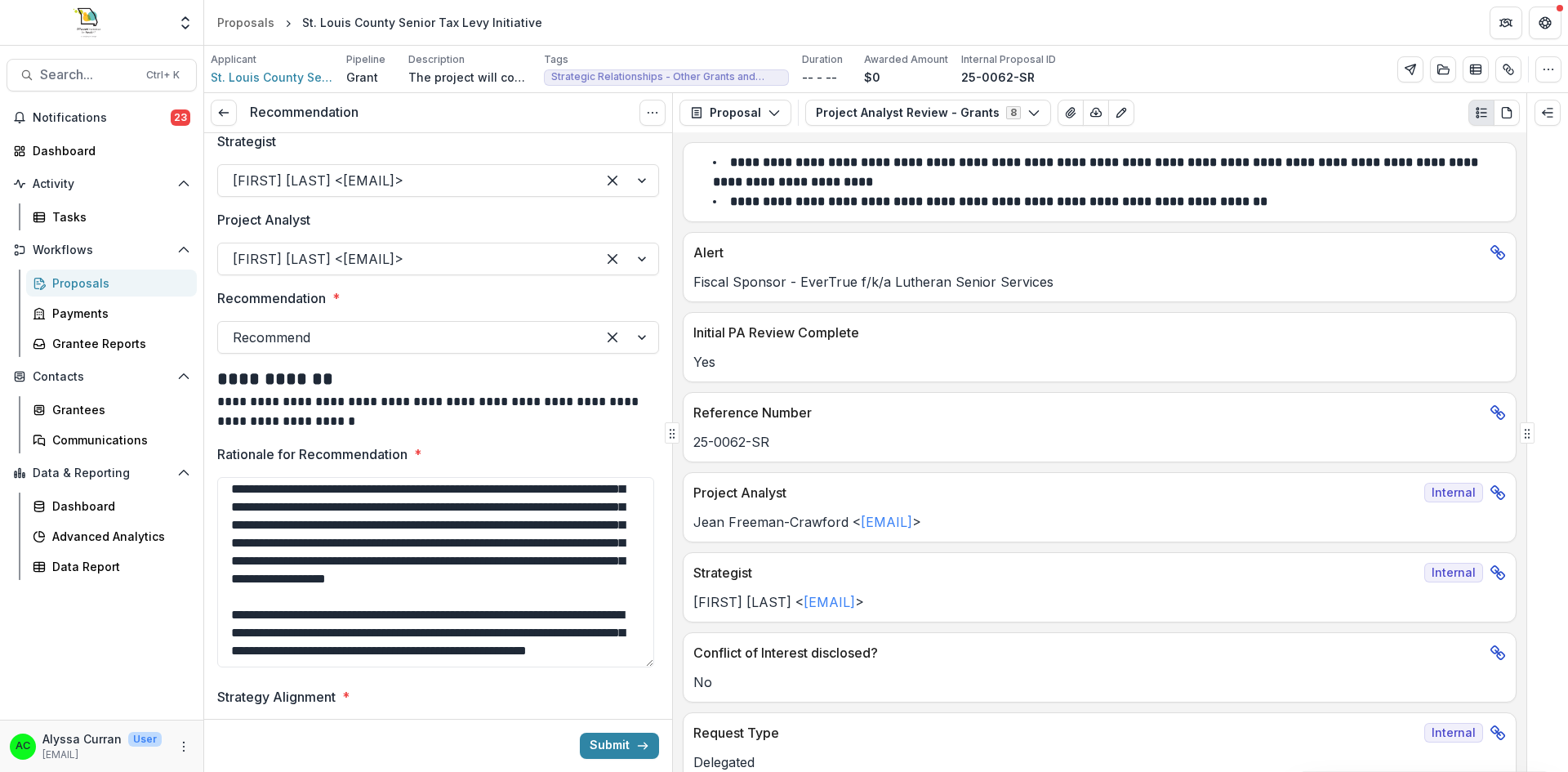 click on "**********" at bounding box center (435, 572) 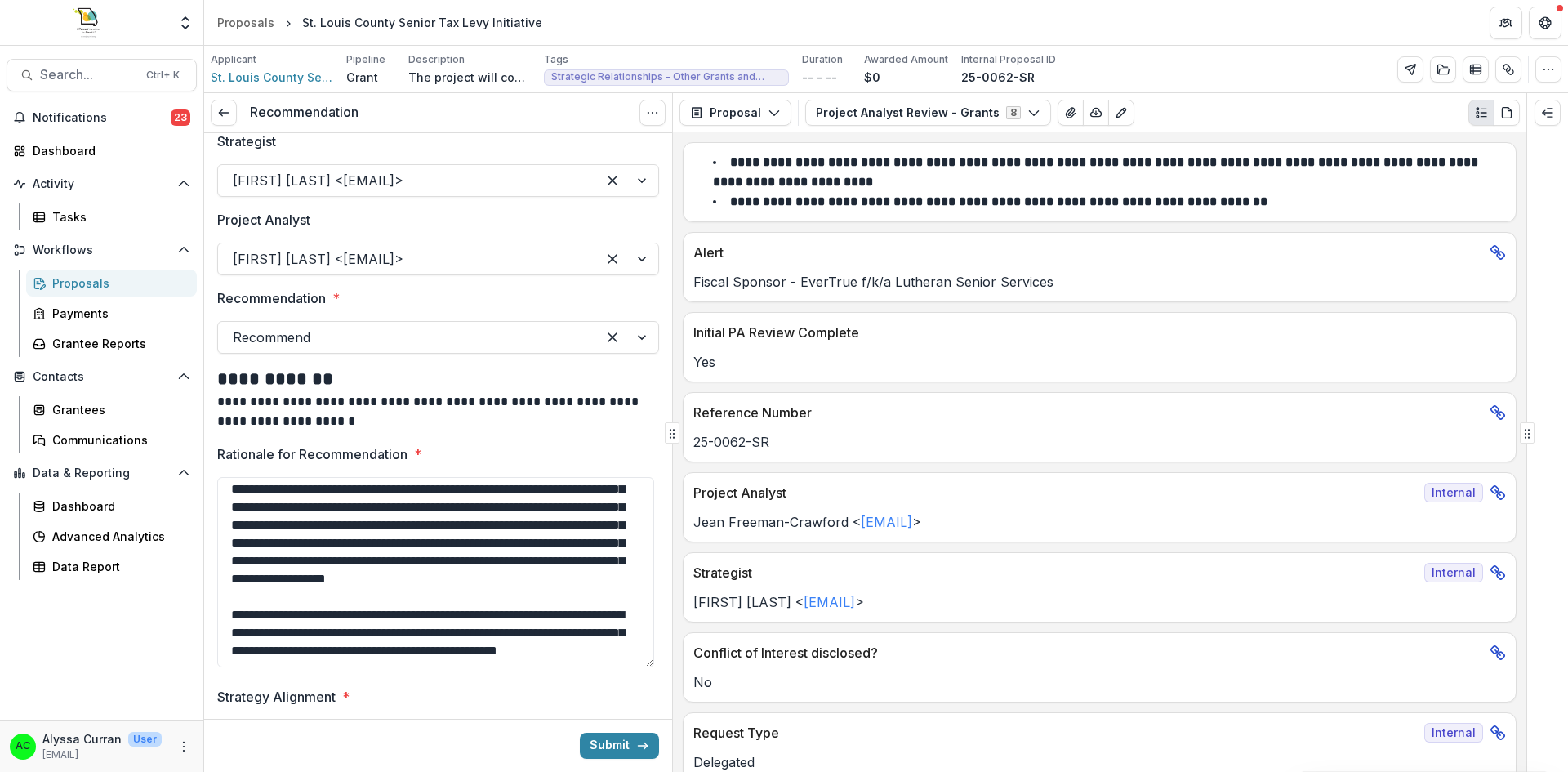 click on "**********" at bounding box center [435, 572] 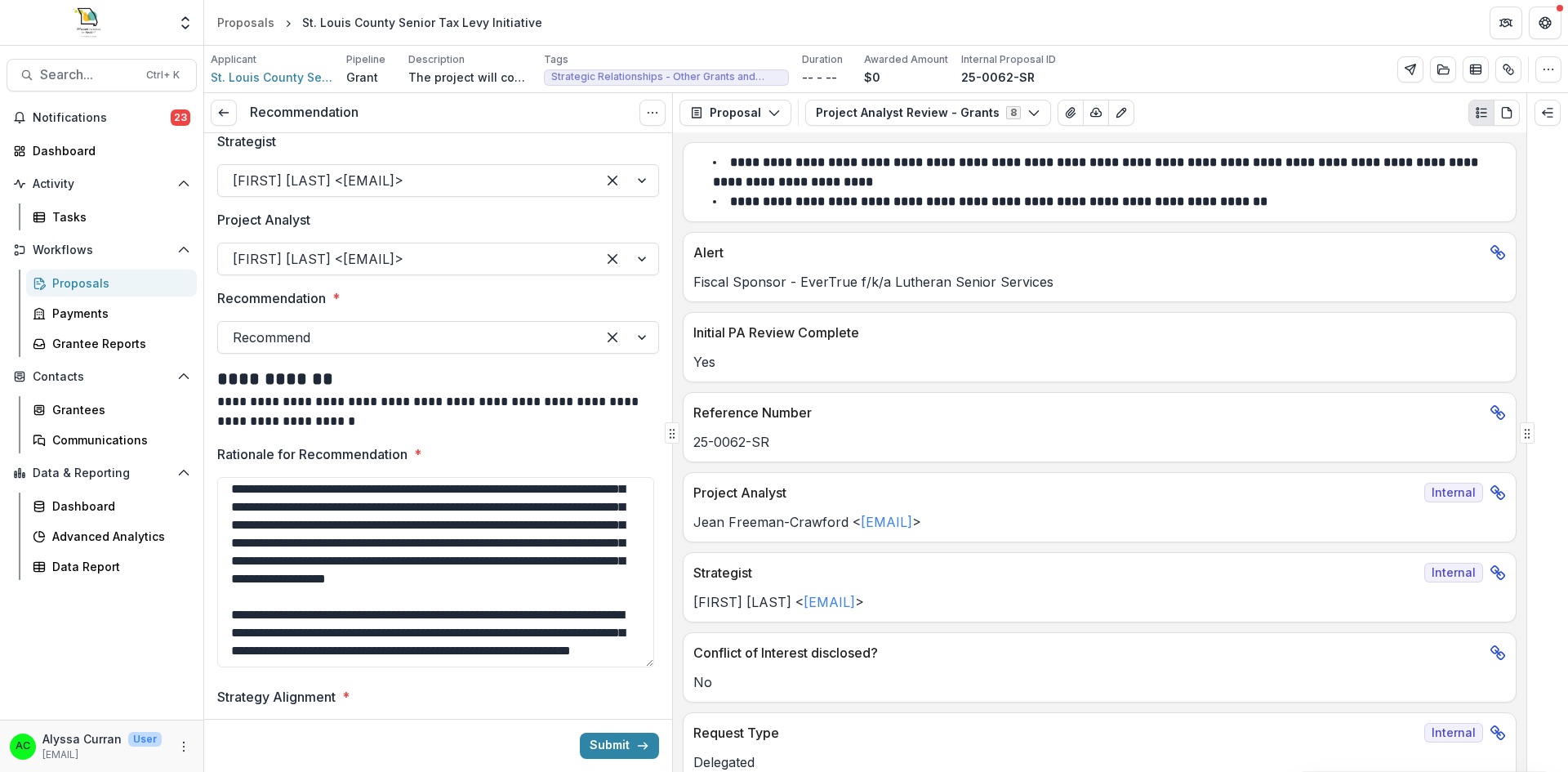 scroll, scrollTop: 94, scrollLeft: 0, axis: vertical 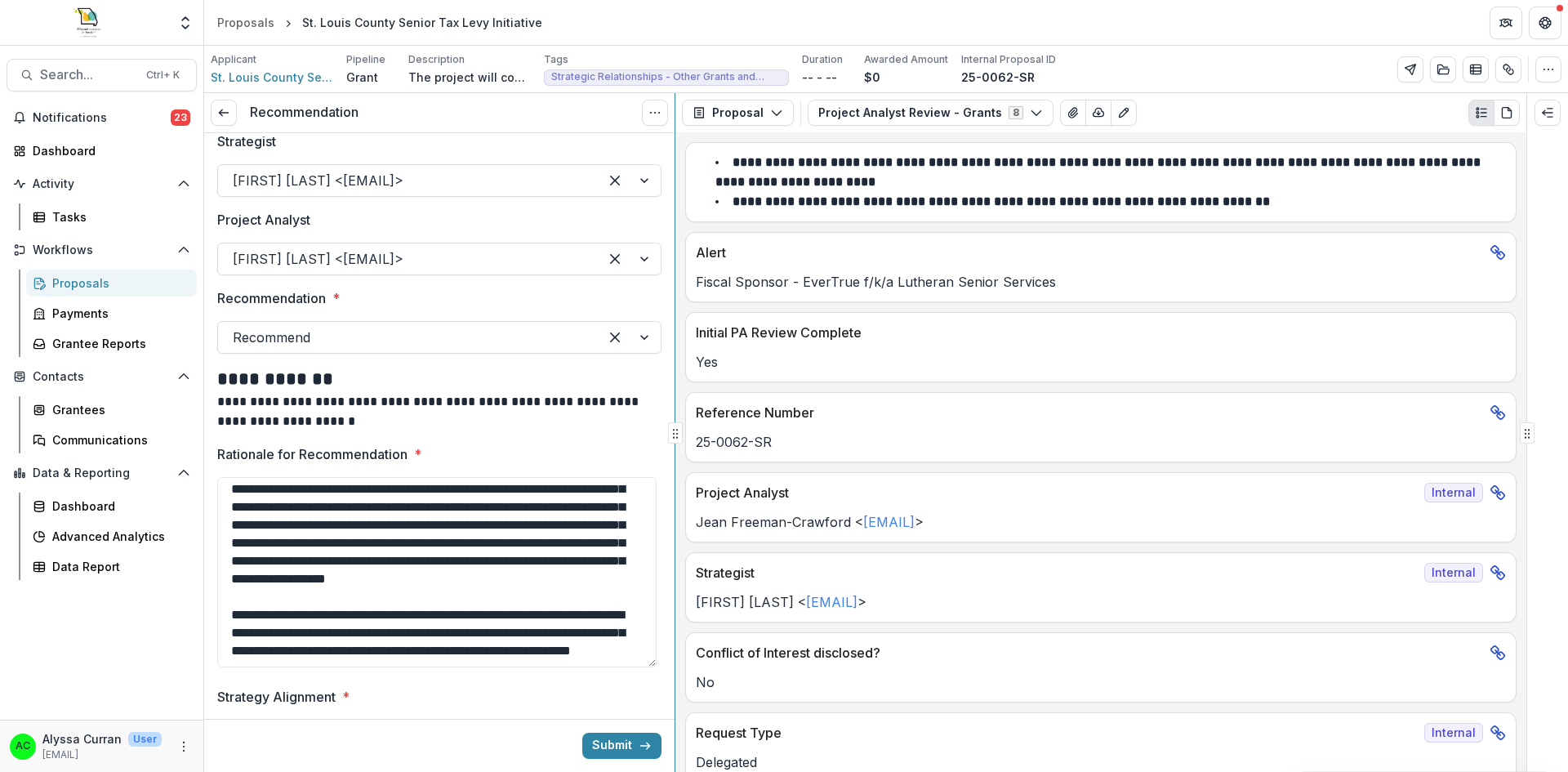 click at bounding box center [675, 432] 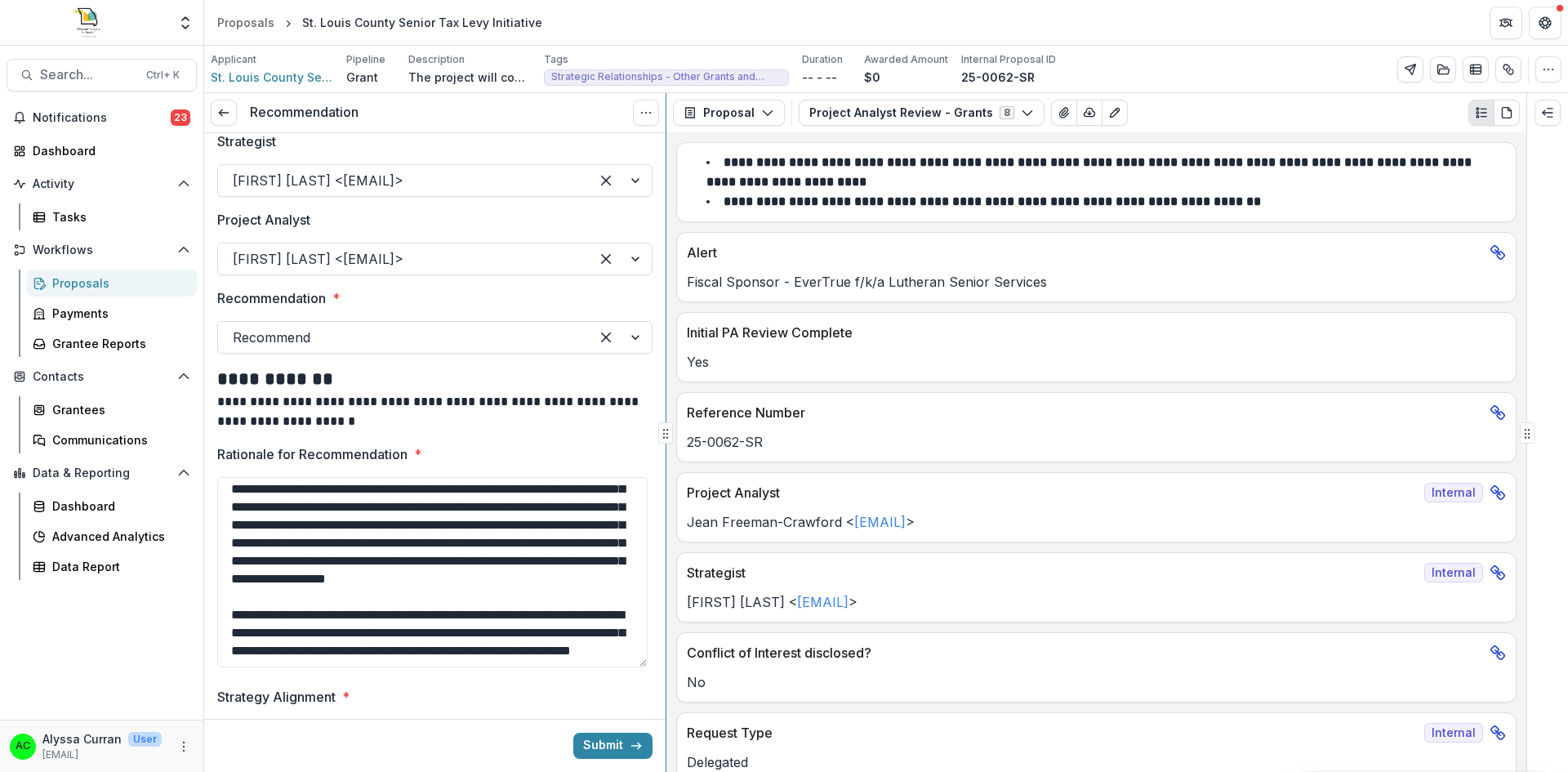 click on "**********" at bounding box center [886, 432] 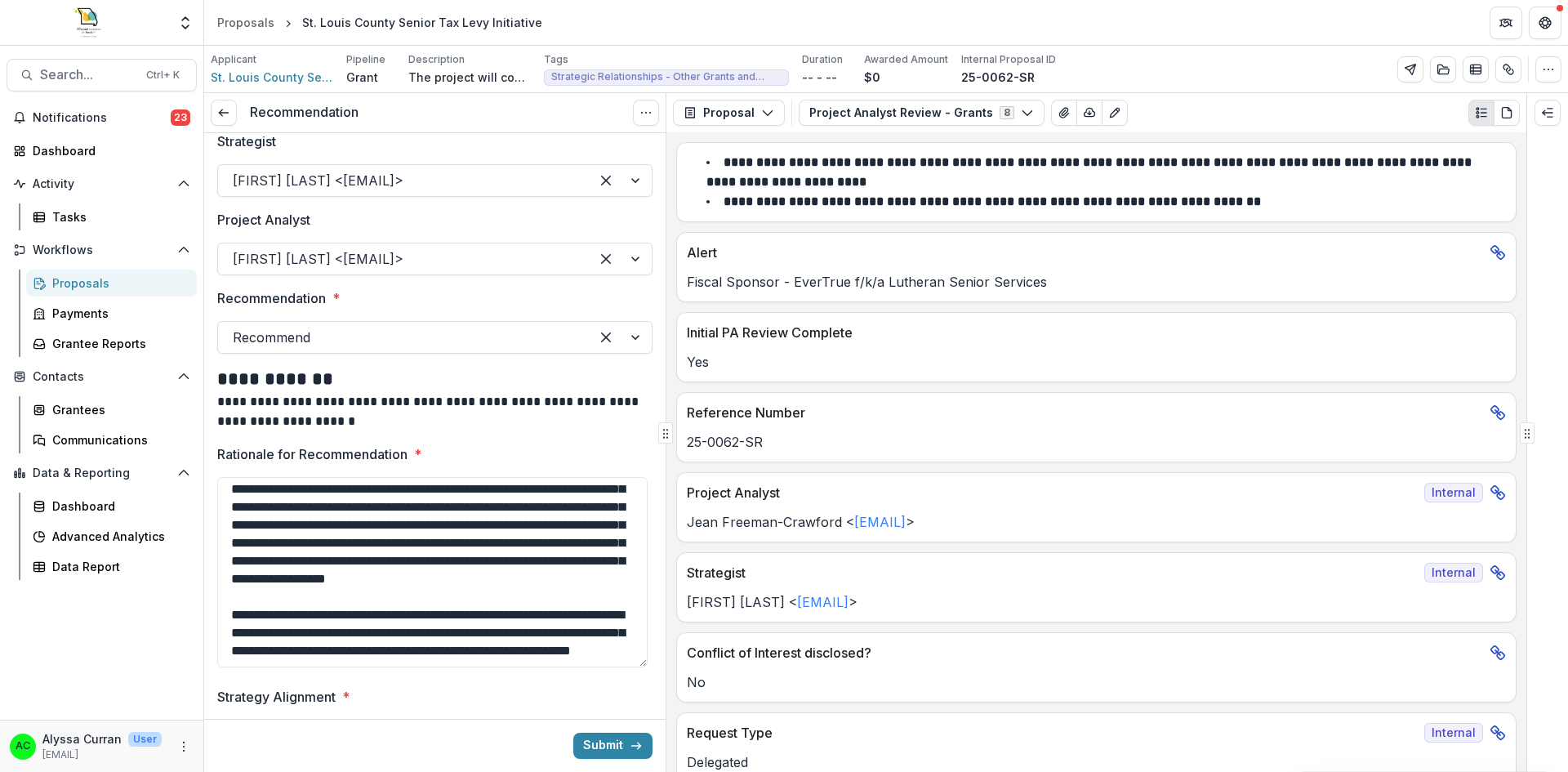 click on "**********" at bounding box center [432, 572] 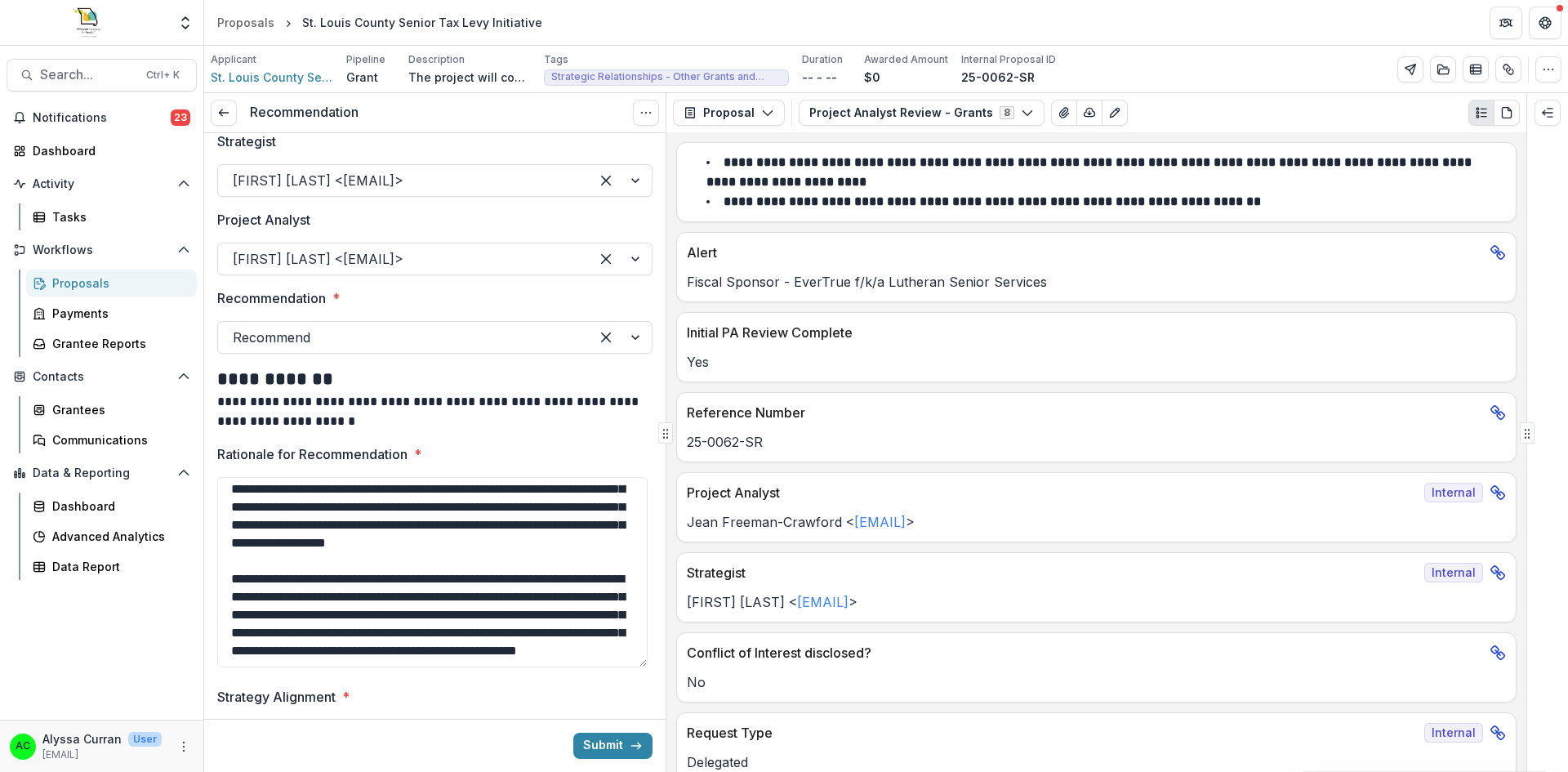 scroll, scrollTop: 141, scrollLeft: 0, axis: vertical 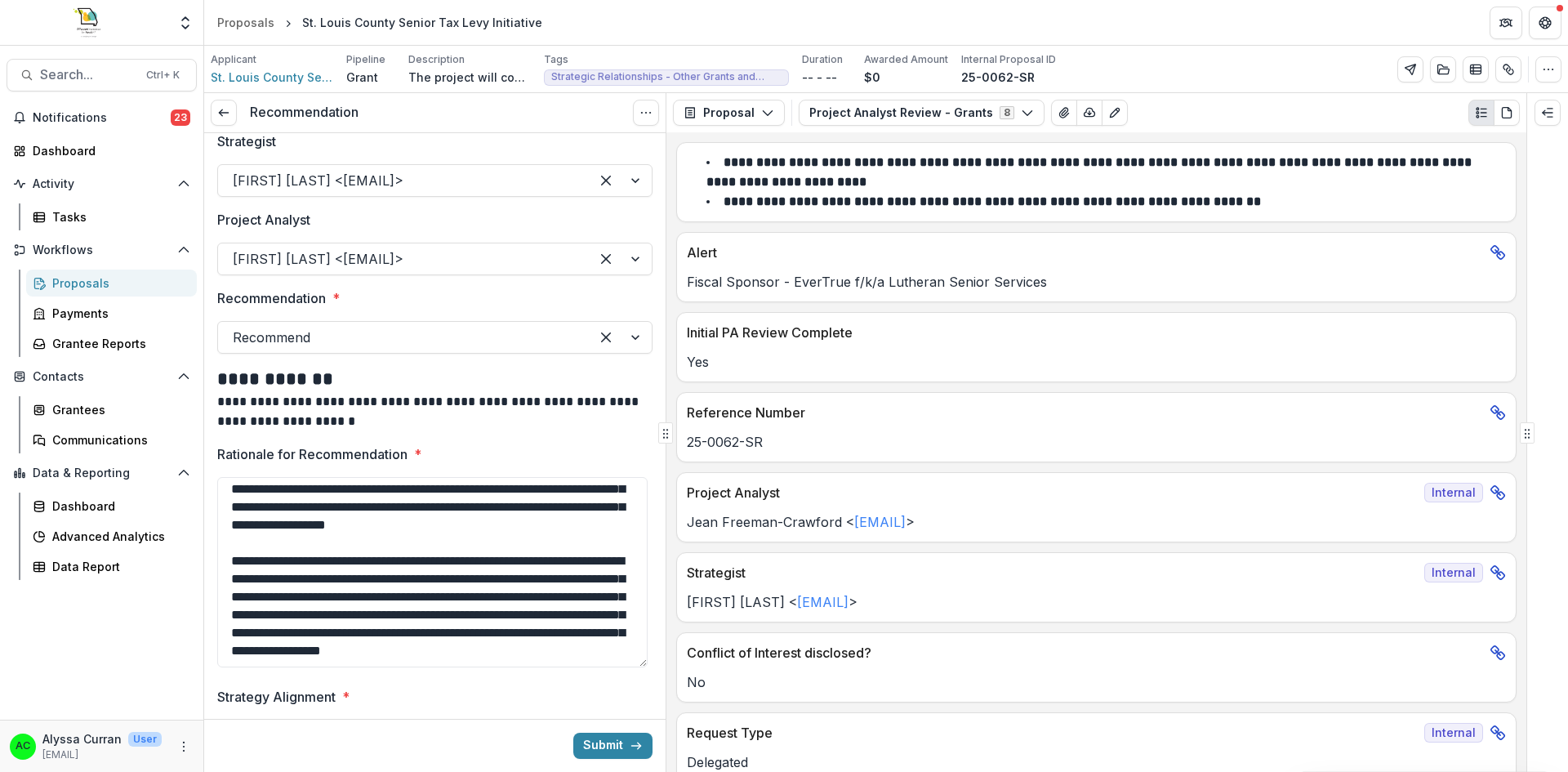 drag, startPoint x: 500, startPoint y: 658, endPoint x: 341, endPoint y: 652, distance: 159.11317 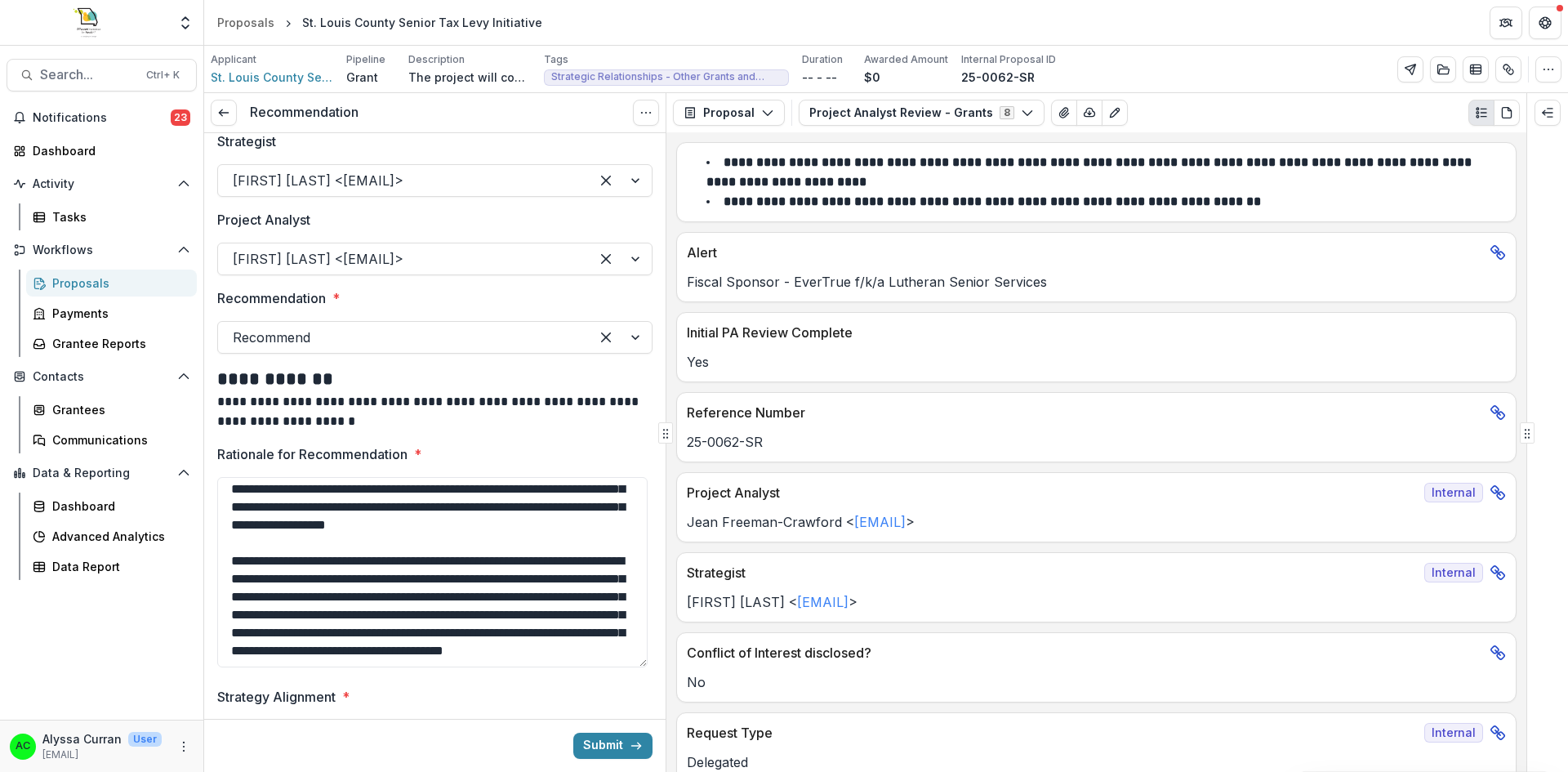 scroll, scrollTop: 158, scrollLeft: 0, axis: vertical 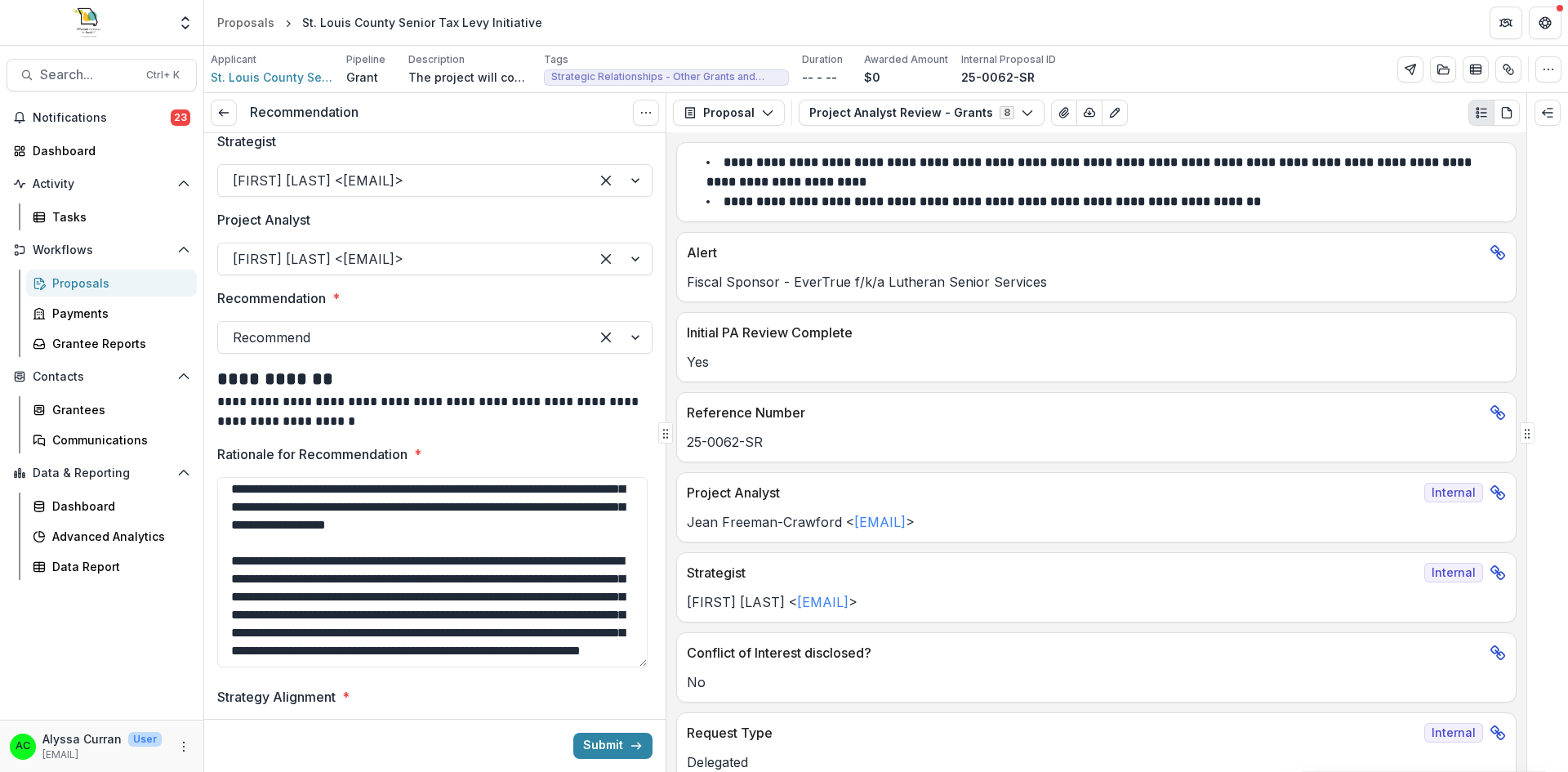 type on "**********" 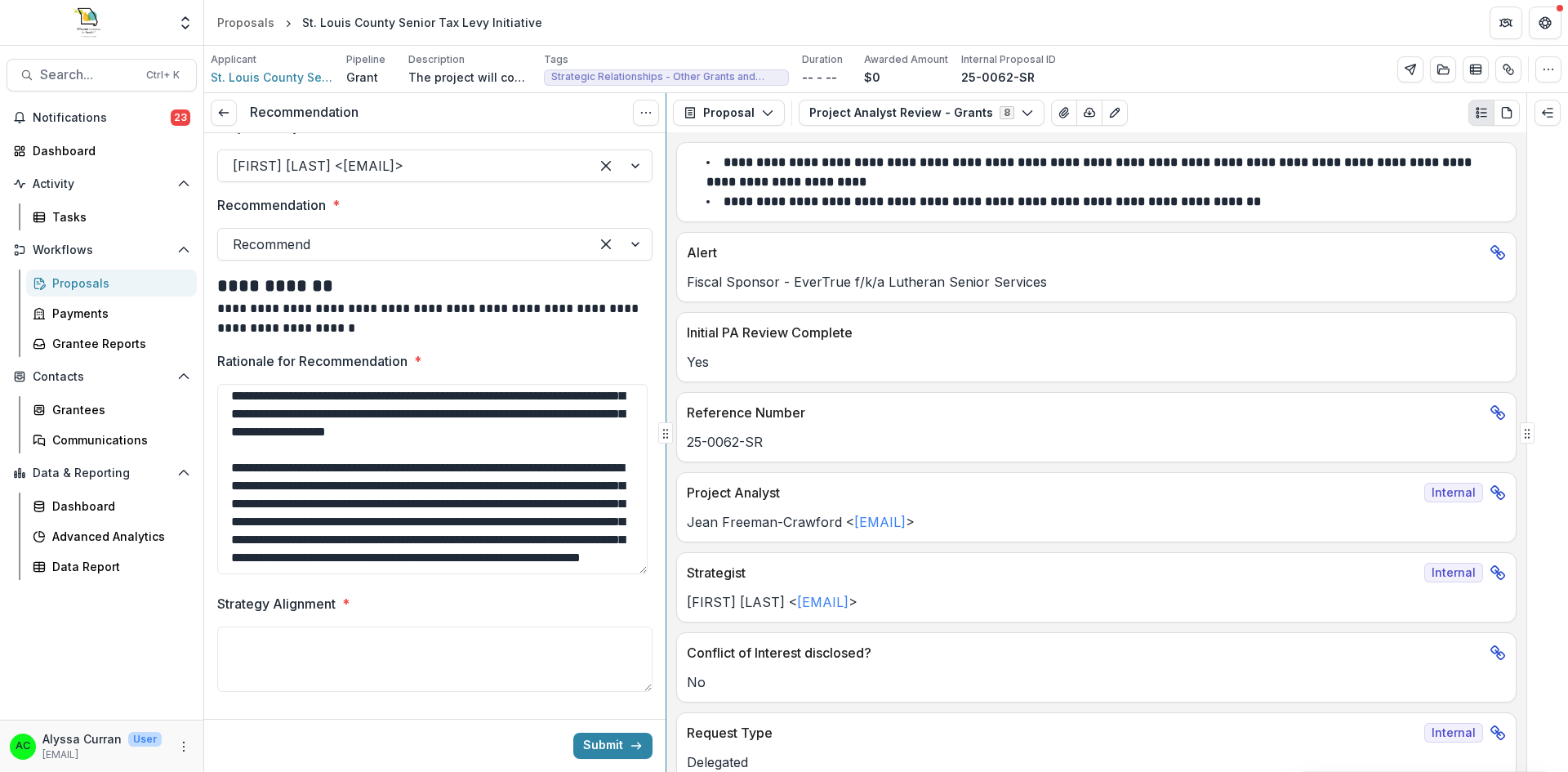scroll, scrollTop: 208, scrollLeft: 0, axis: vertical 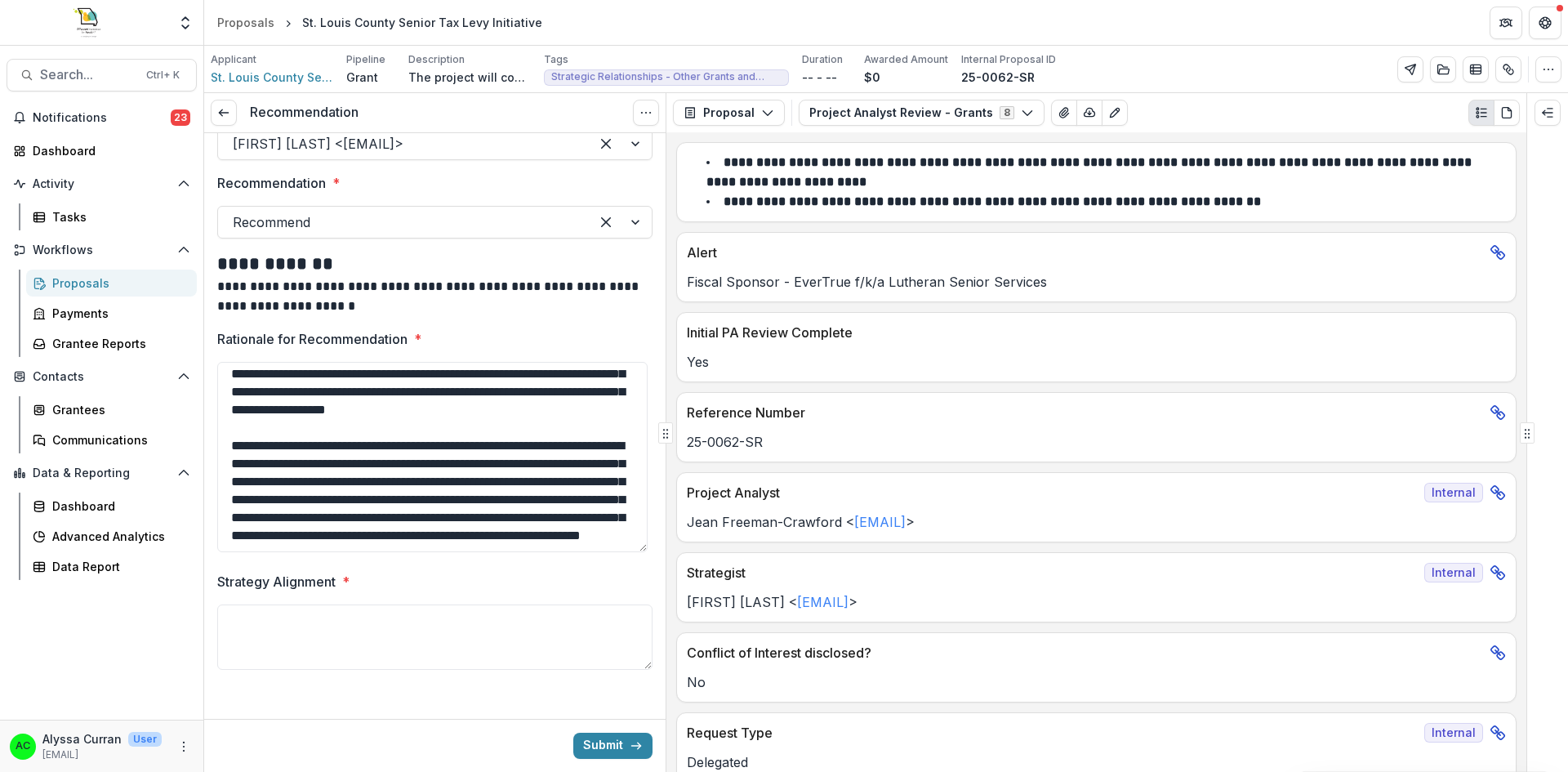 click on "Strategy Alignment *" at bounding box center (434, 637) 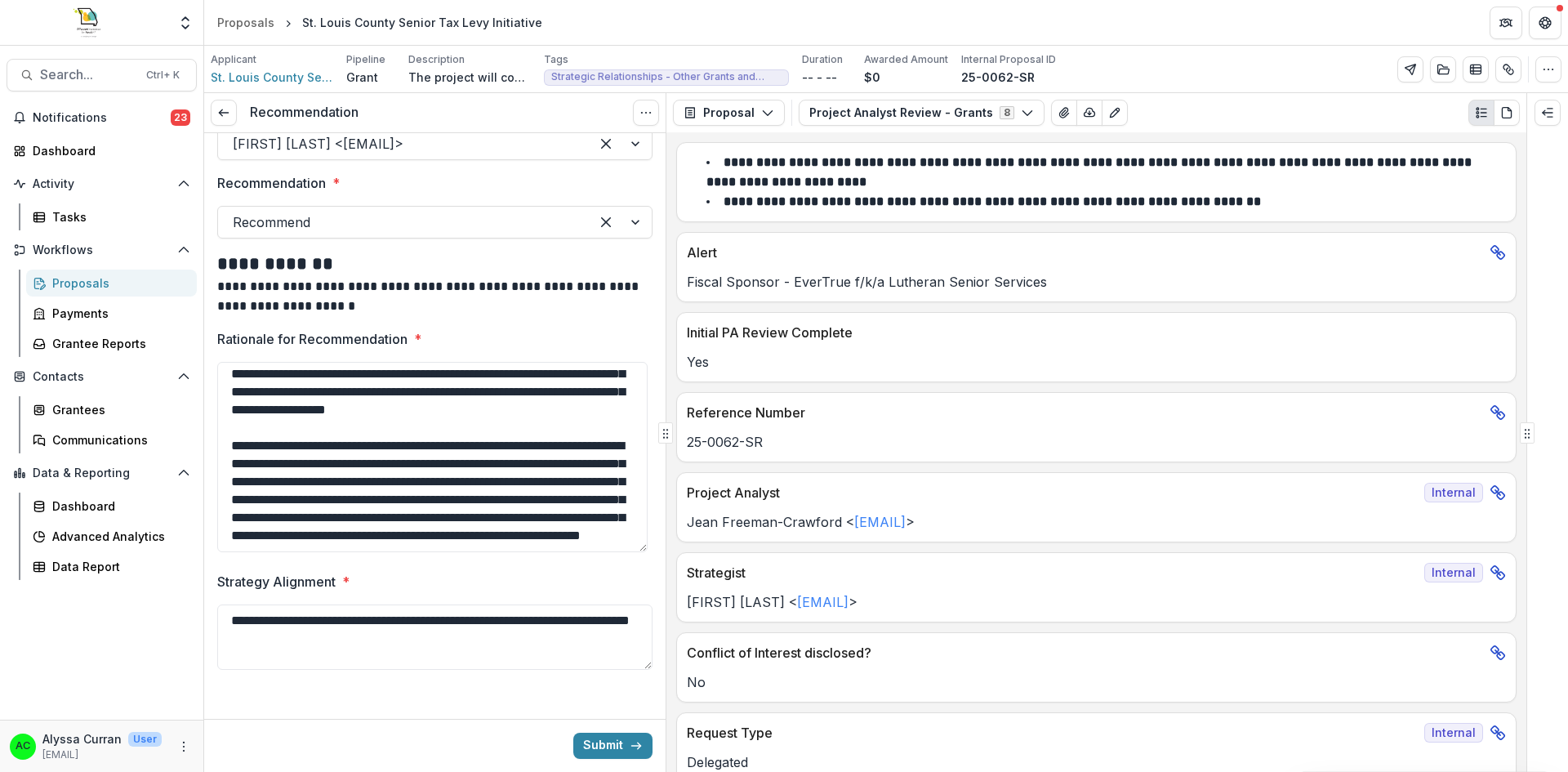click on "**********" at bounding box center (434, 637) 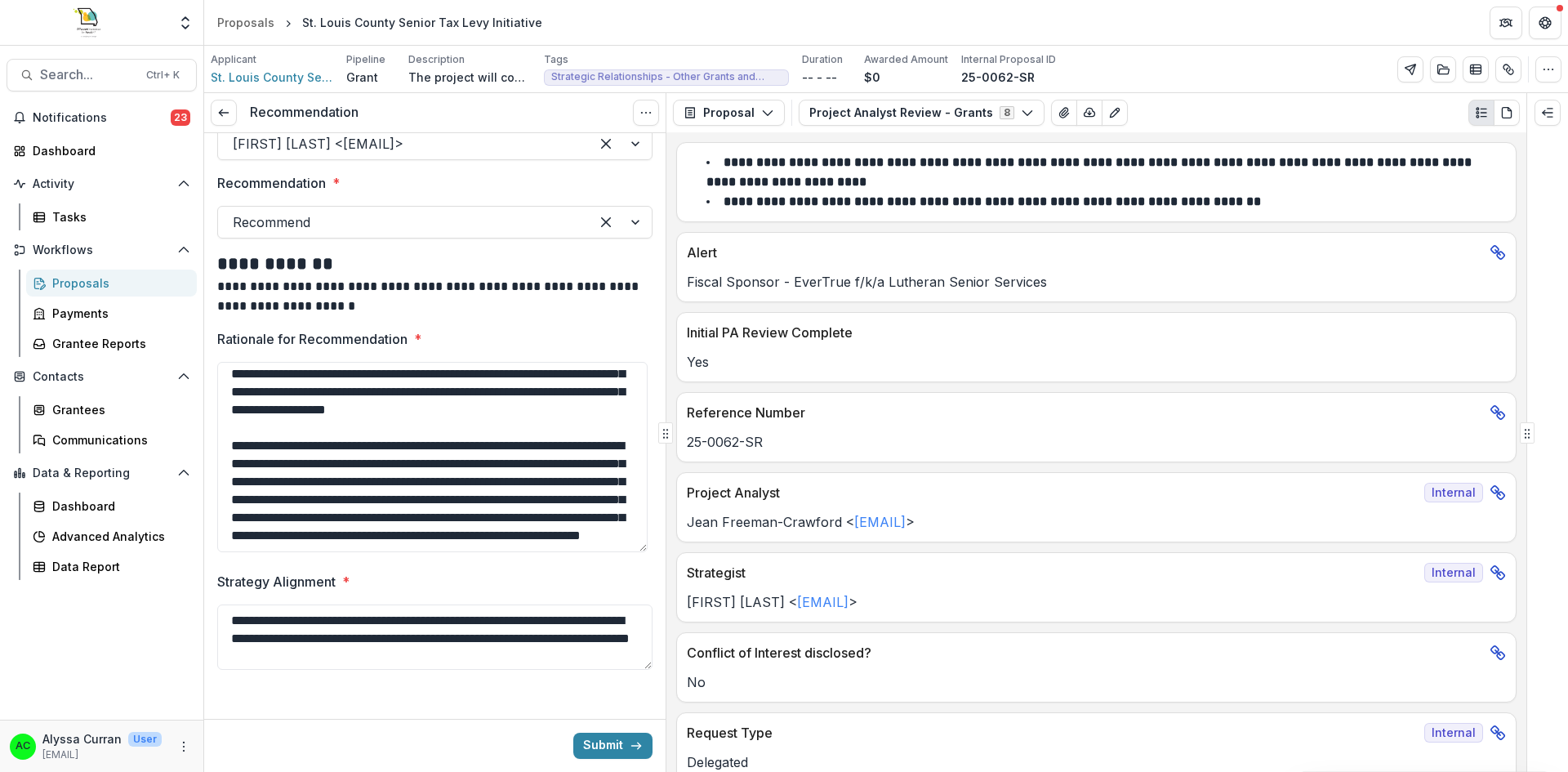 click on "**********" at bounding box center [434, 637] 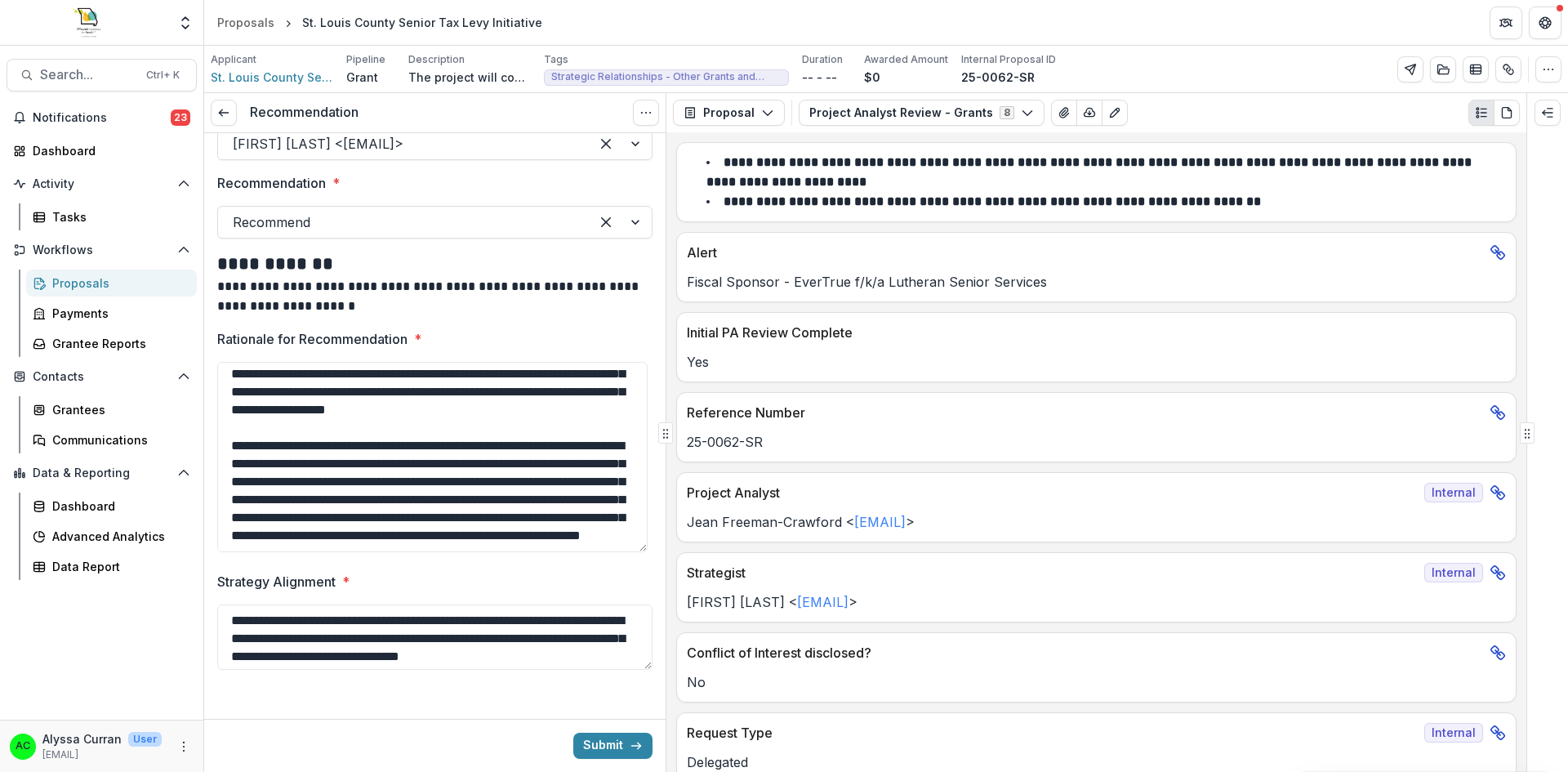 click on "**********" at bounding box center [434, 637] 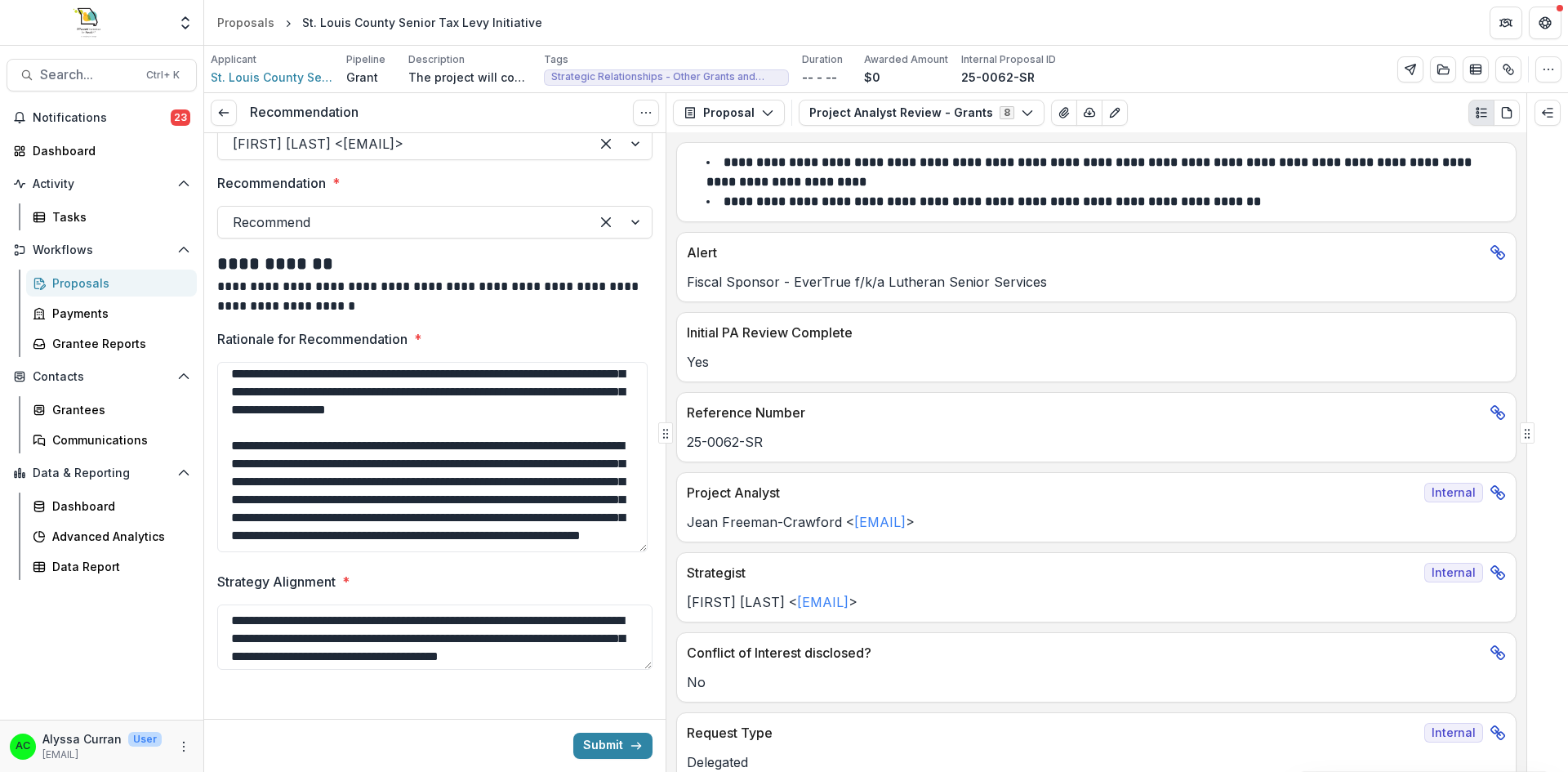 scroll, scrollTop: 14, scrollLeft: 0, axis: vertical 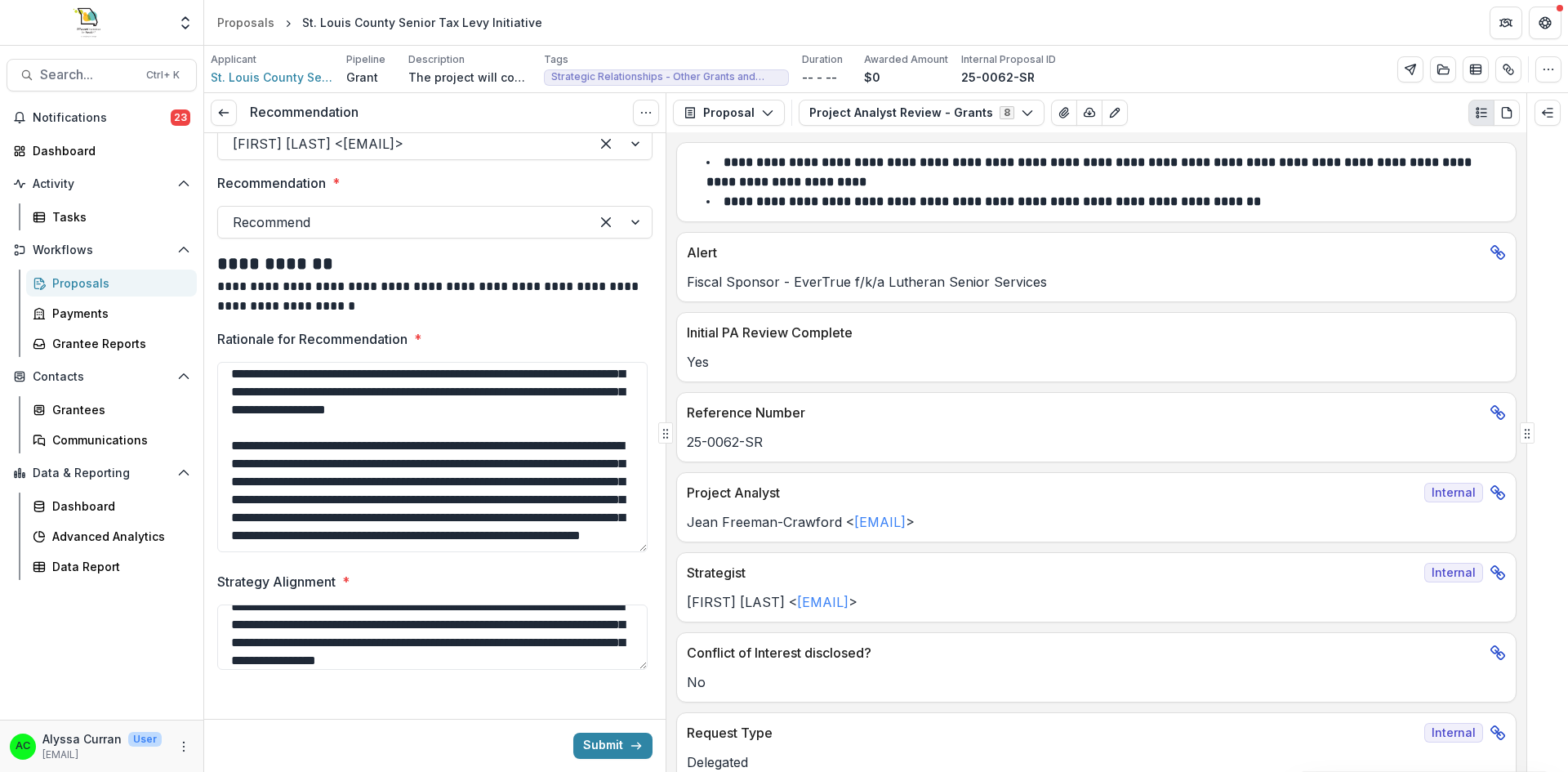 click on "**********" at bounding box center [432, 637] 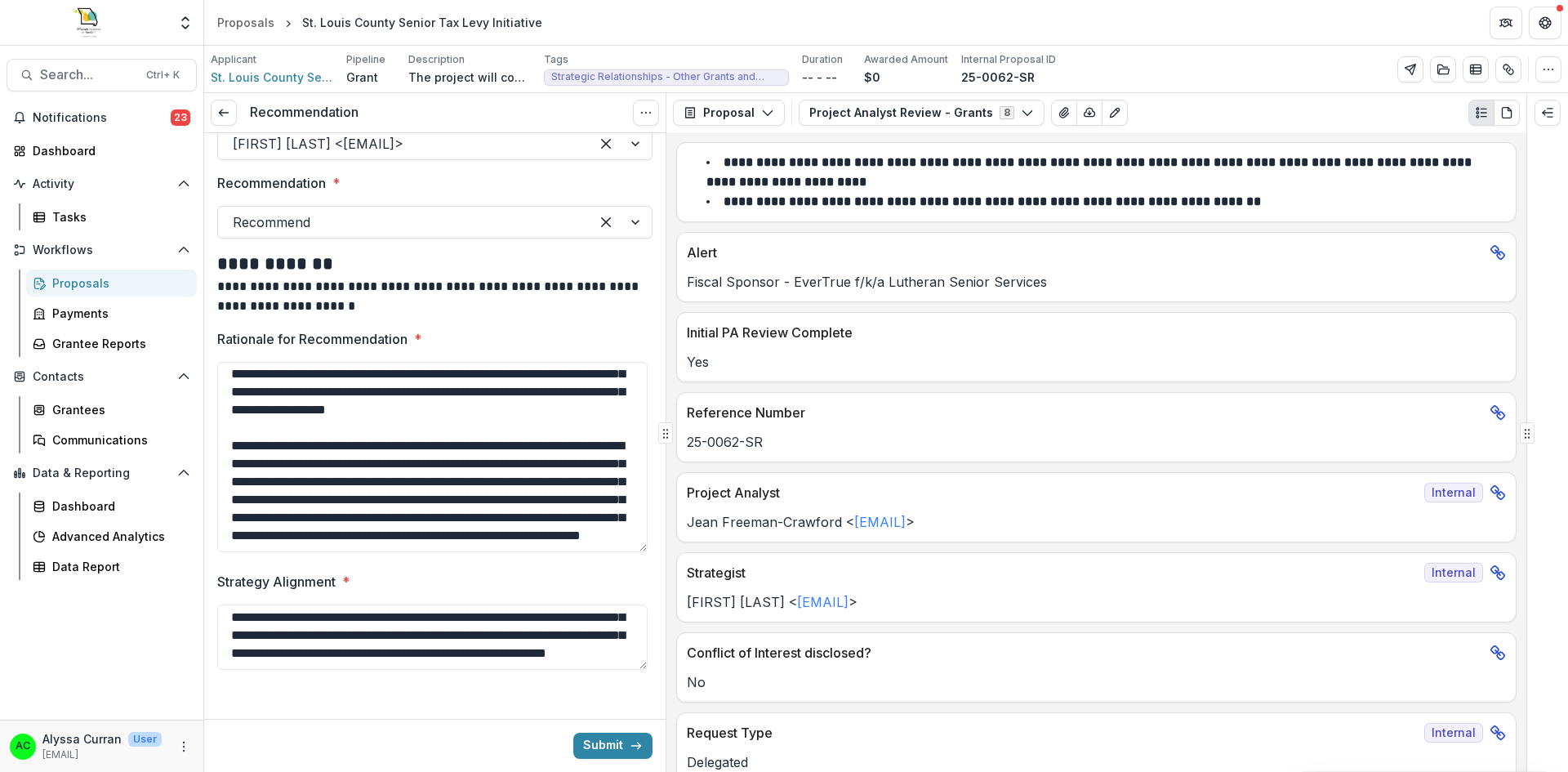 scroll, scrollTop: 68, scrollLeft: 0, axis: vertical 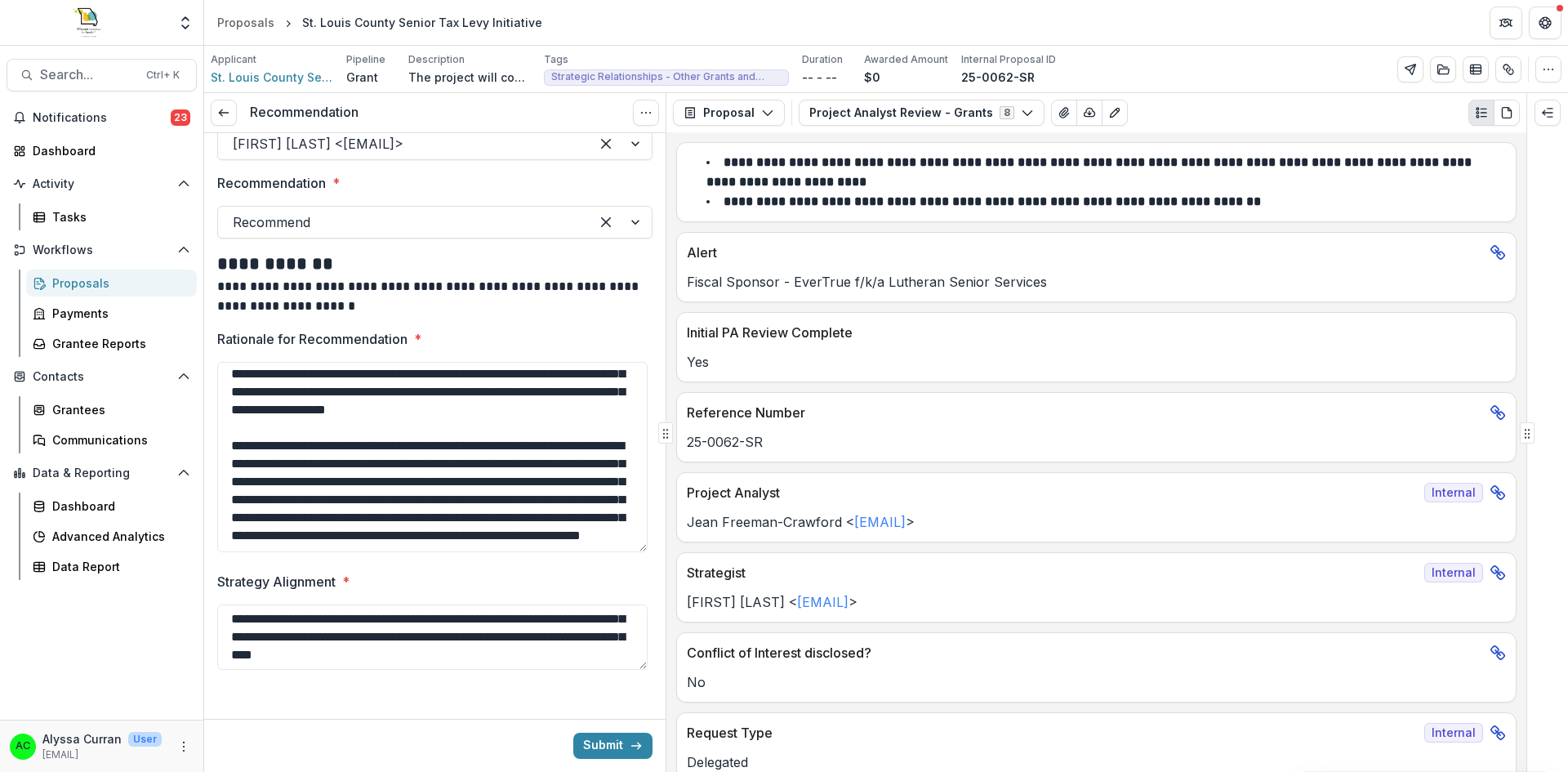 drag, startPoint x: 374, startPoint y: 626, endPoint x: 512, endPoint y: 637, distance: 138.43771 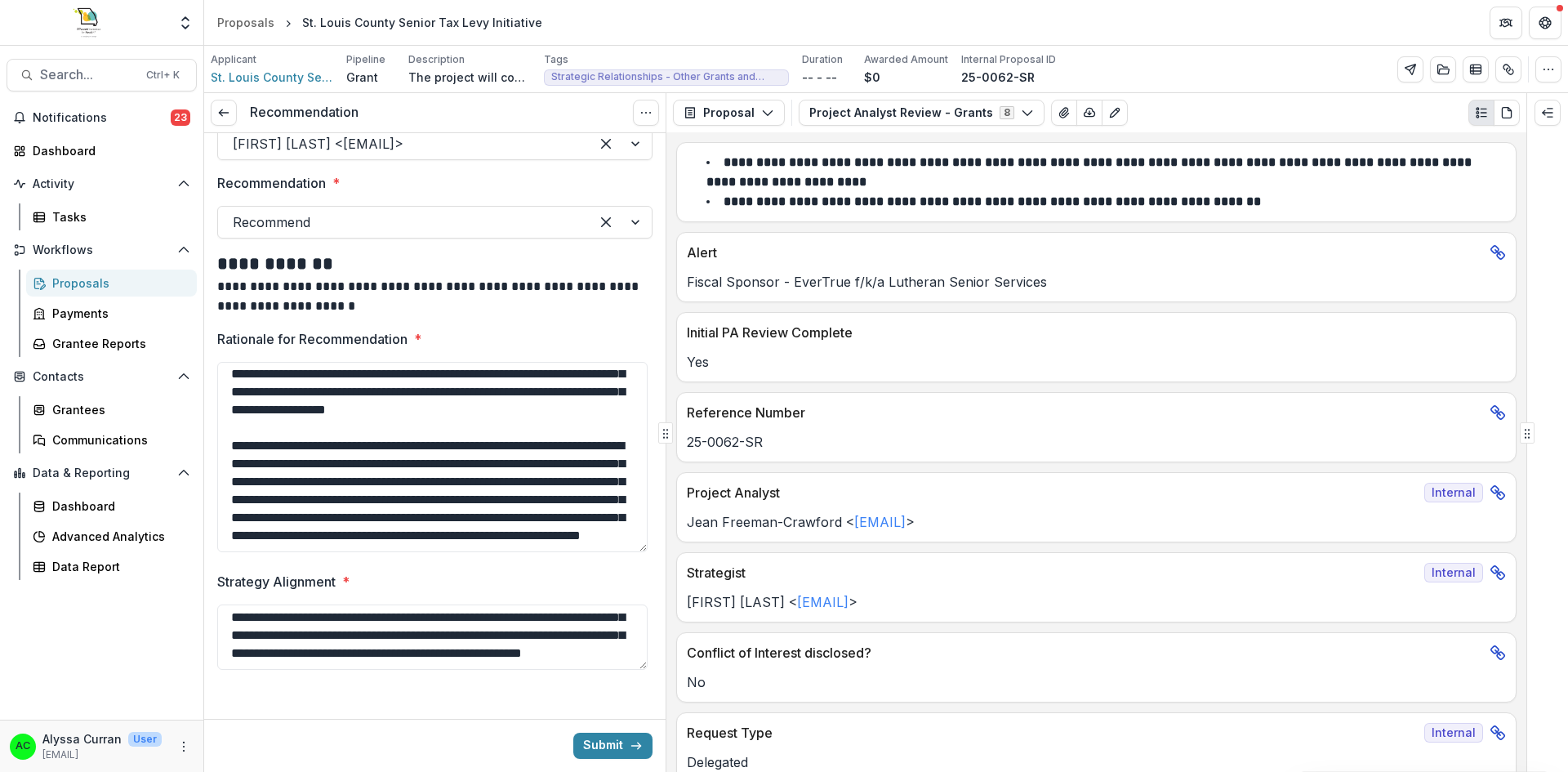 click on "**********" at bounding box center (434, 314) 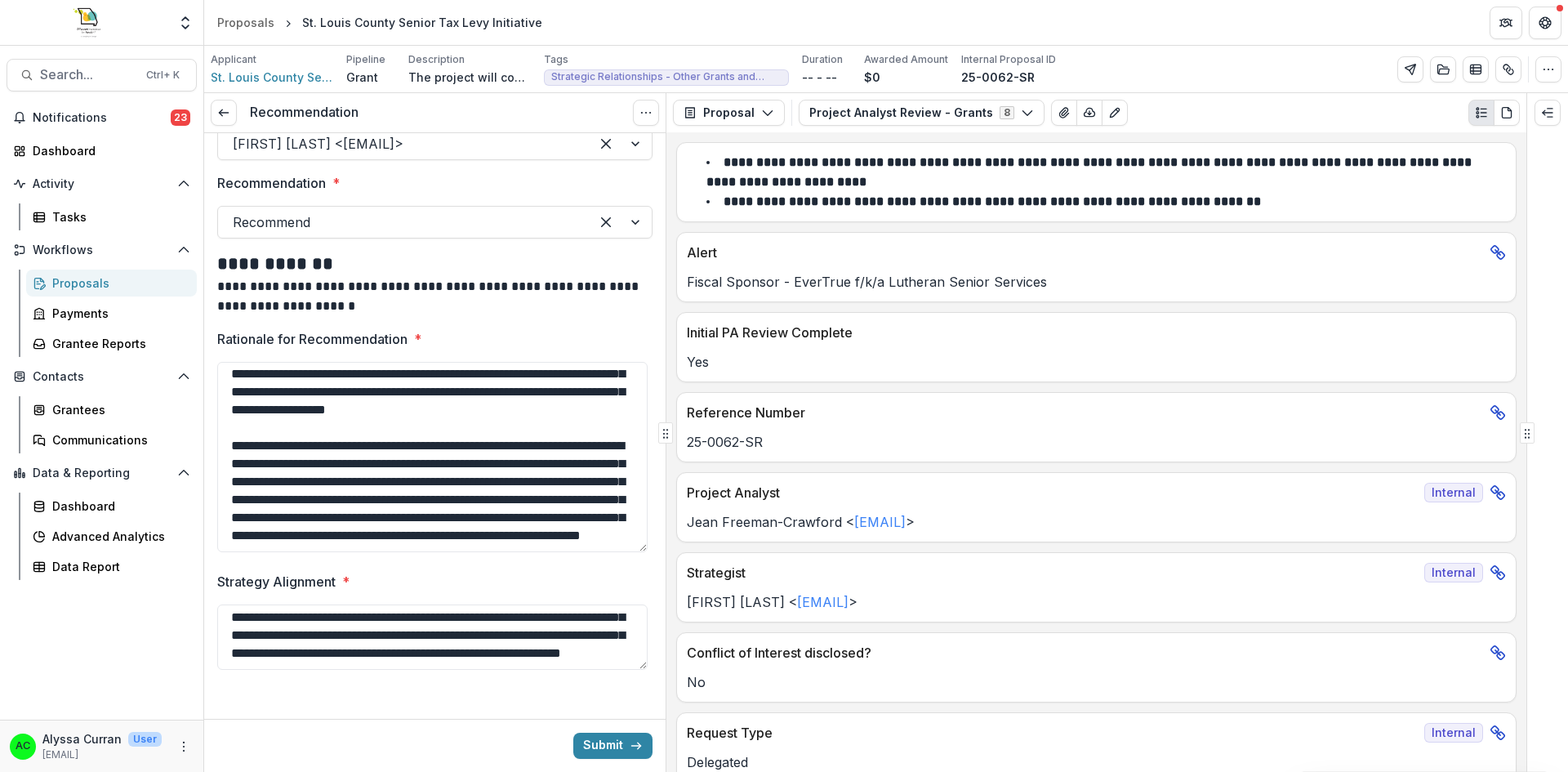 scroll, scrollTop: 68, scrollLeft: 0, axis: vertical 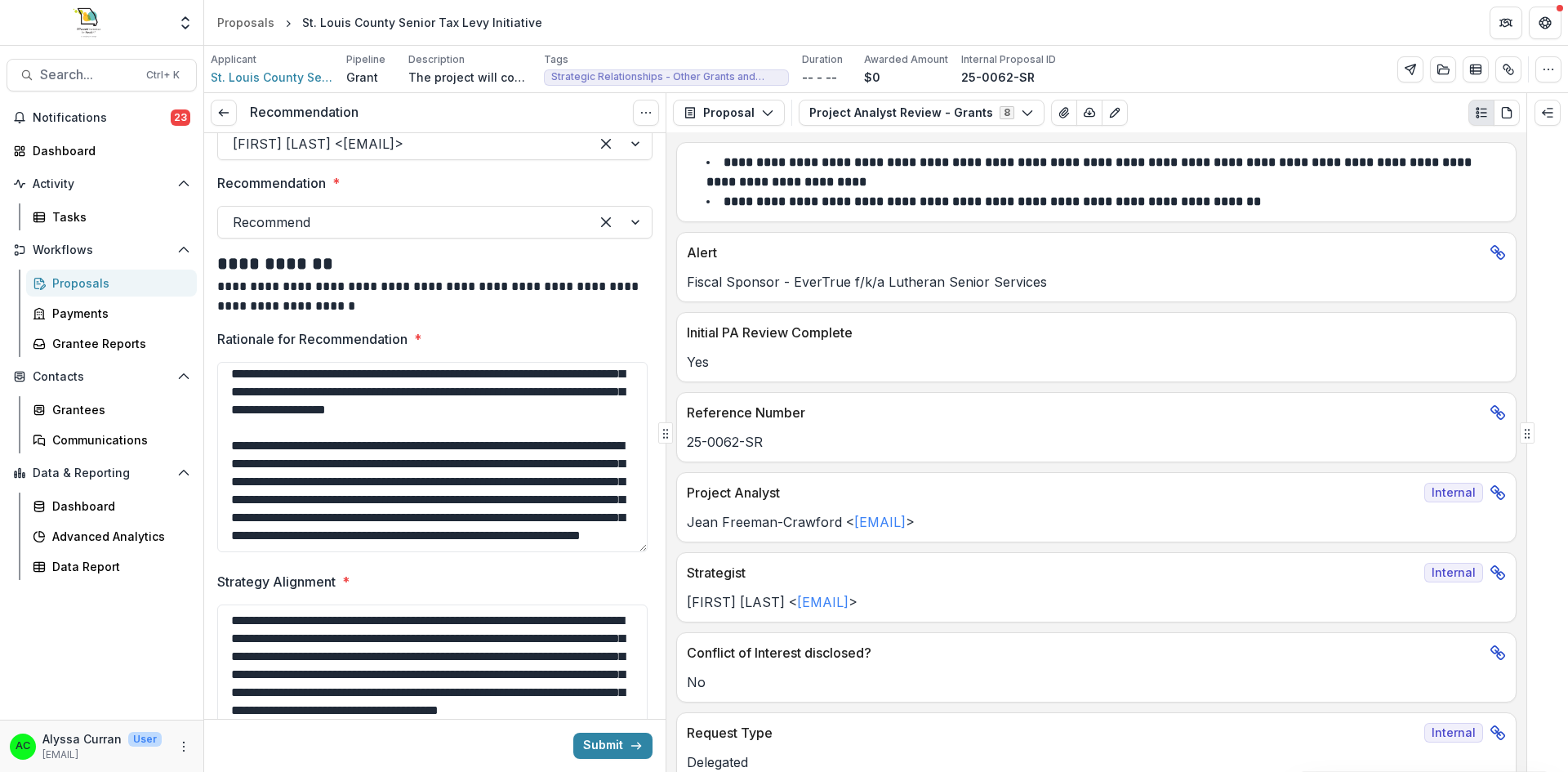 drag, startPoint x: 646, startPoint y: 668, endPoint x: 654, endPoint y: 763, distance: 95.33625 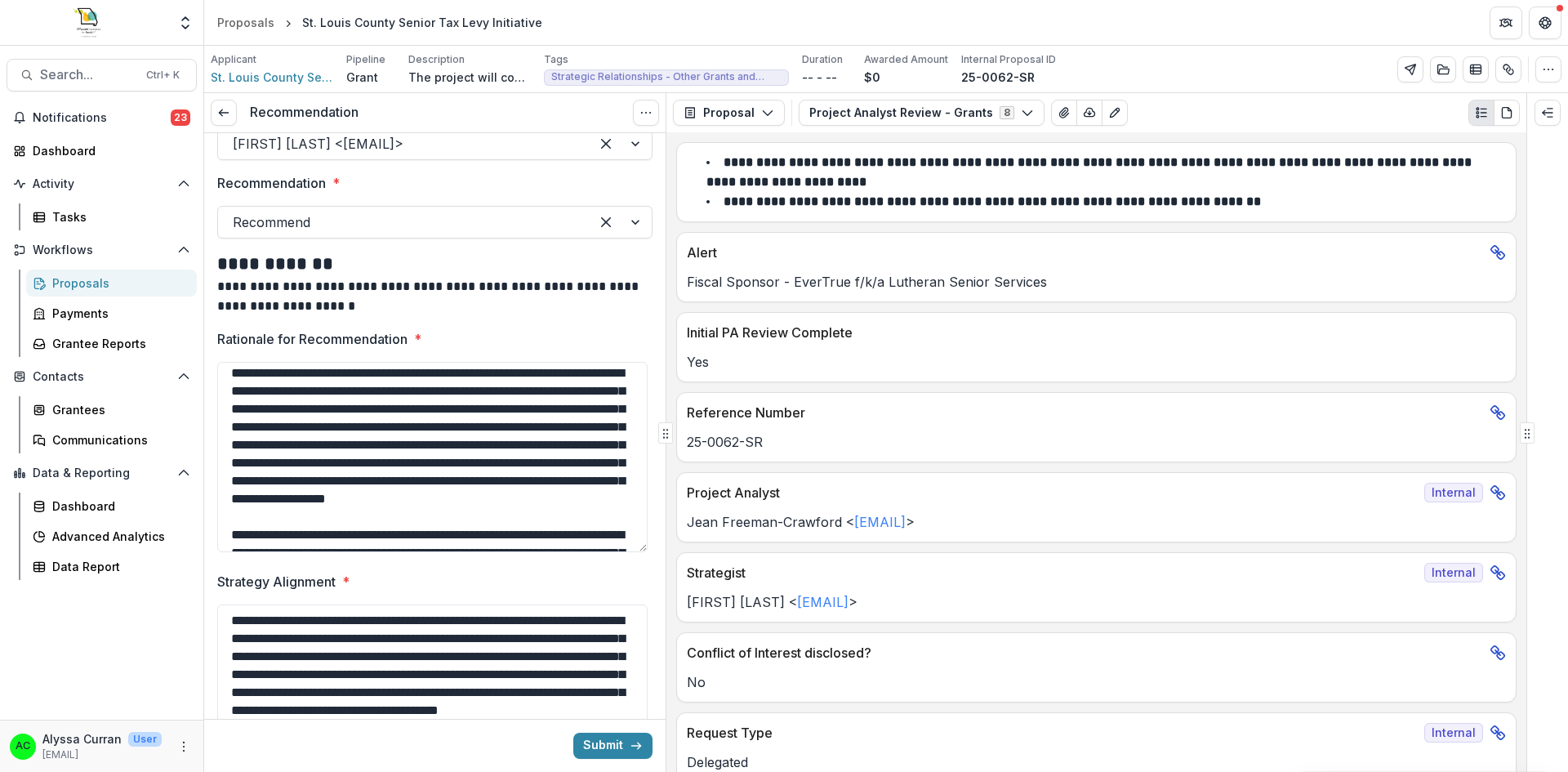 scroll, scrollTop: 0, scrollLeft: 0, axis: both 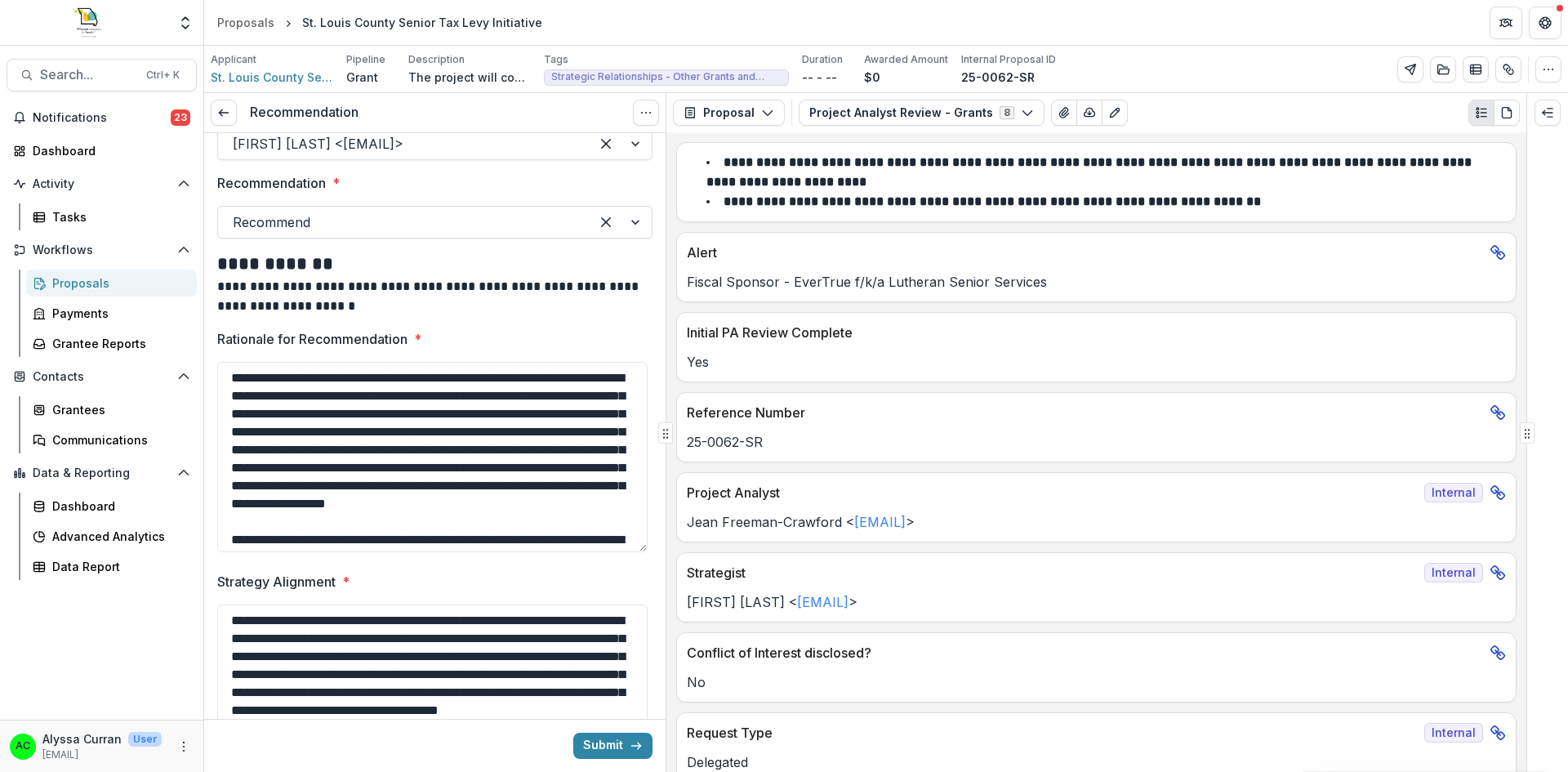 click on "Rationale for Recommendation *" at bounding box center (432, 457) 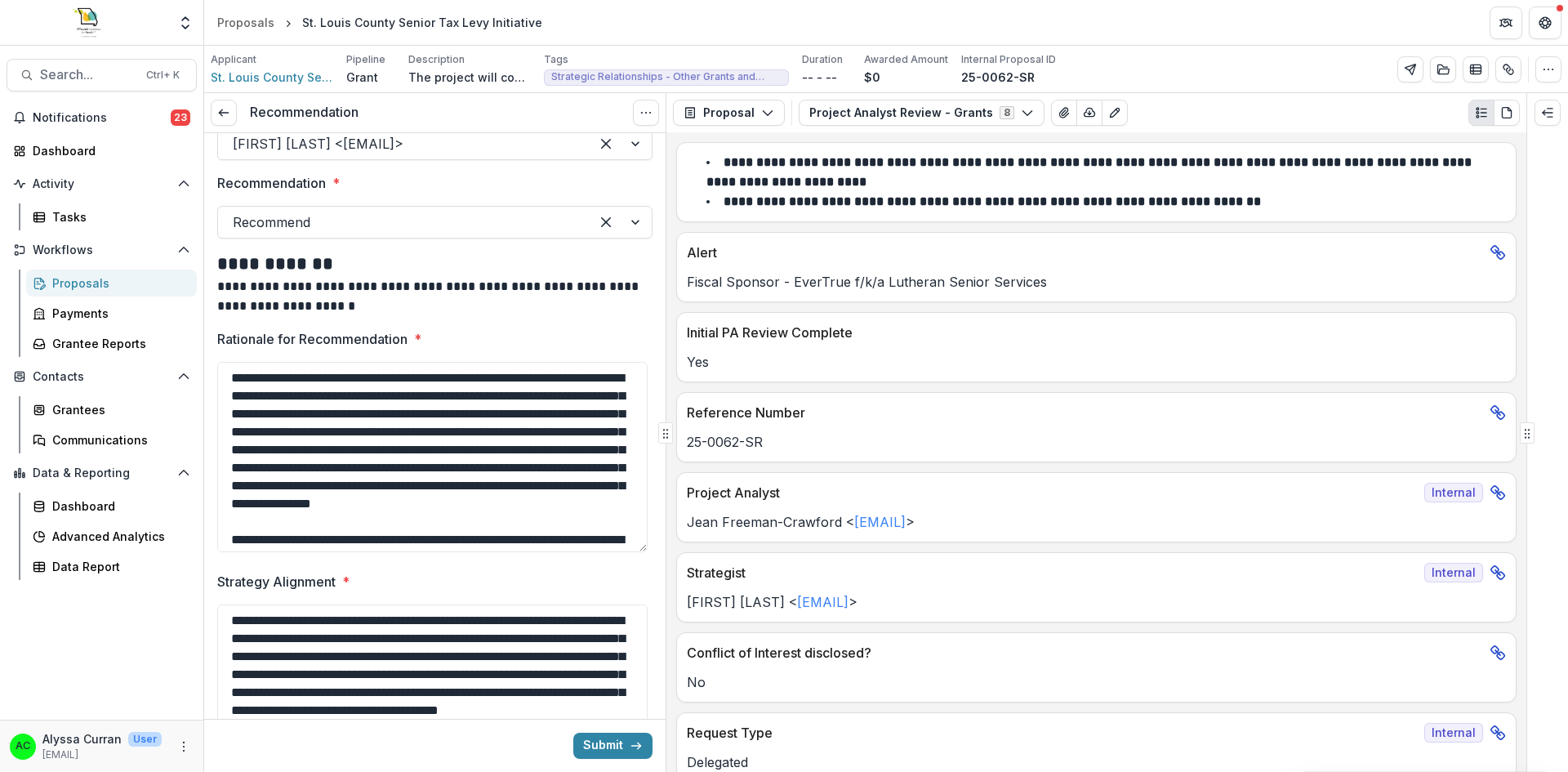 click on "Rationale for Recommendation *" at bounding box center (432, 457) 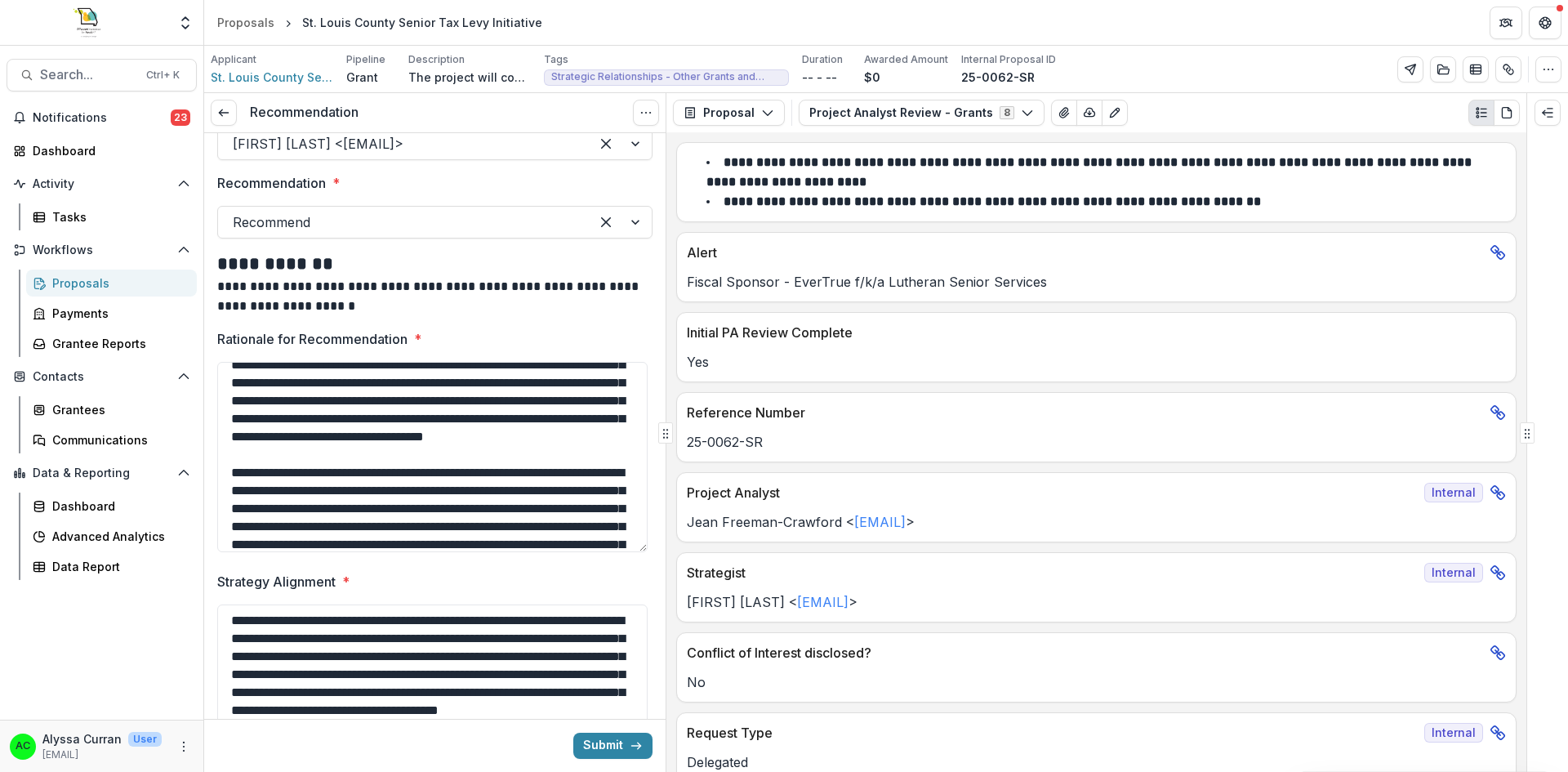 scroll, scrollTop: 55, scrollLeft: 0, axis: vertical 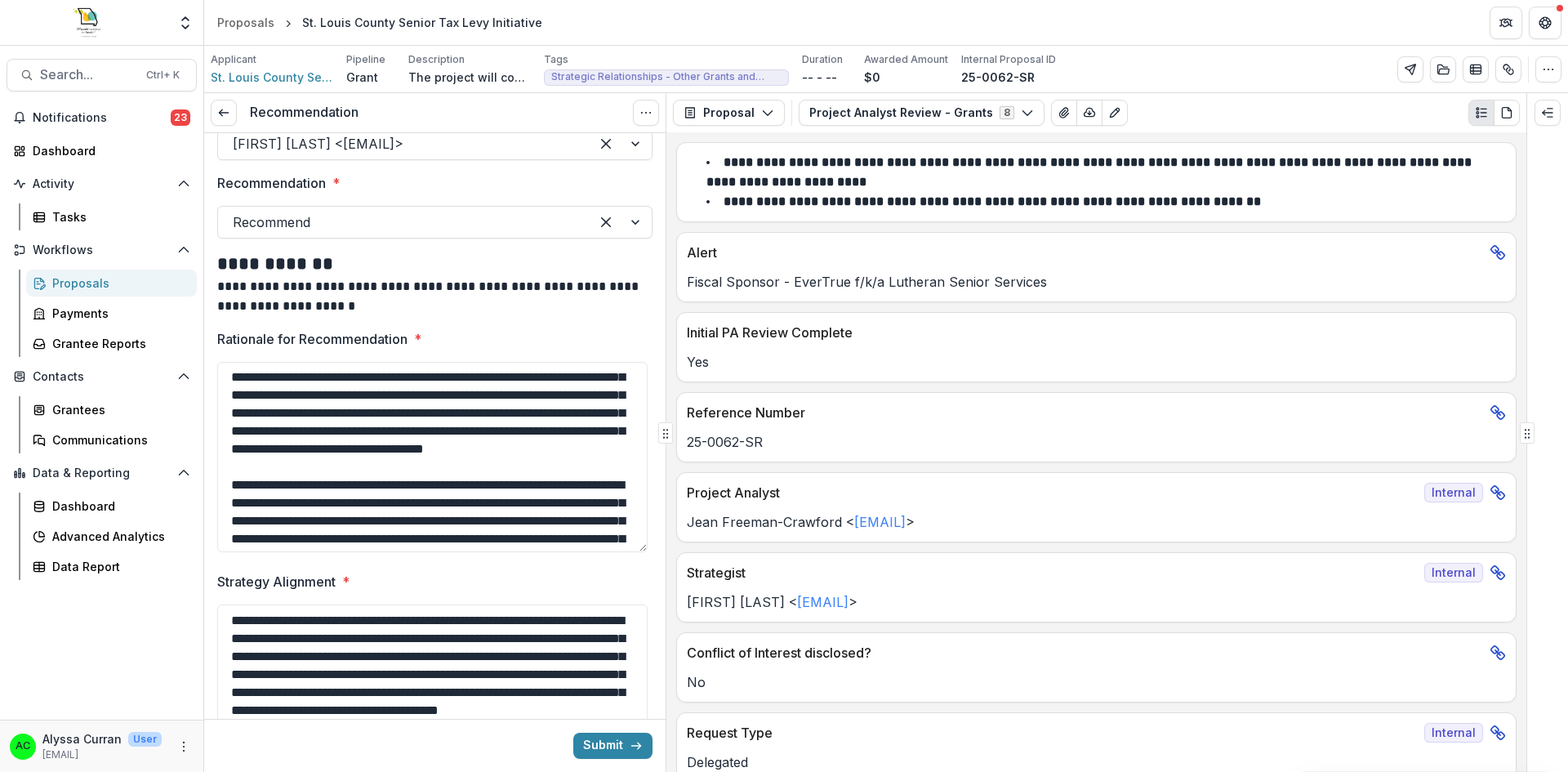 click on "Rationale for Recommendation *" at bounding box center (432, 457) 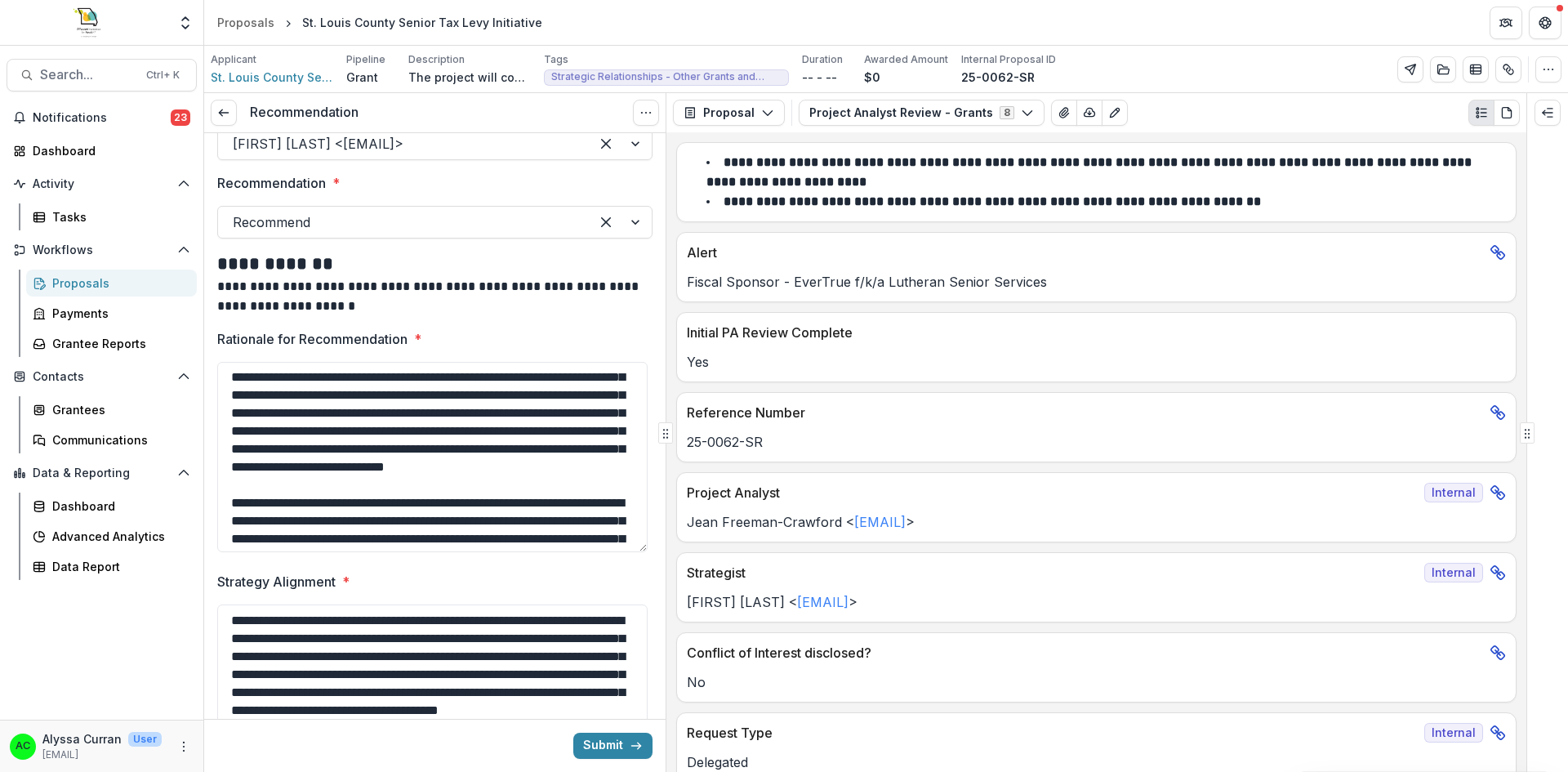click on "Rationale for Recommendation *" at bounding box center (432, 457) 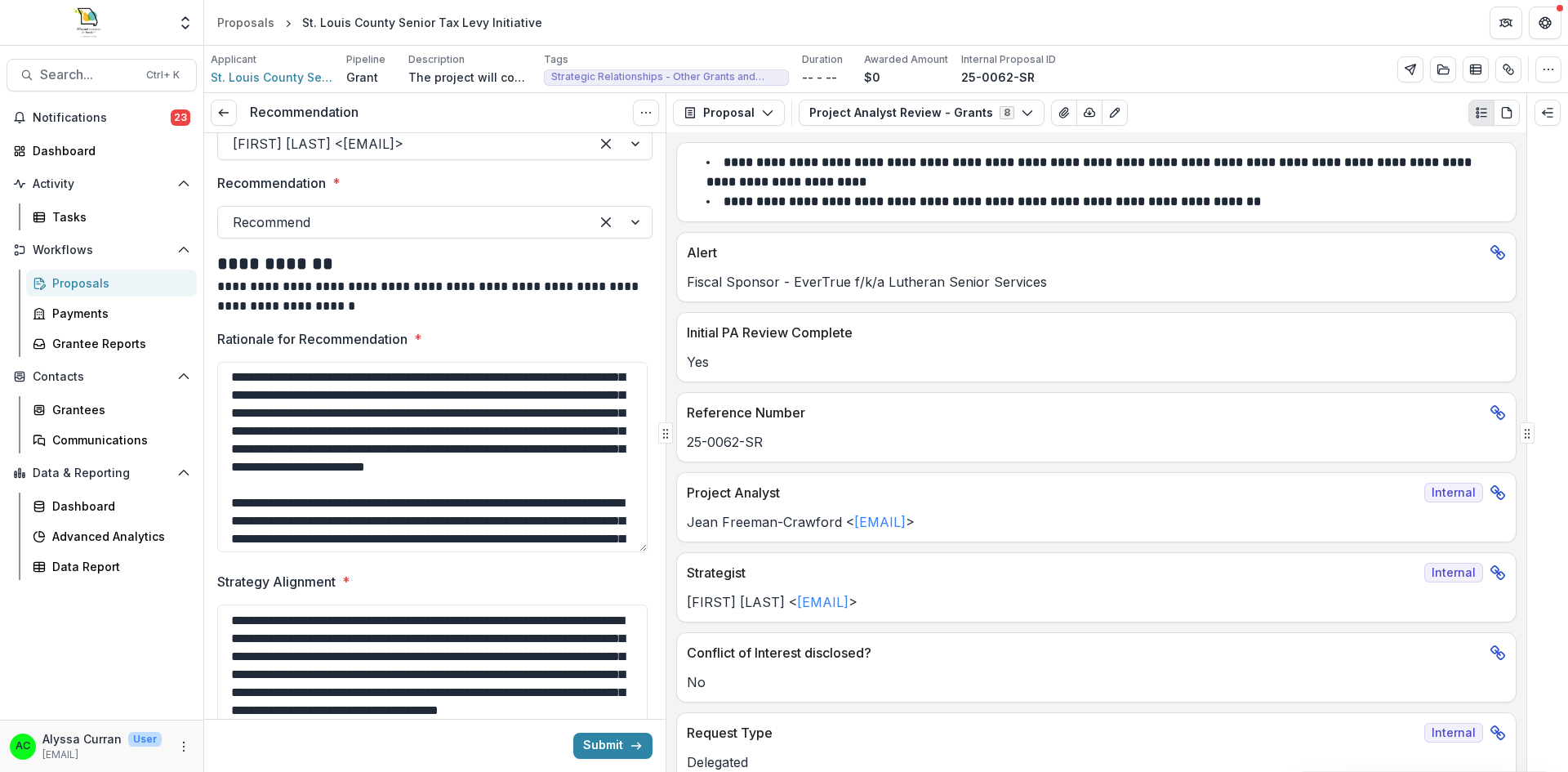 click on "Rationale for Recommendation *" at bounding box center [432, 457] 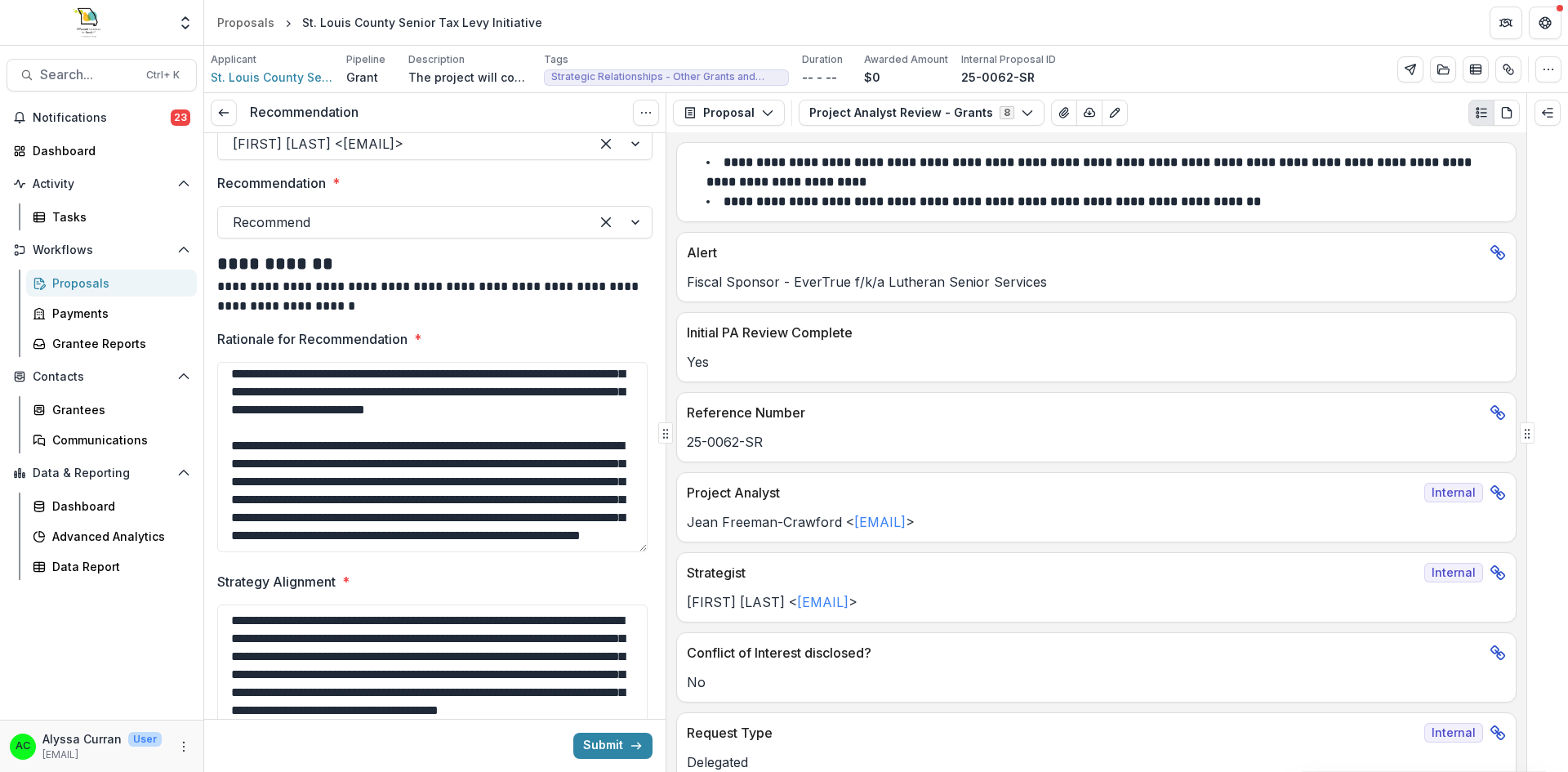scroll, scrollTop: 184, scrollLeft: 0, axis: vertical 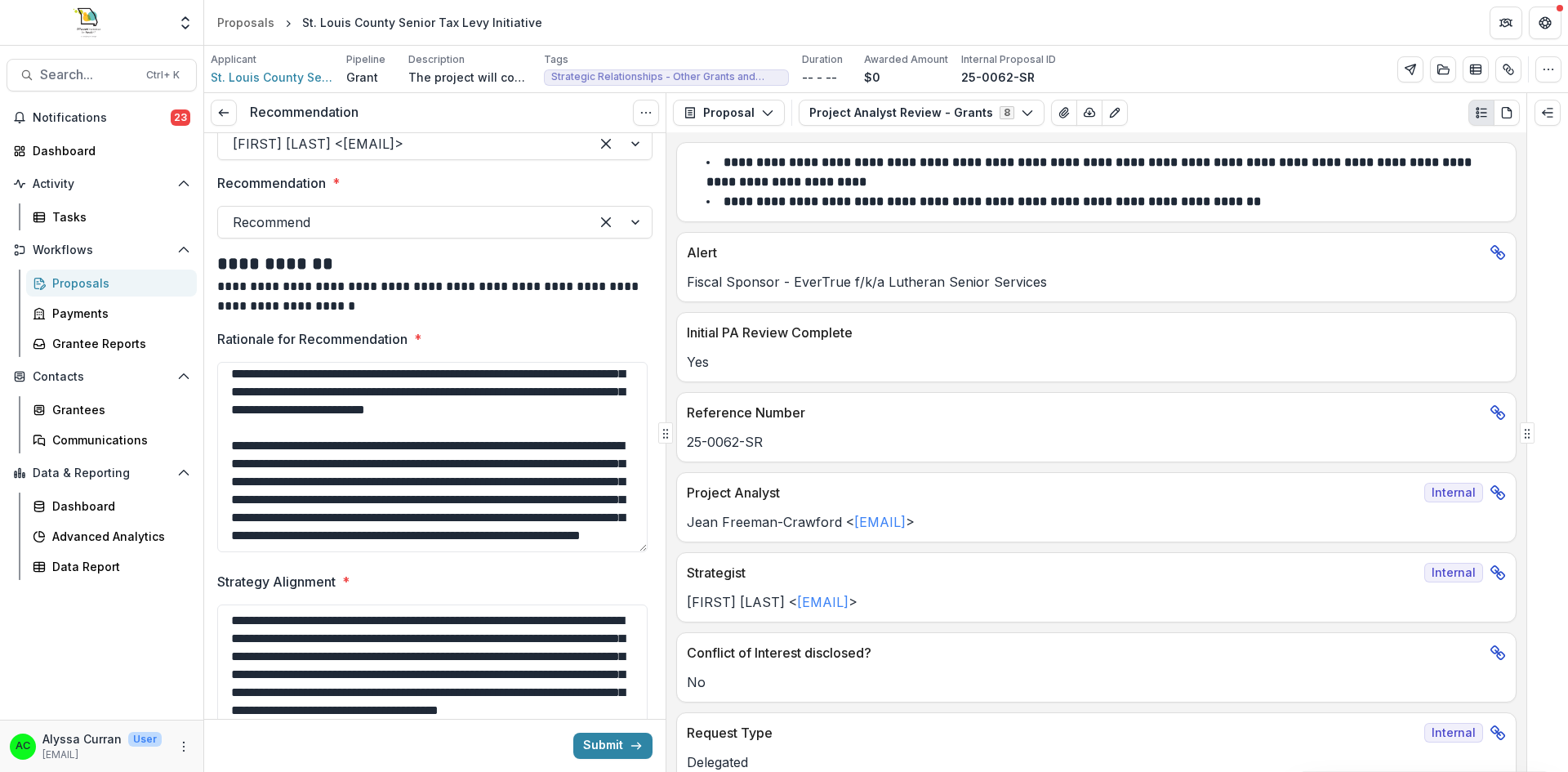 drag, startPoint x: 493, startPoint y: 441, endPoint x: 514, endPoint y: 443, distance: 21.095023 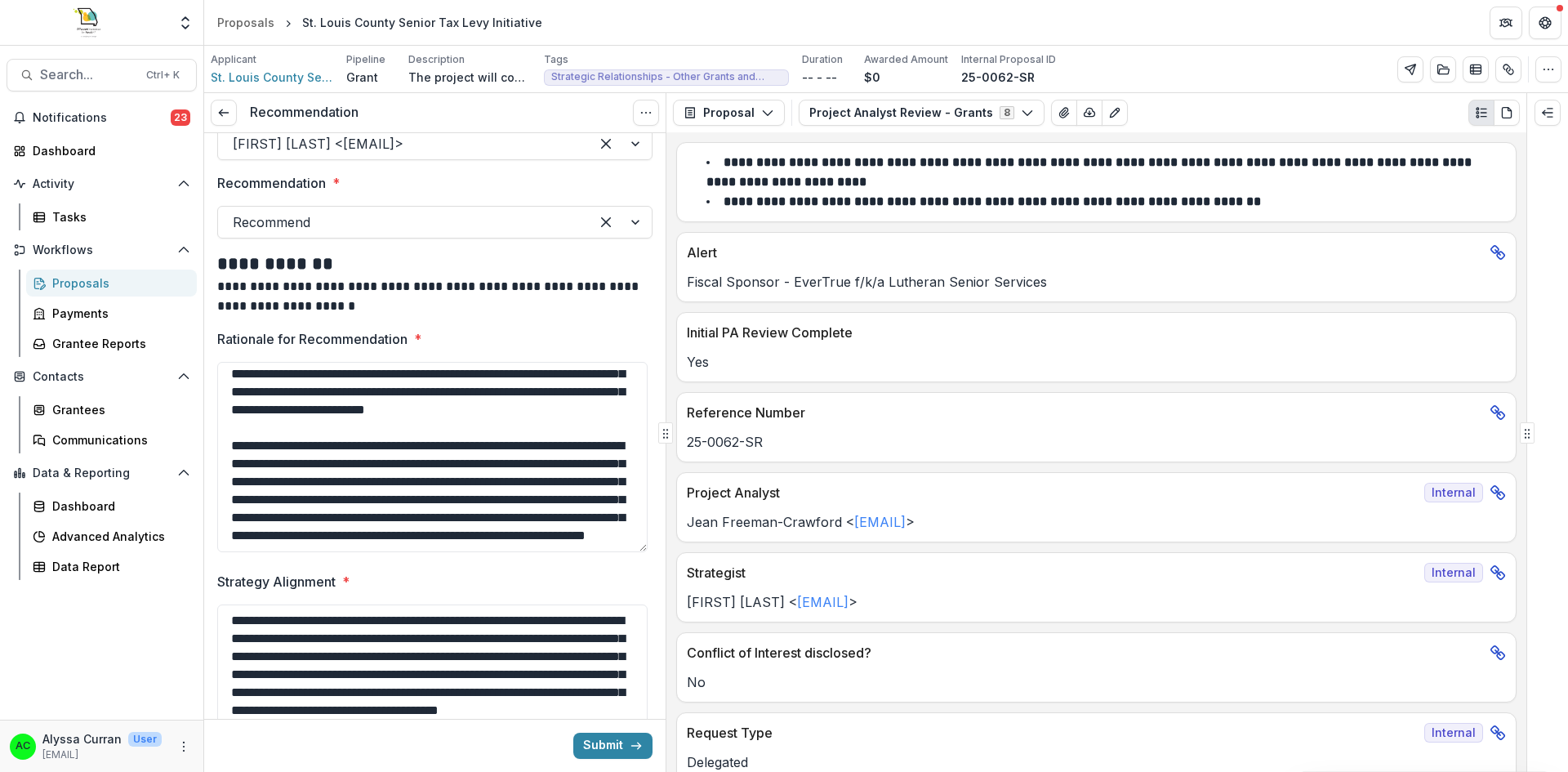 drag, startPoint x: 458, startPoint y: 465, endPoint x: 468, endPoint y: 438, distance: 28.7924 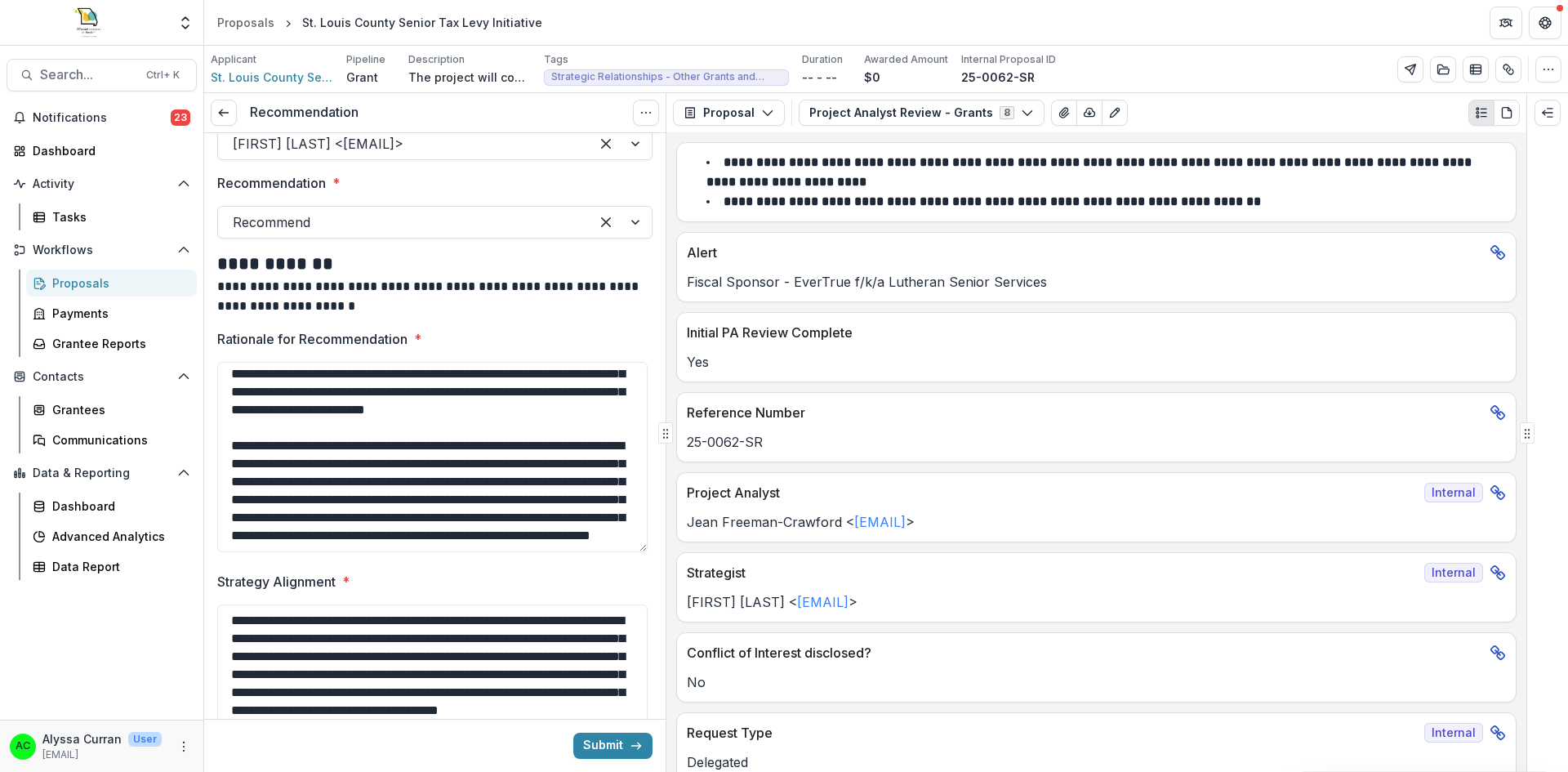 drag, startPoint x: 406, startPoint y: 466, endPoint x: 442, endPoint y: 466, distance: 36 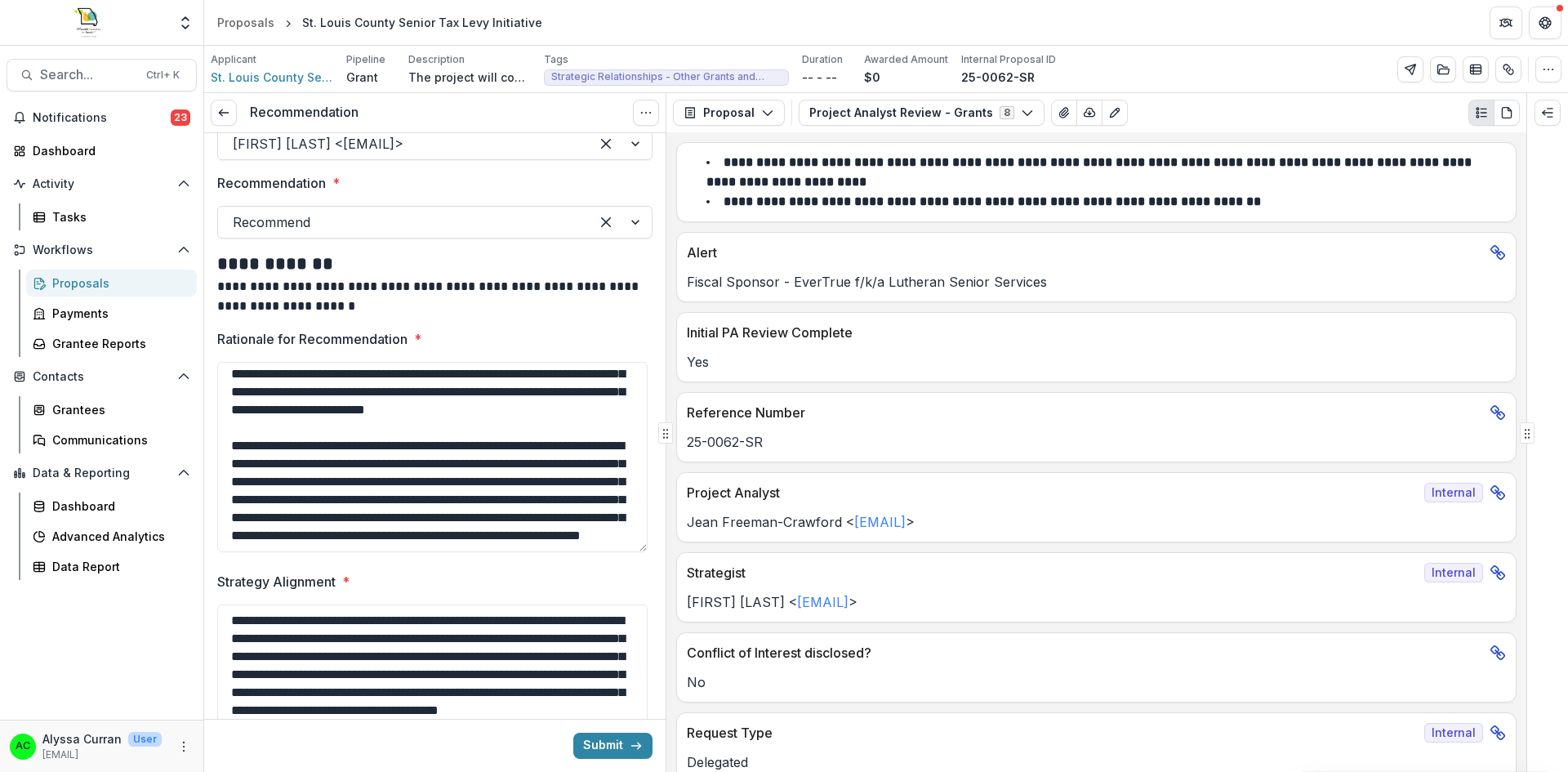 click on "Rationale for Recommendation *" at bounding box center [432, 457] 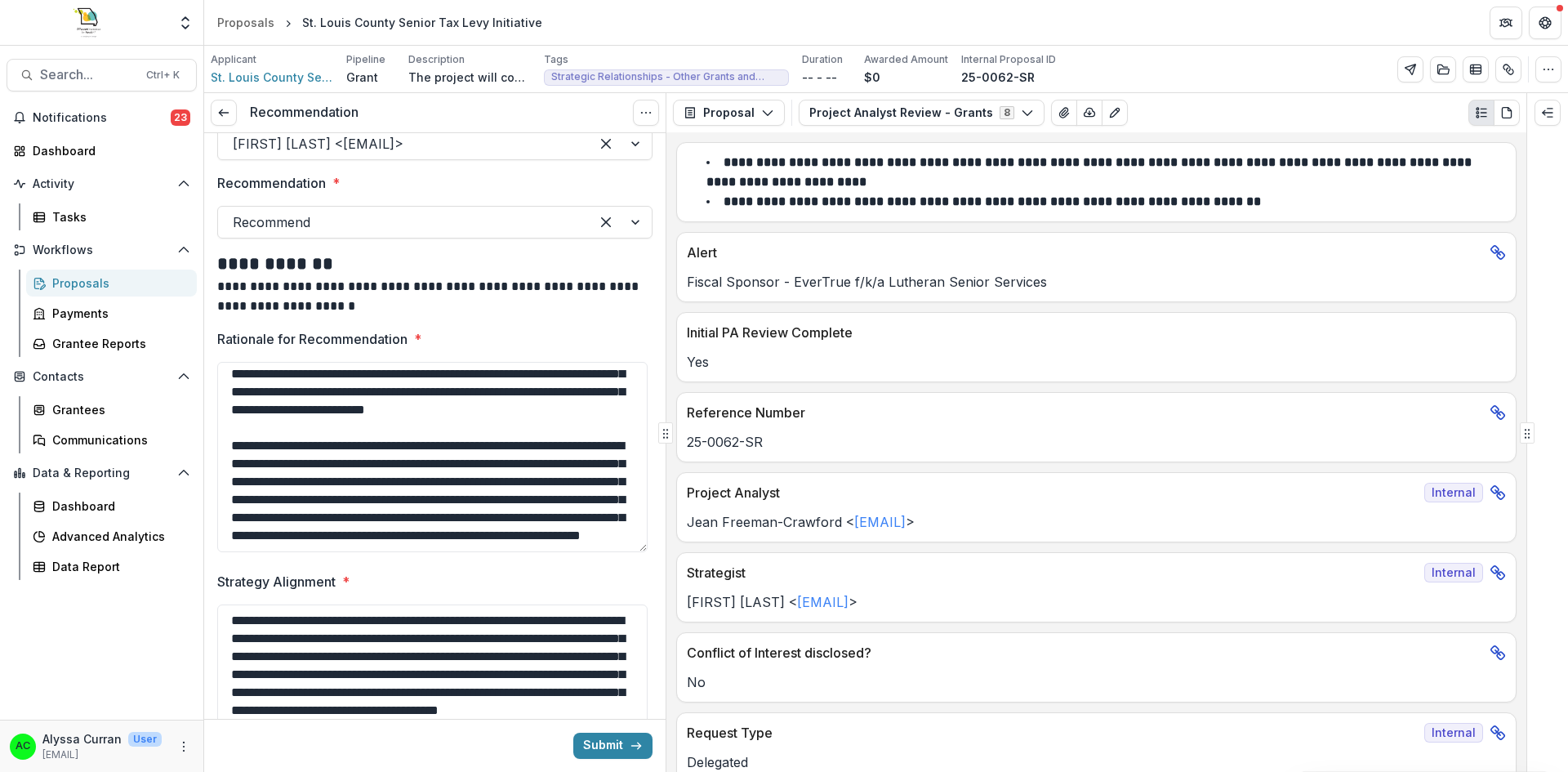 click on "Rationale for Recommendation *" at bounding box center (432, 457) 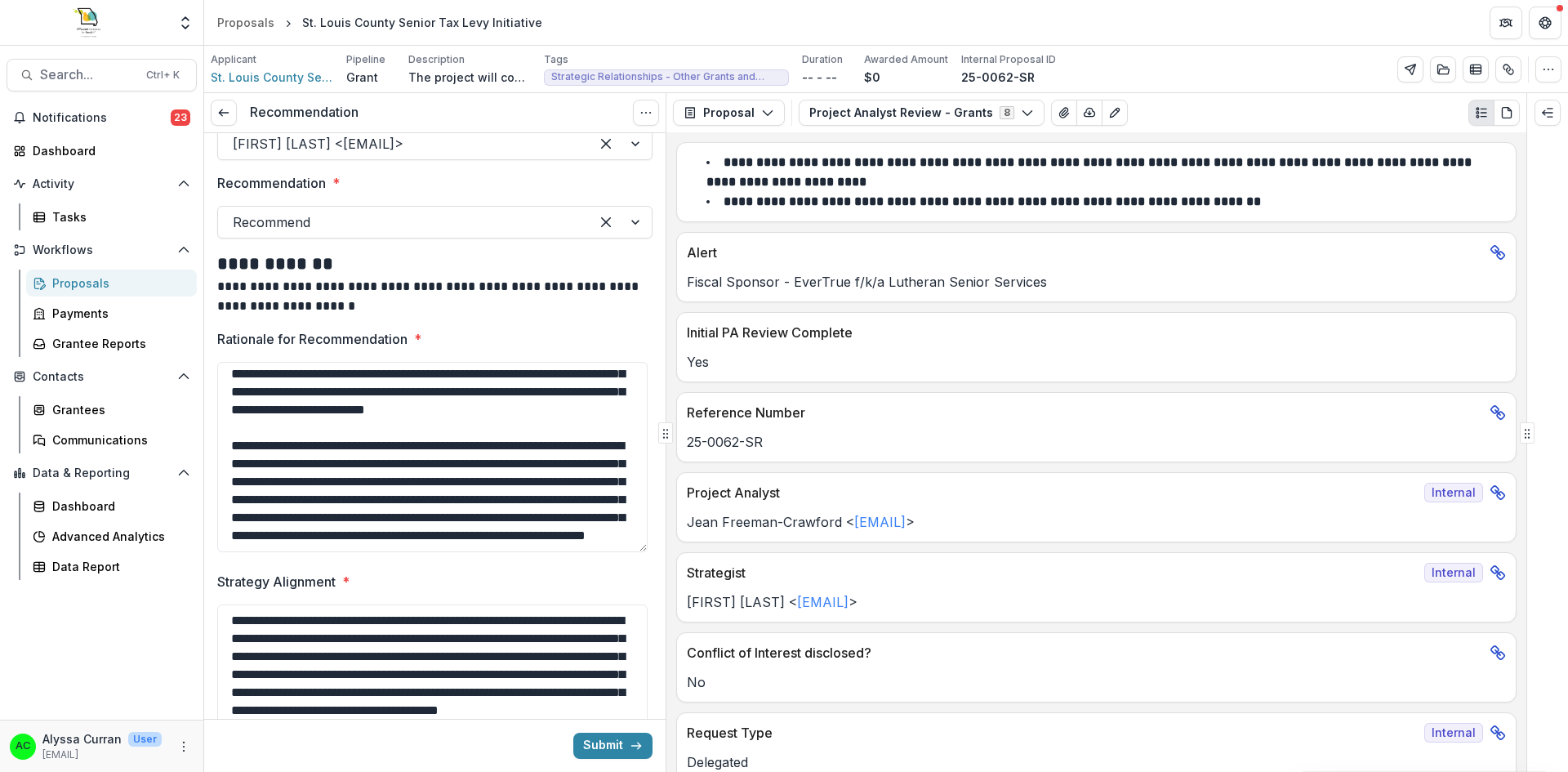 type on "**********" 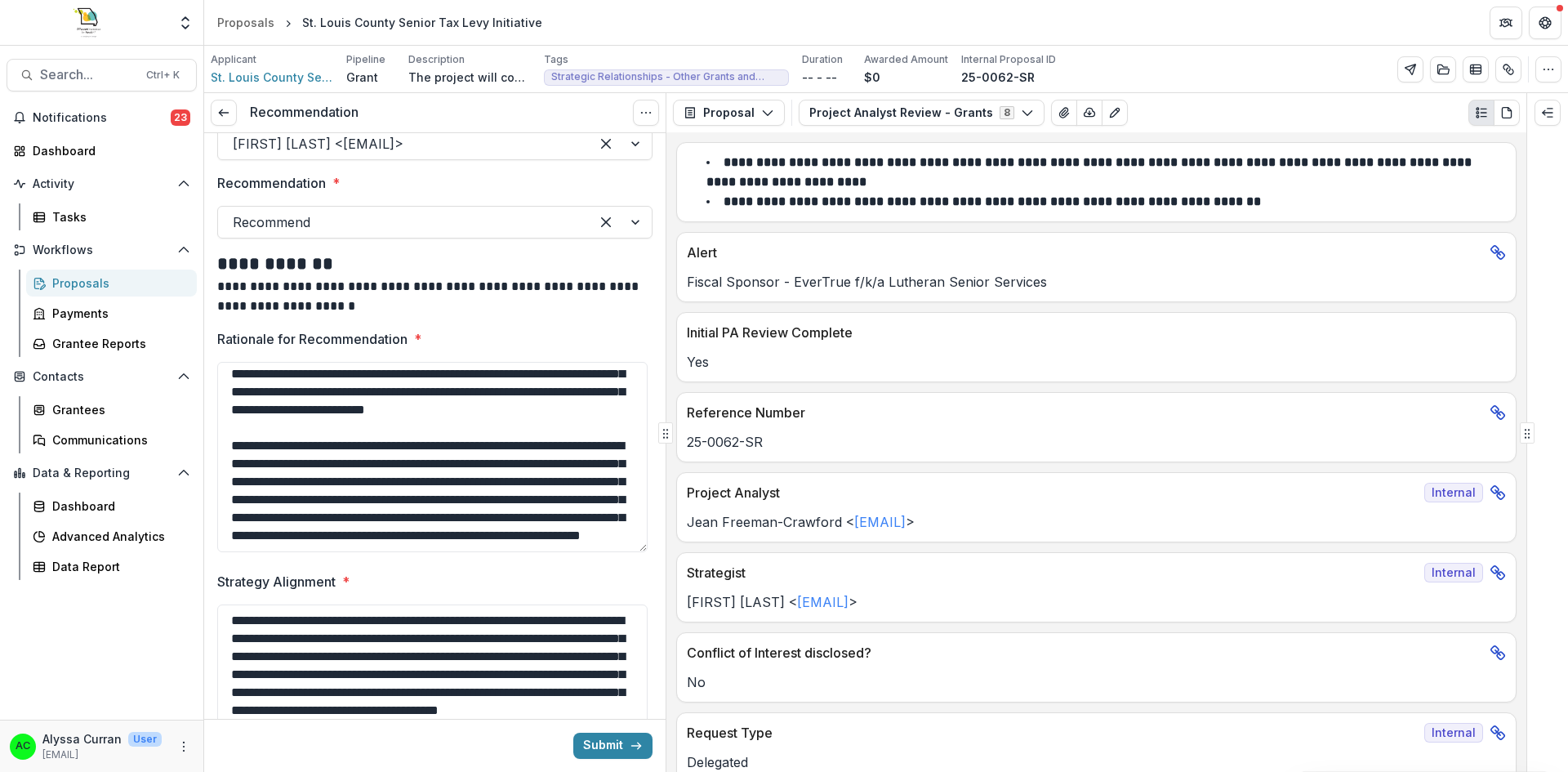 click on "**********" at bounding box center (432, 685) 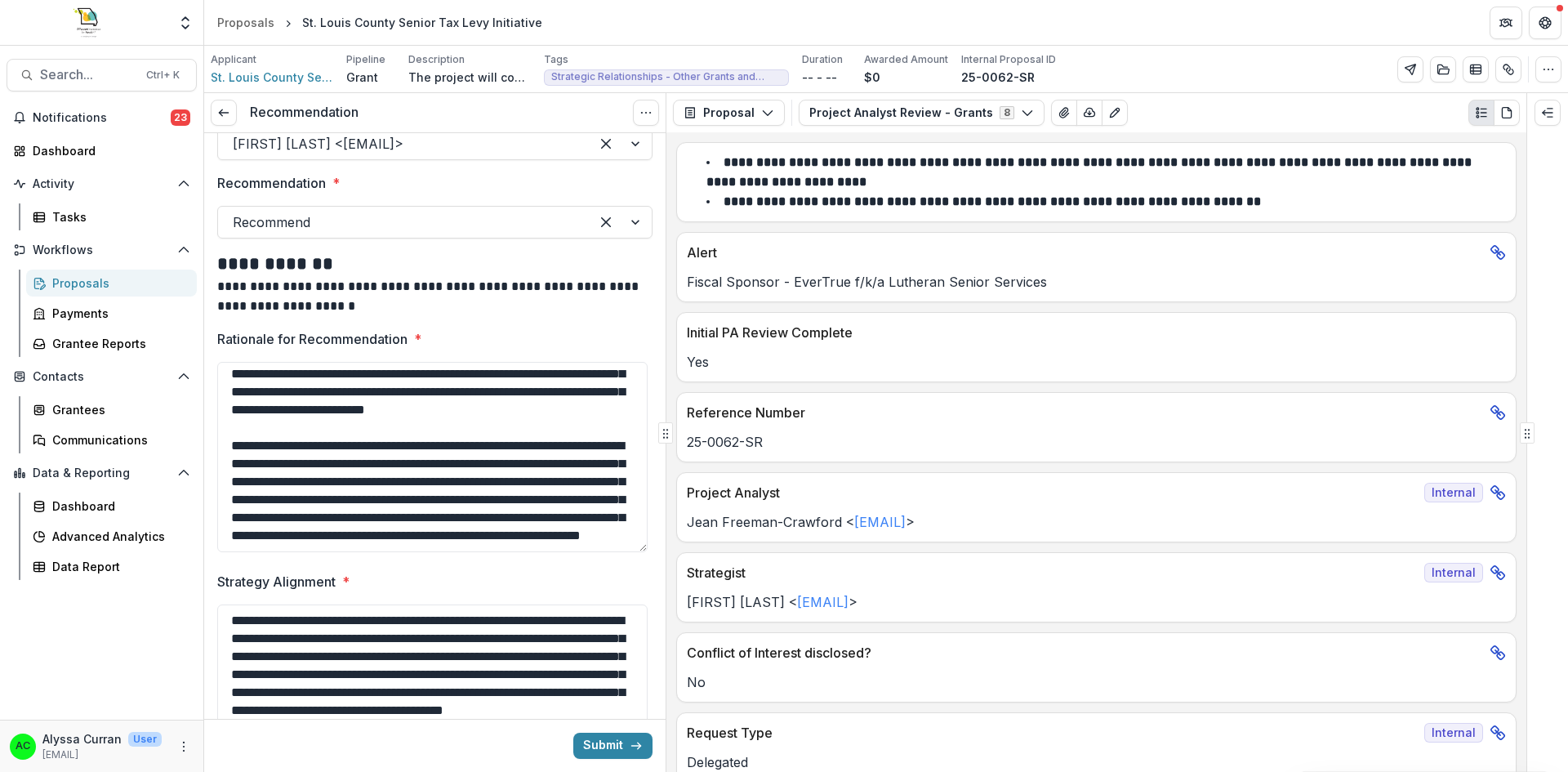 drag, startPoint x: 256, startPoint y: 621, endPoint x: 212, endPoint y: 620, distance: 44.01136 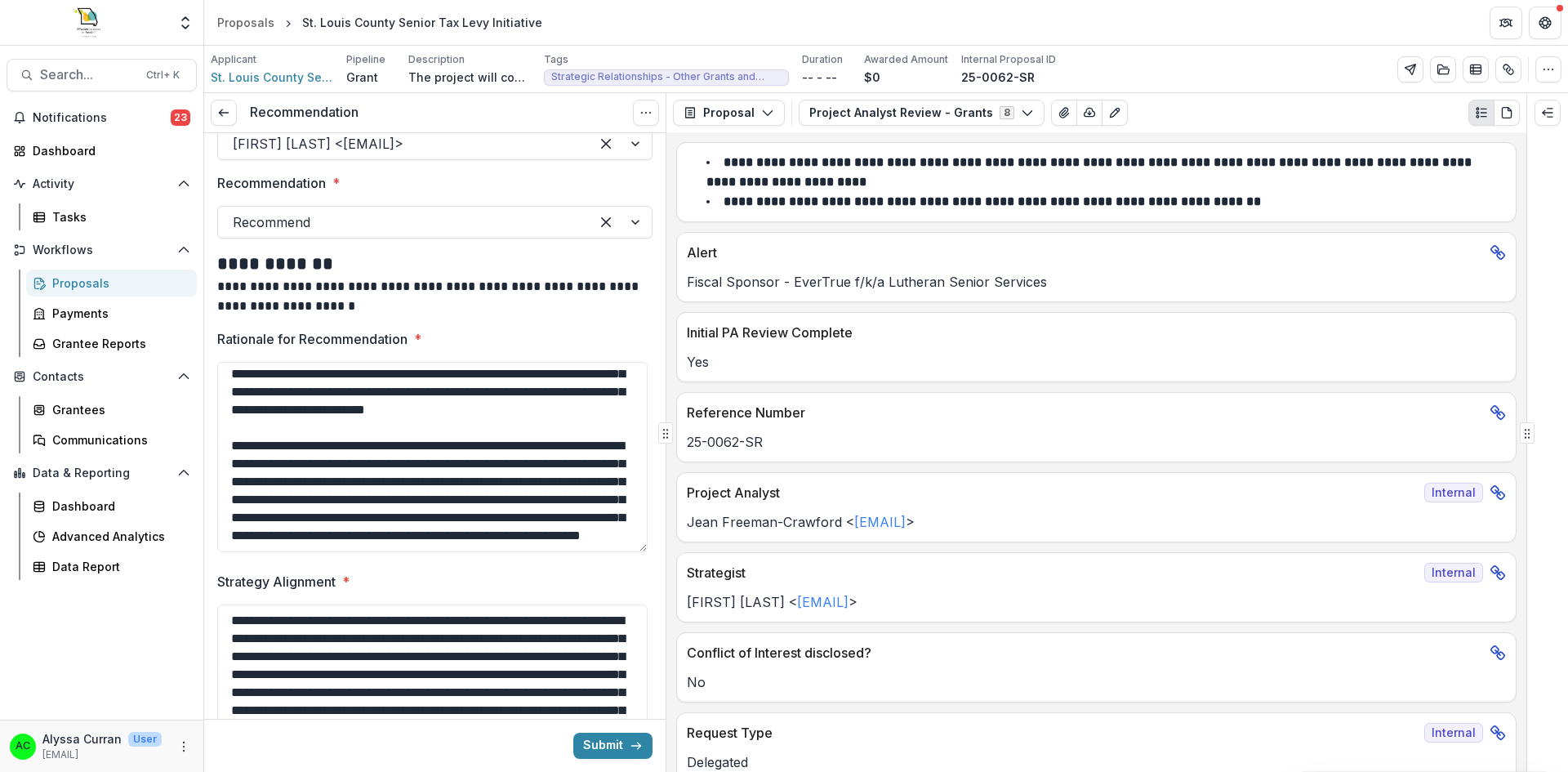 drag, startPoint x: 290, startPoint y: 649, endPoint x: 319, endPoint y: 639, distance: 30.67572 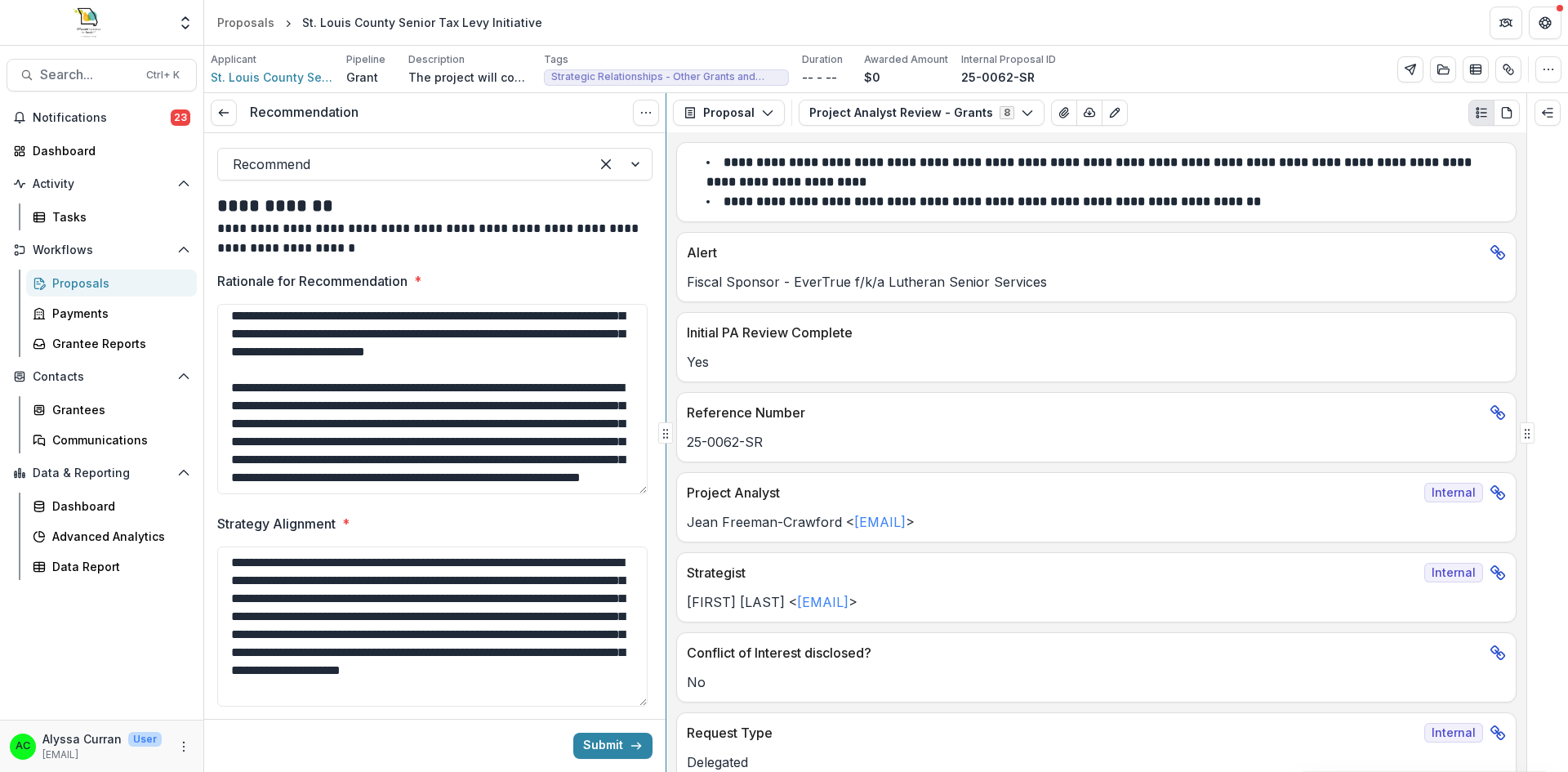 scroll, scrollTop: 273, scrollLeft: 0, axis: vertical 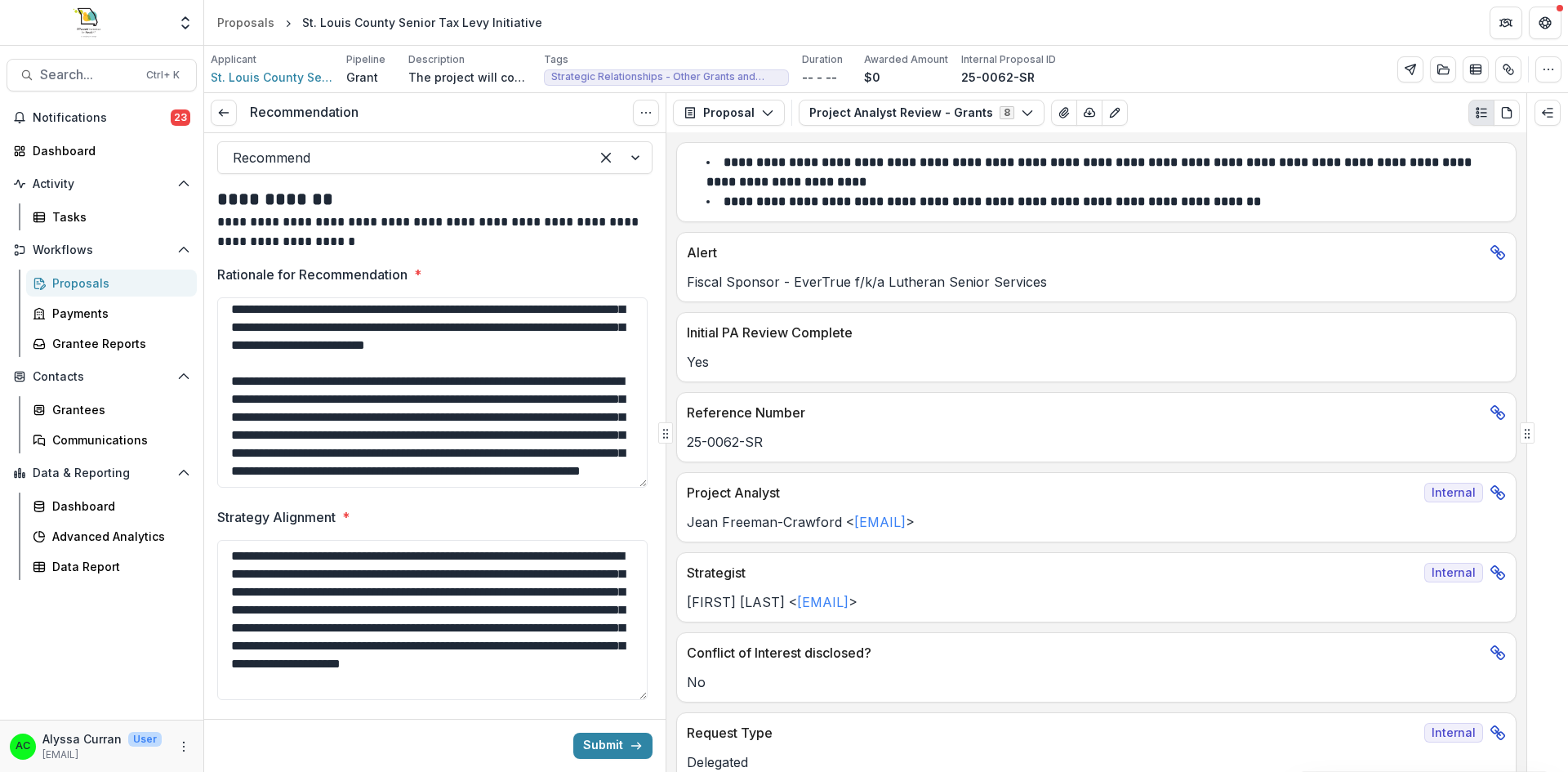 type on "**********" 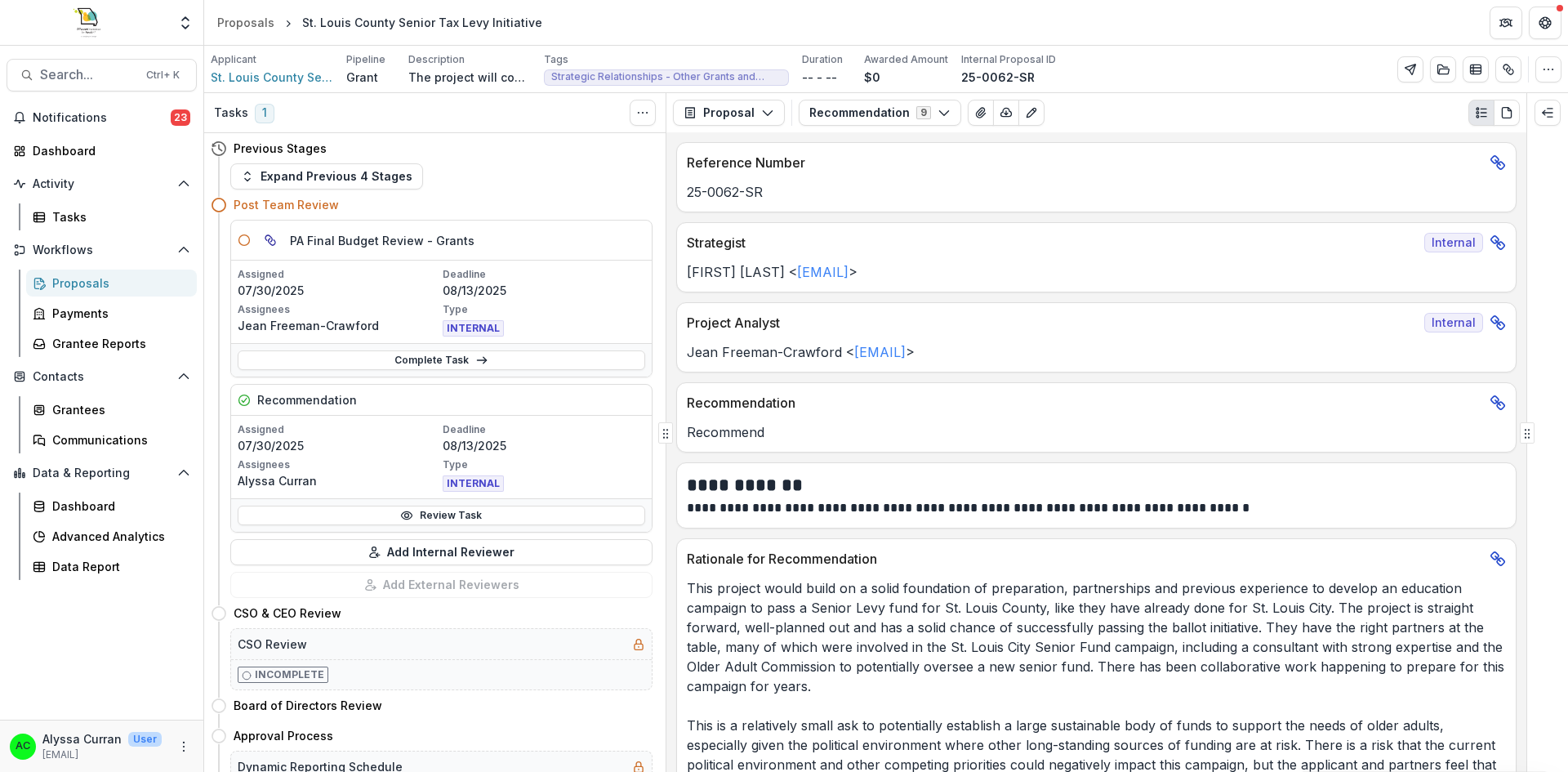 click on "Expand Previous 4 Stages" at bounding box center [327, 176] 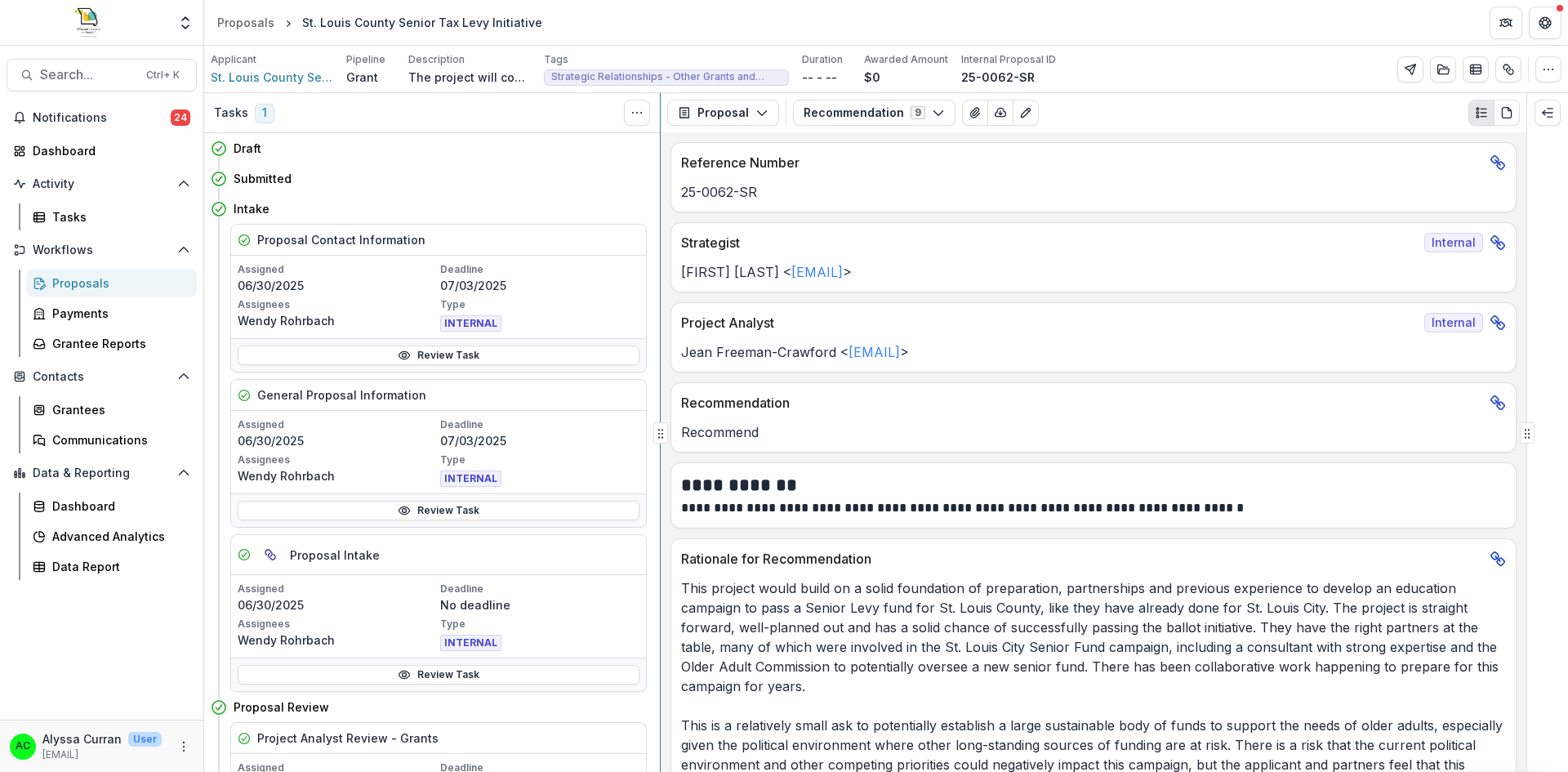 click on "Tasks 1 Show Cancelled Tasks Draft Submitted Intake Proposal Contact Information Assigned [MONTH]/[DAY]/[YEAR] Deadline [MONTH]/[DAY]/[YEAR] Assignees [FIRST] [LAST] Type INTERNAL Review Task General Proposal Information Assigned [MONTH]/[DAY]/[YEAR] Deadline [MONTH]/[DAY]/[YEAR] Assignees [FIRST] [LAST] Type INTERNAL Review Task Proposal Intake Assigned [MONTH]/[DAY]/[YEAR] Deadline No deadline Assignees [FIRST] [LAST] Type INTERNAL Review Task Proposal Review Project Analyst Review - Grants Assigned [MONTH]/[DAY]/[YEAR] Deadline No deadline Assignees [FIRST] [LAST] Type INTERNAL Review Task St. Louis County Senior Tax Levy Initiative - [NUMBER] Assigned [MONTH]/[DAY]/[YEAR] Deadline [MONTH]/[DAY]/[YEAR] Assignees Unknown Type INTERNAL Review Task St. Louis County Senior Tax Levy Initiative - [NUMBER] Assigned [MONTH]/[DAY]/[YEAR] Deadline [MONTH]/[DAY]/[YEAR] Assignees Unknown Type INTERNAL Review Task St. Louis County Senior Tax Levy Initiative - [NUMBER] Assigned [MONTH]/[DAY]/[YEAR] Deadline [MONTH]/[DAY]/[YEAR] Assignees Unknown Type INTERNAL Review Task Previous Stages Collapse Previous 4 Stages Post Team Review Assigned [NUMBER] >" at bounding box center (886, 432) 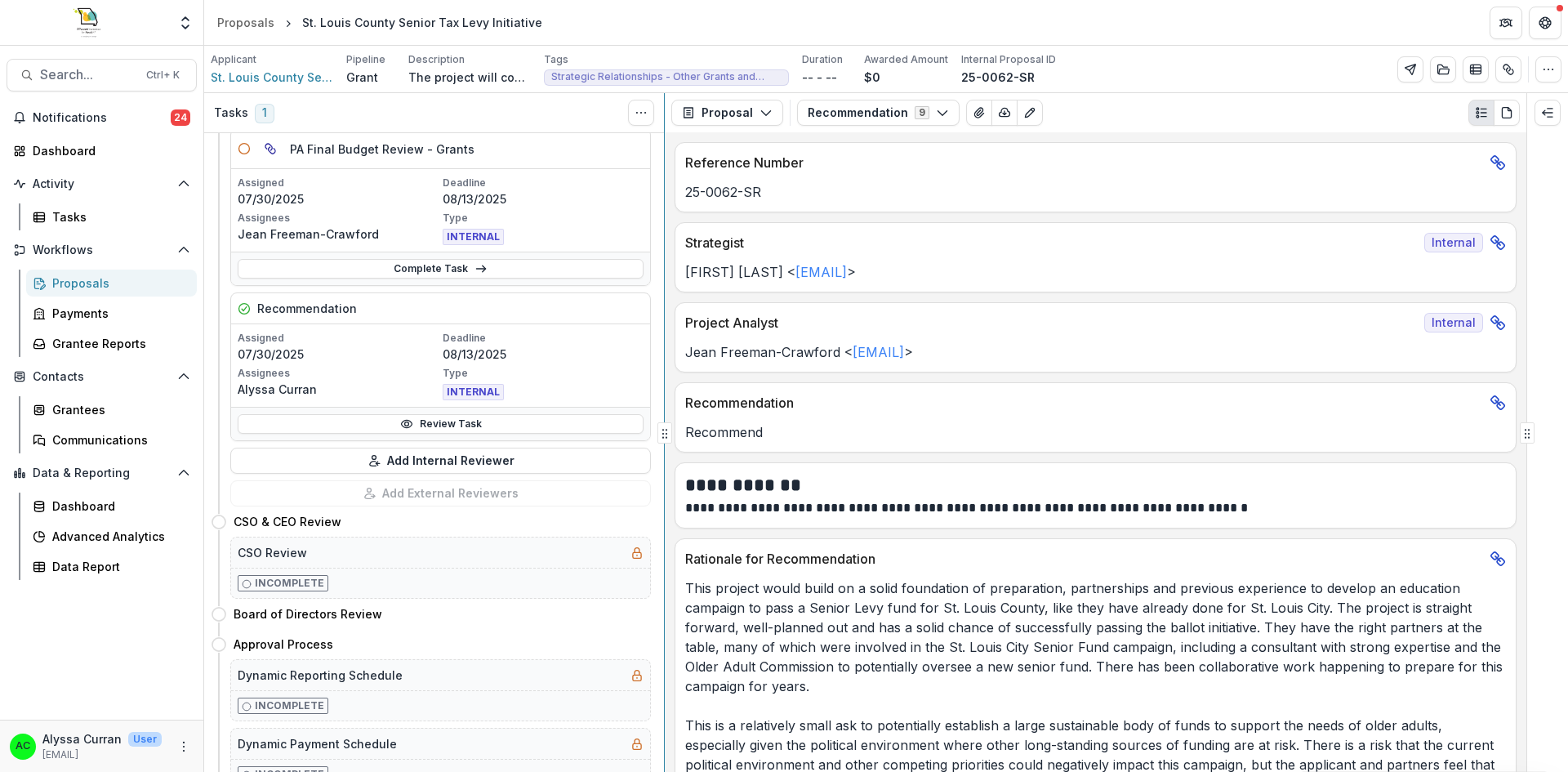 scroll, scrollTop: 1301, scrollLeft: 0, axis: vertical 